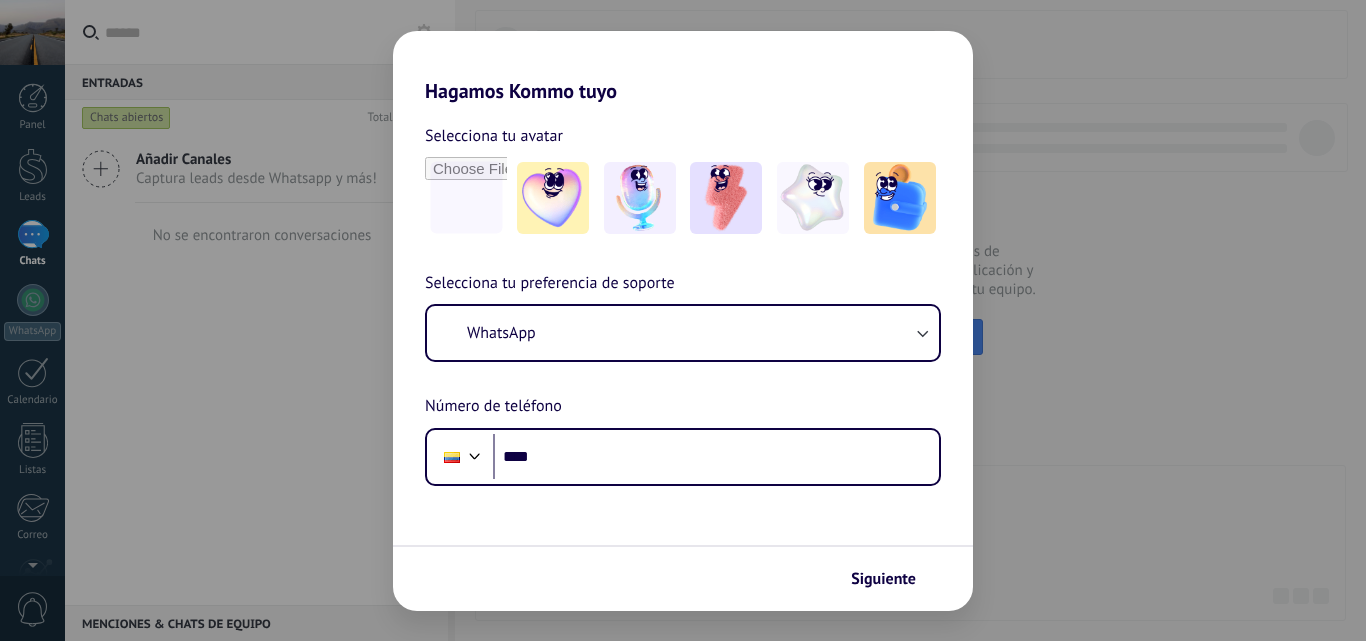 scroll, scrollTop: 0, scrollLeft: 0, axis: both 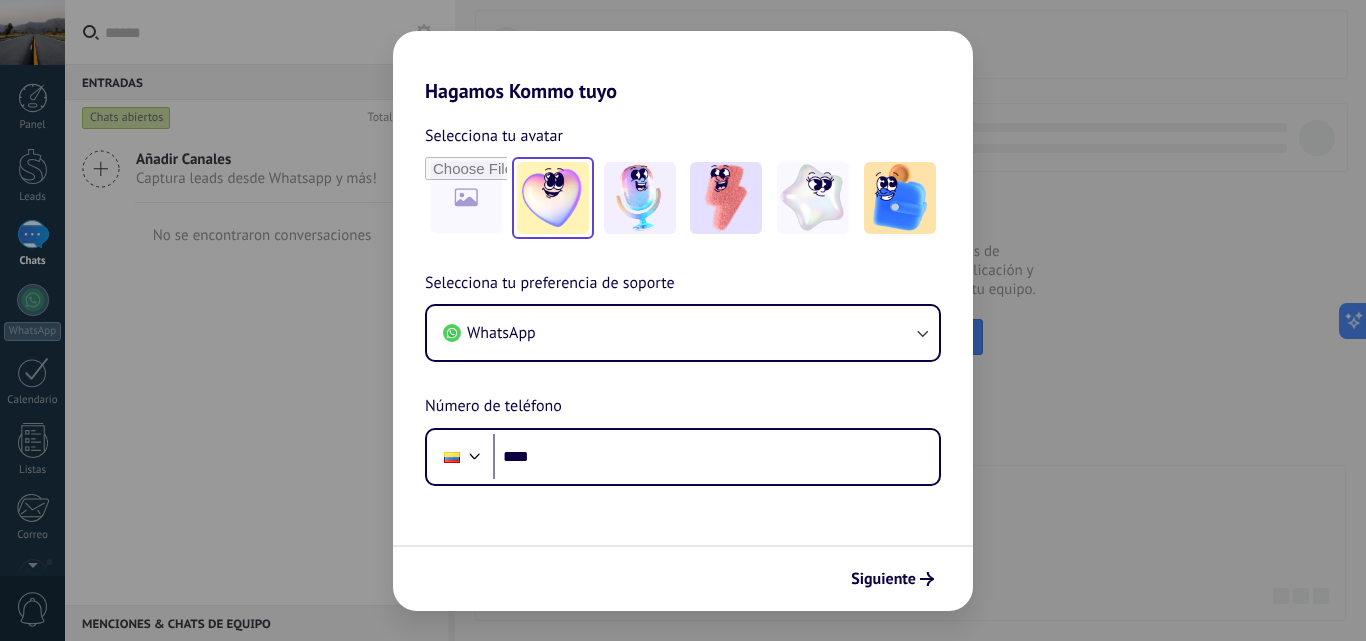 click at bounding box center [553, 198] 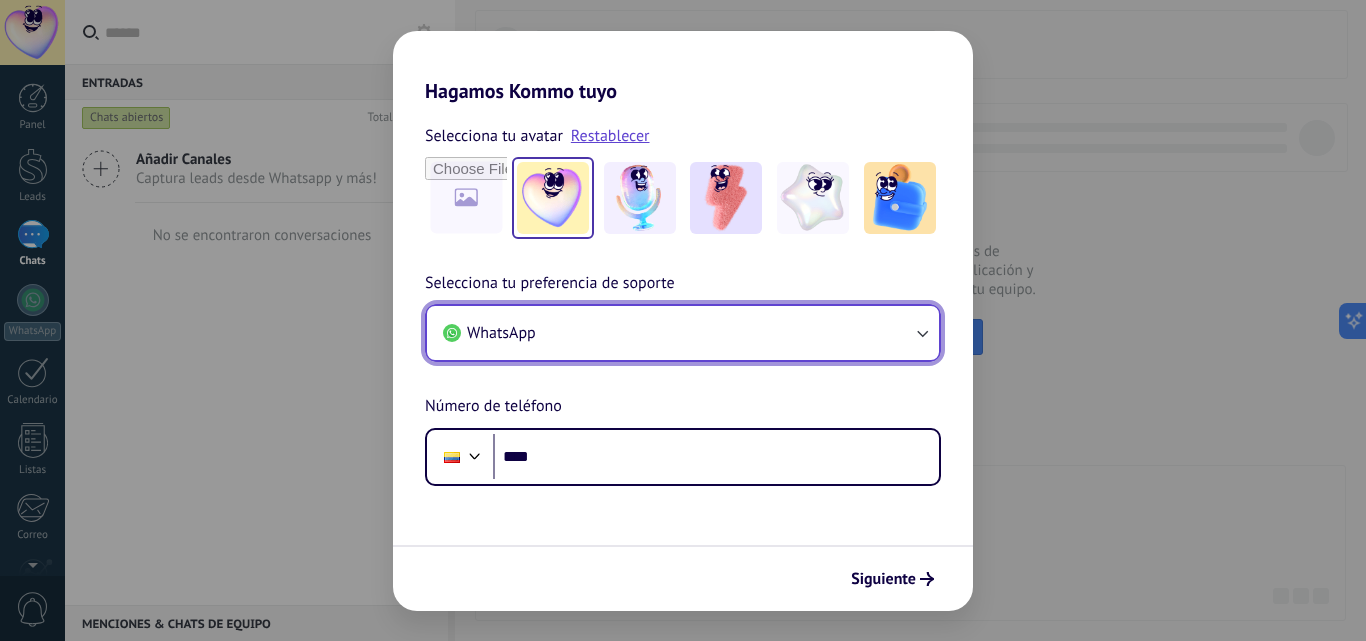 click on "WhatsApp" at bounding box center (683, 333) 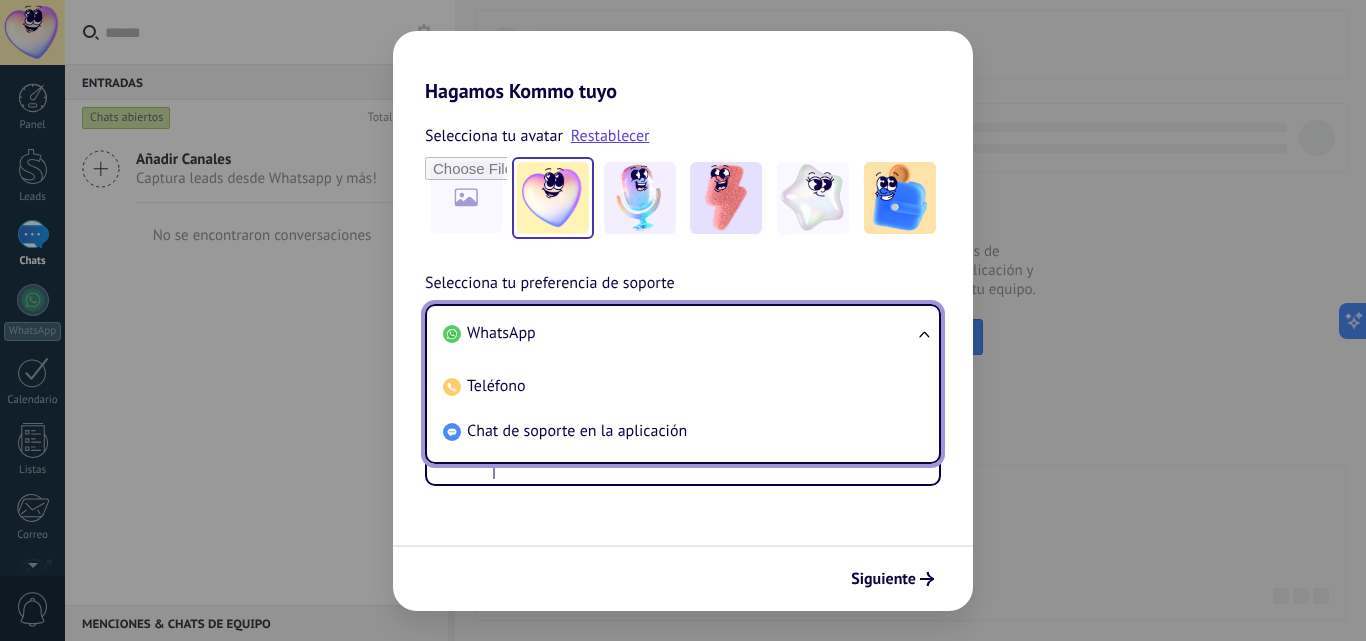 click on "WhatsApp" at bounding box center (679, 333) 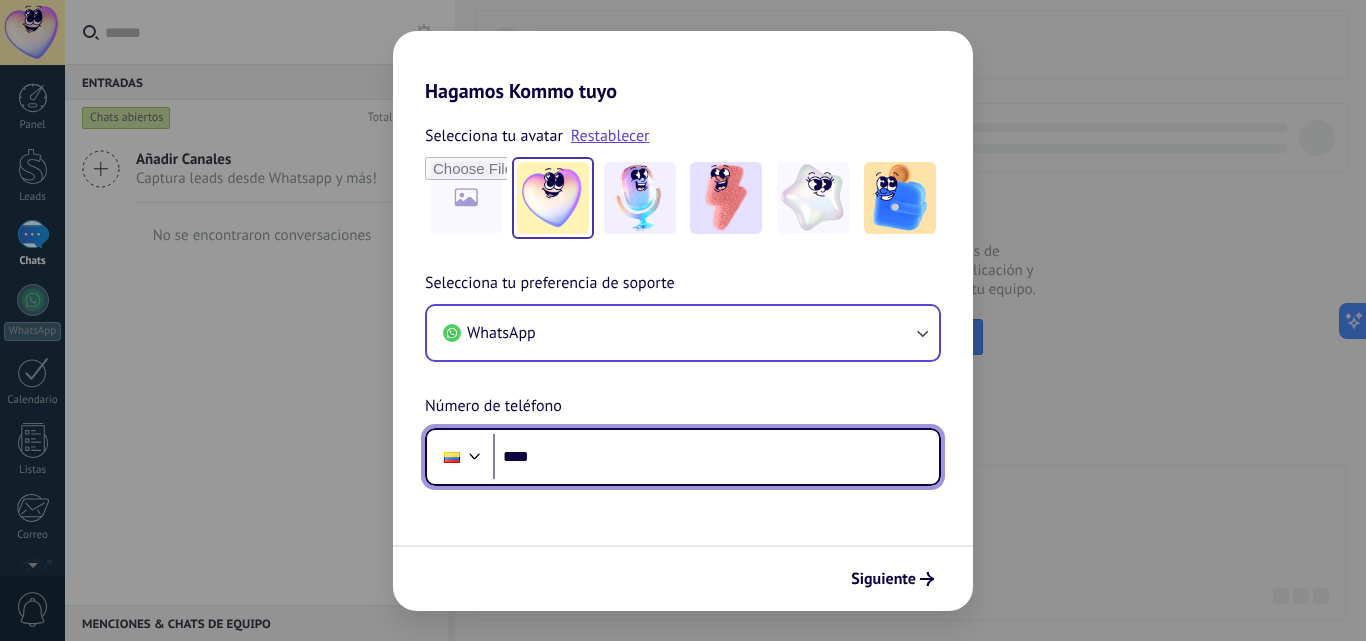 click at bounding box center (452, 457) 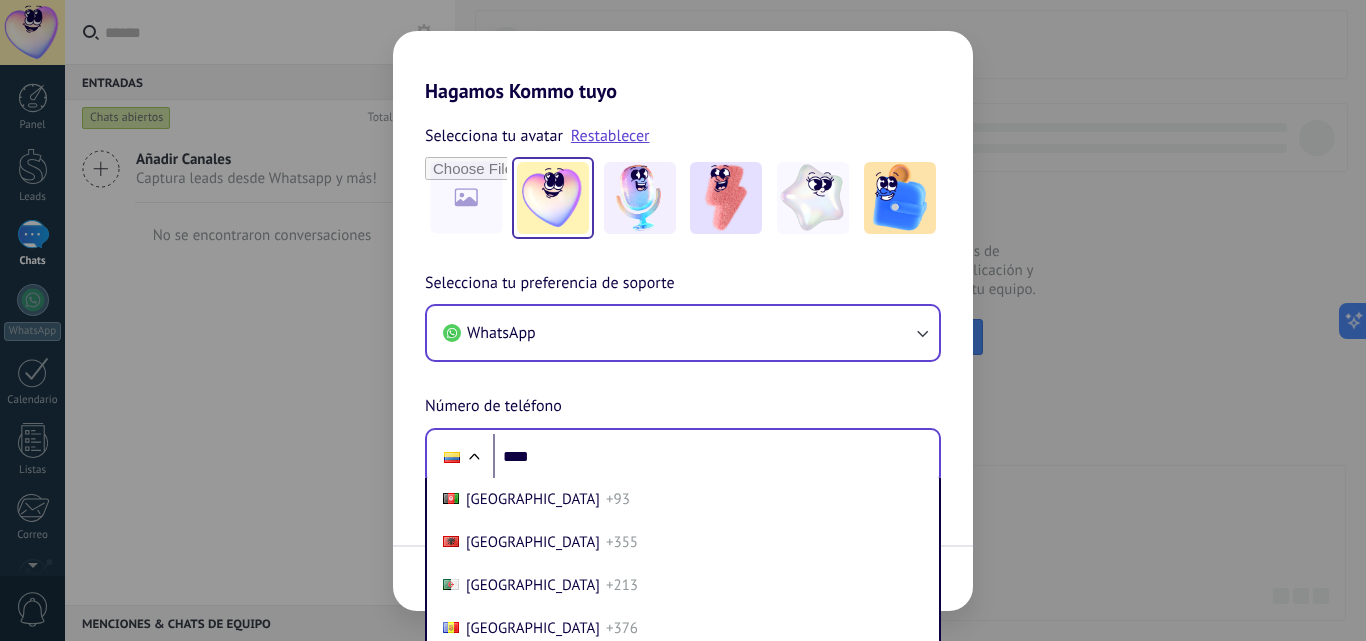 scroll, scrollTop: 75, scrollLeft: 0, axis: vertical 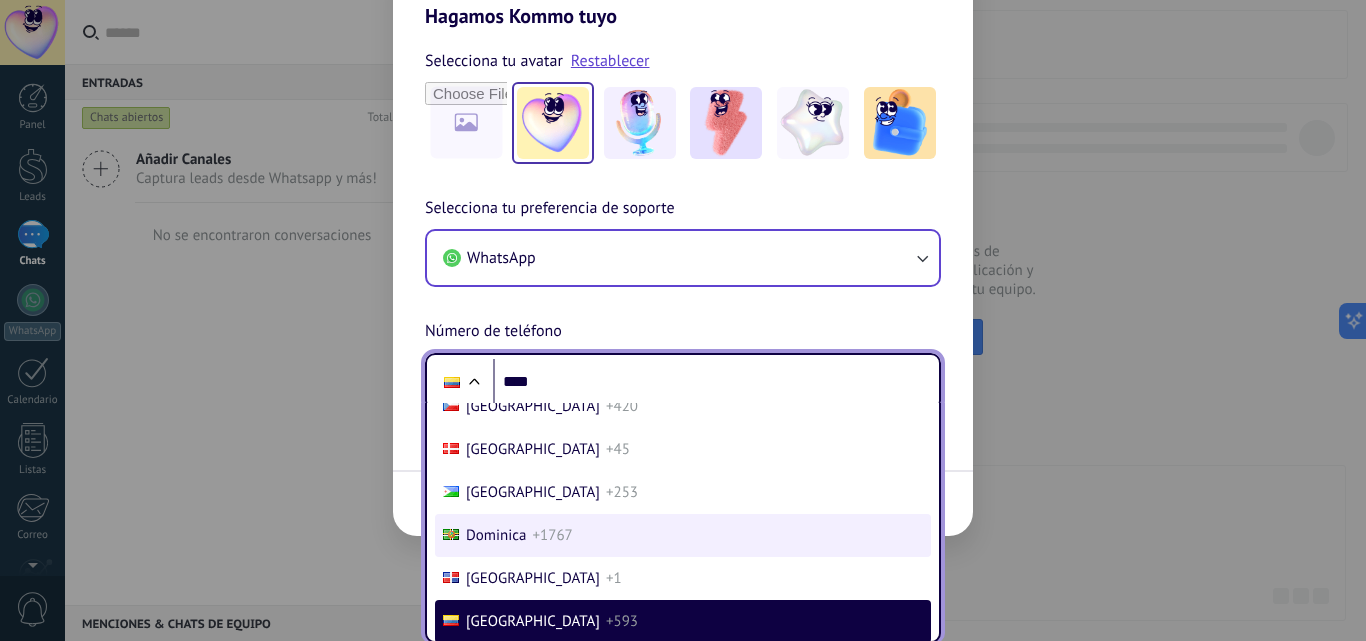 click on "Dominica +1767" at bounding box center (683, 535) 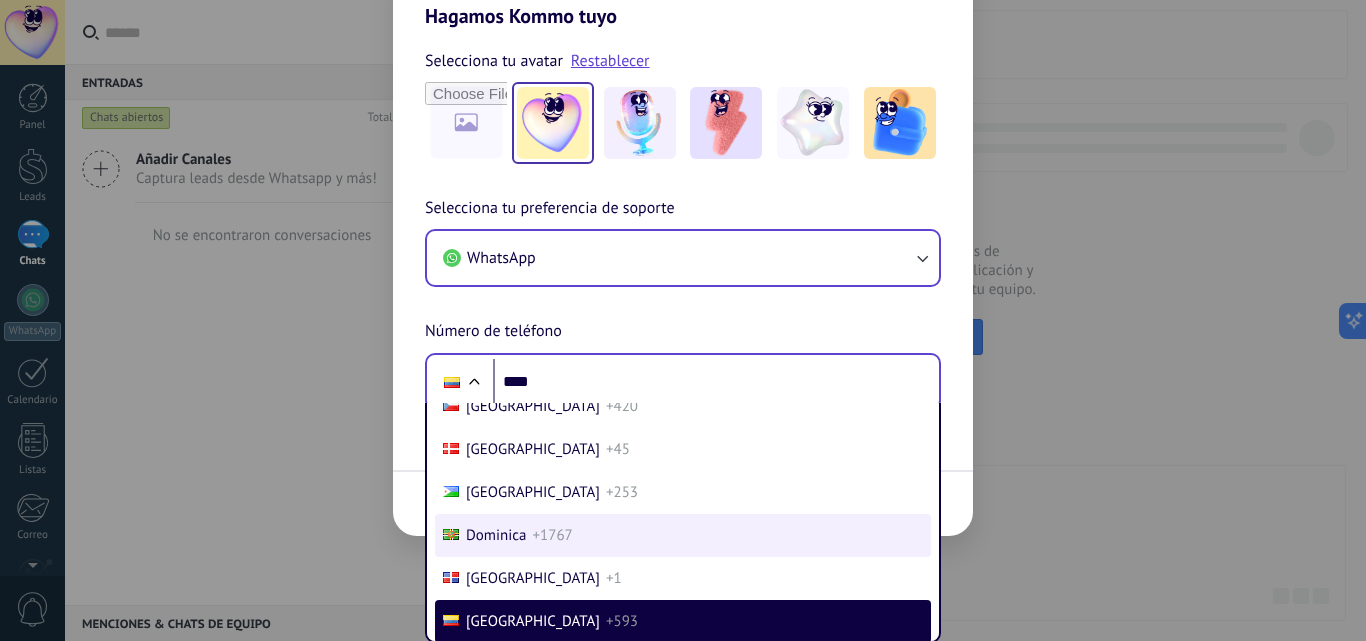 type on "*****" 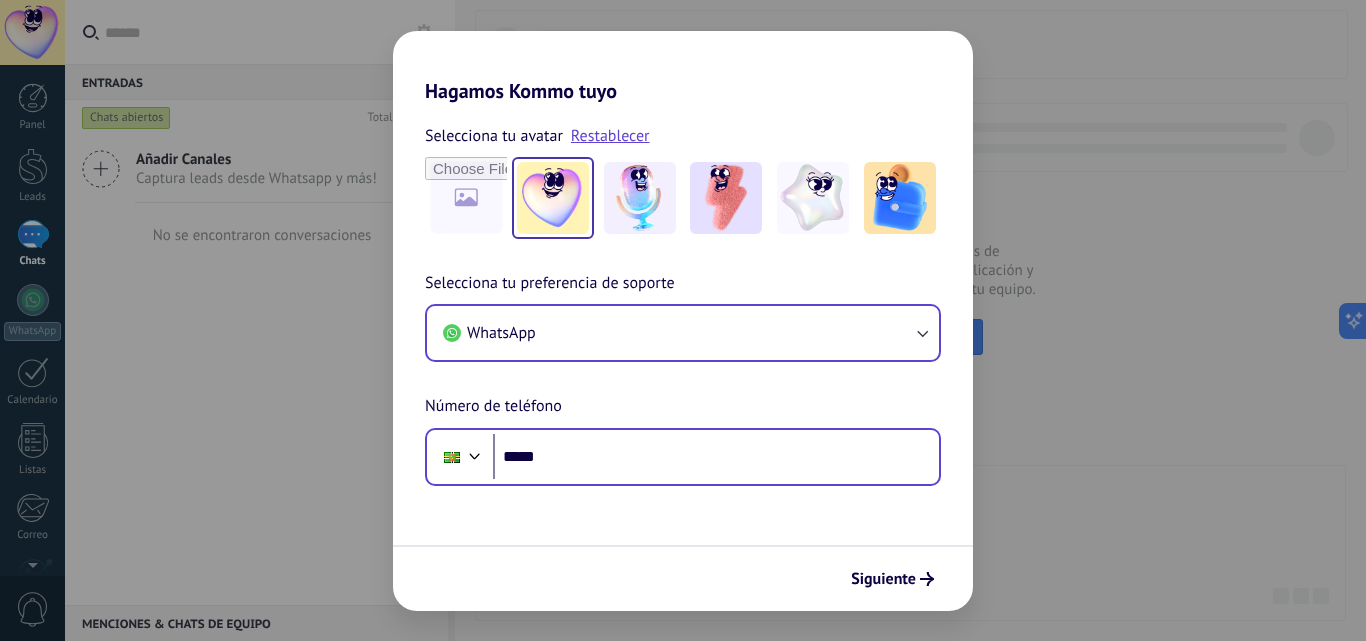scroll, scrollTop: 0, scrollLeft: 0, axis: both 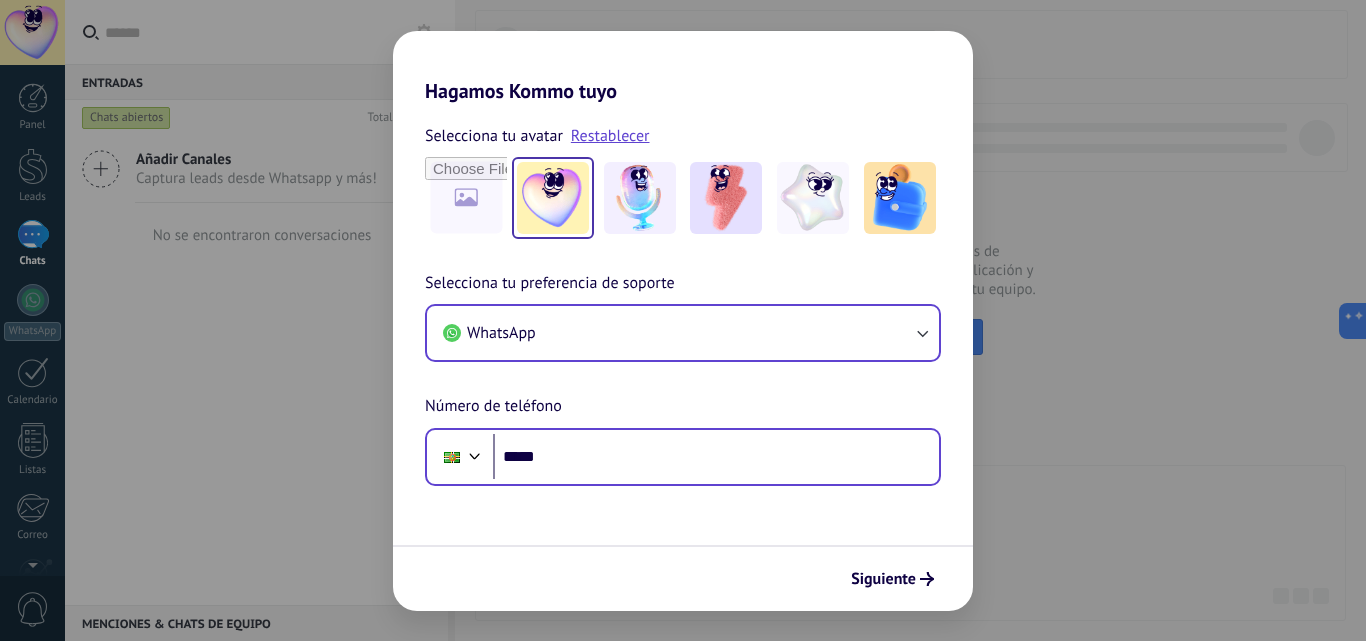 click on "Hagamos Kommo tuyo Selecciona tu avatar Restablecer Selecciona tu preferencia de soporte WhatsApp Número de teléfono Phone ***** Siguiente" at bounding box center [683, 320] 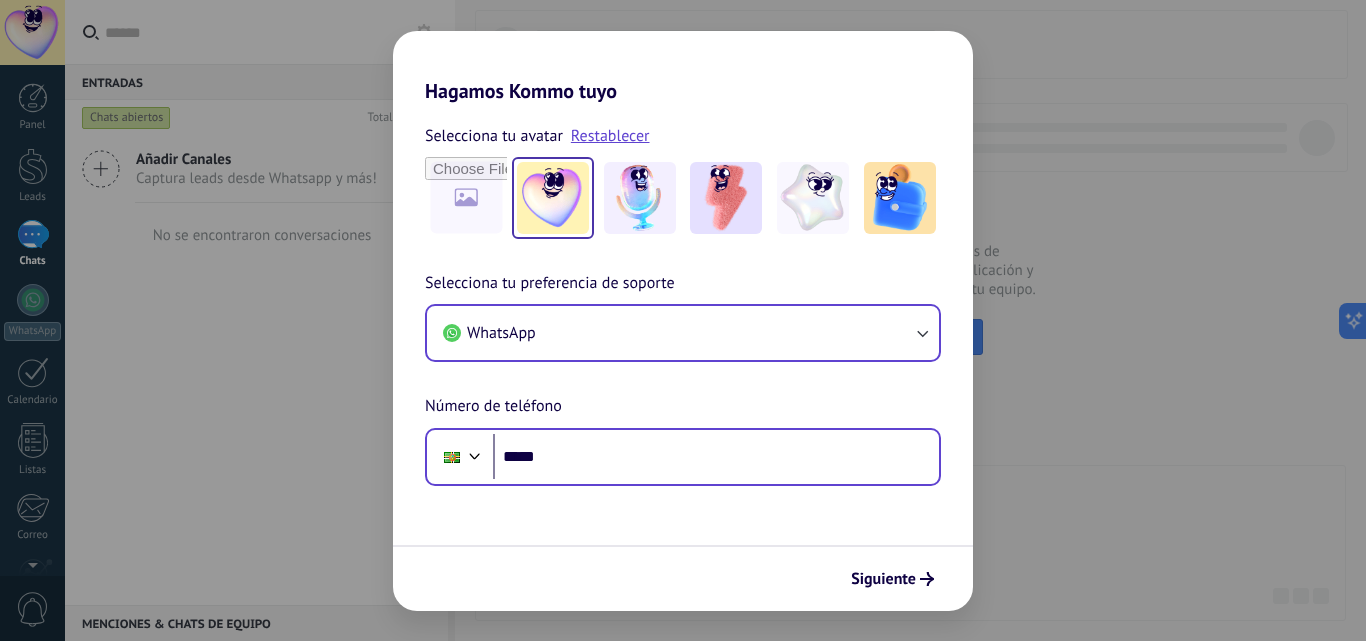 click on "Hagamos Kommo tuyo Selecciona tu avatar Restablecer Selecciona tu preferencia de soporte WhatsApp Número de teléfono Phone ***** Siguiente" at bounding box center [683, 320] 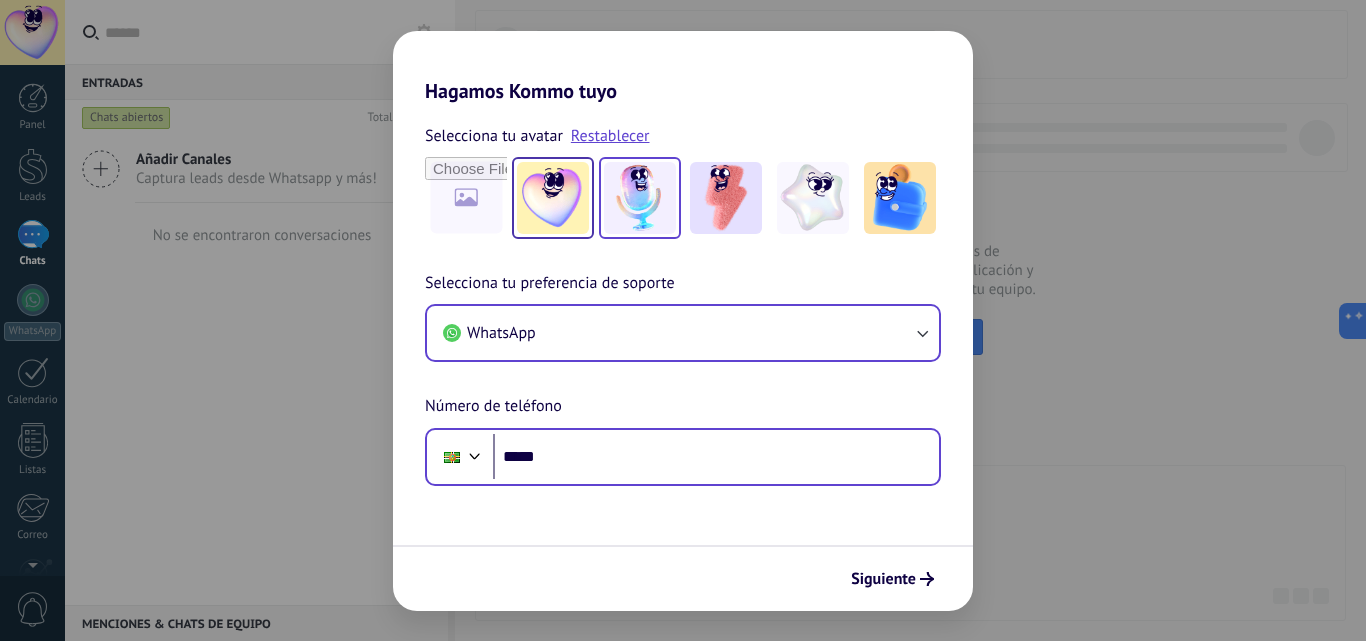 click at bounding box center (640, 198) 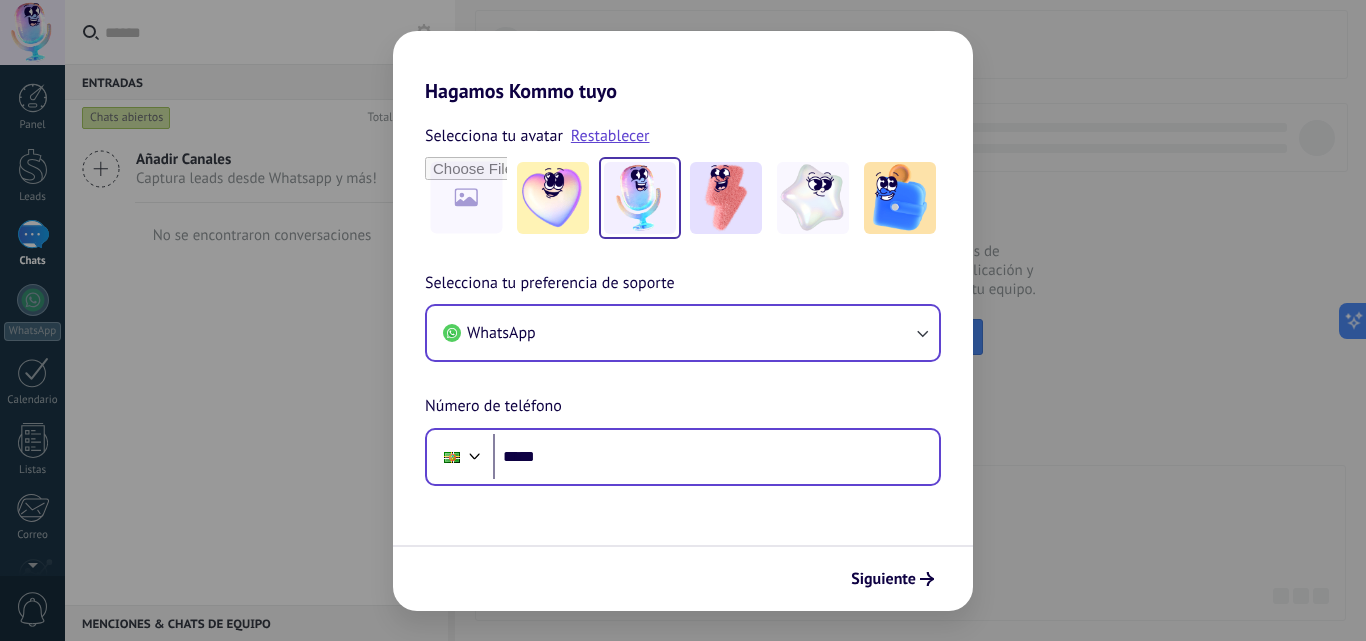 click on "Hagamos Kommo tuyo Selecciona tu avatar Restablecer Selecciona tu preferencia de soporte WhatsApp Número de teléfono Phone ***** Siguiente" at bounding box center [683, 320] 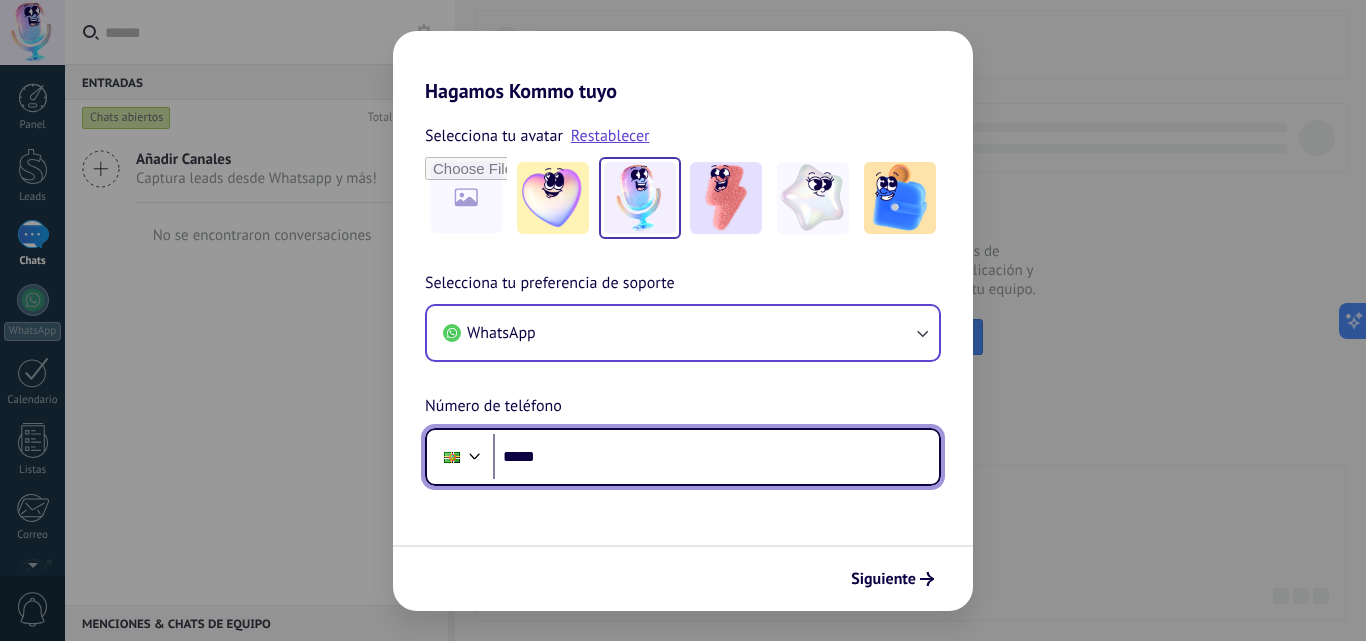 click at bounding box center [475, 454] 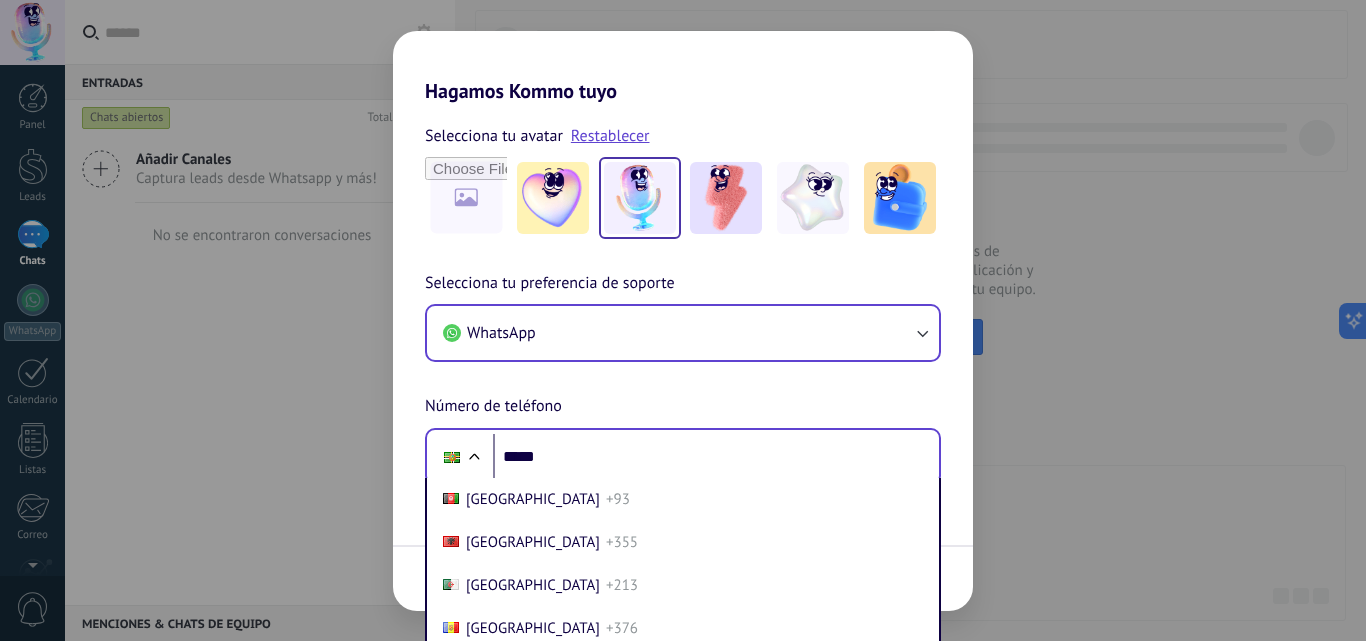 scroll, scrollTop: 75, scrollLeft: 0, axis: vertical 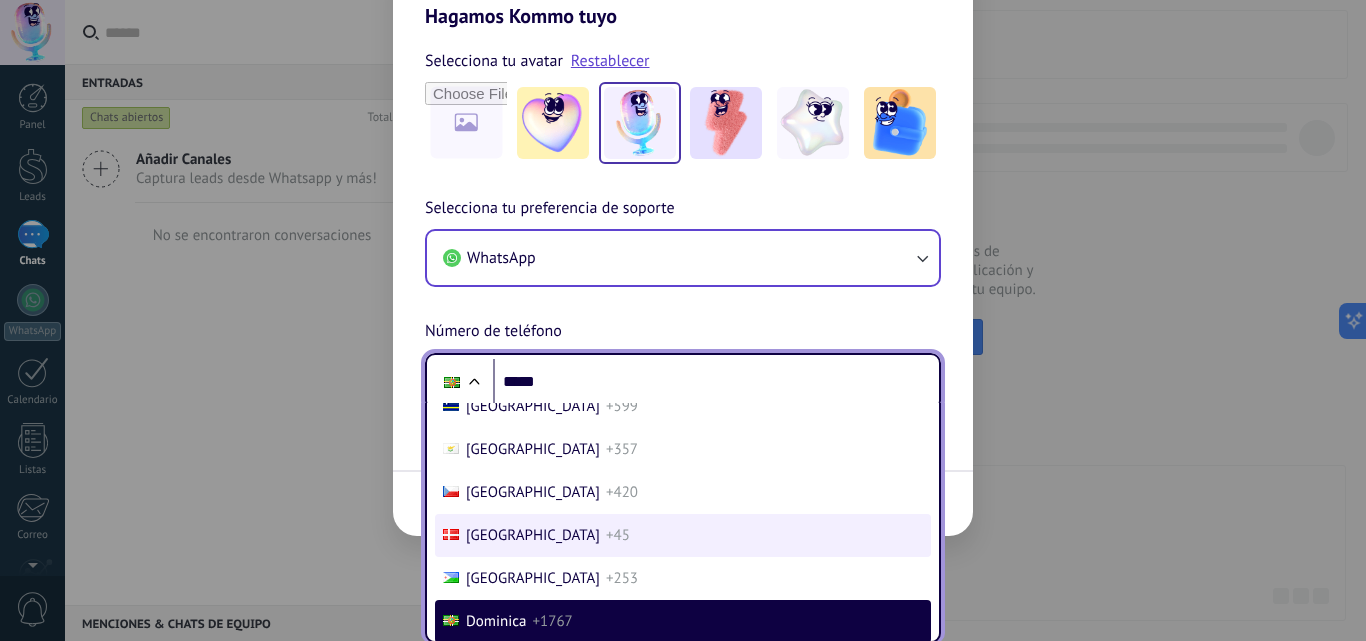 type 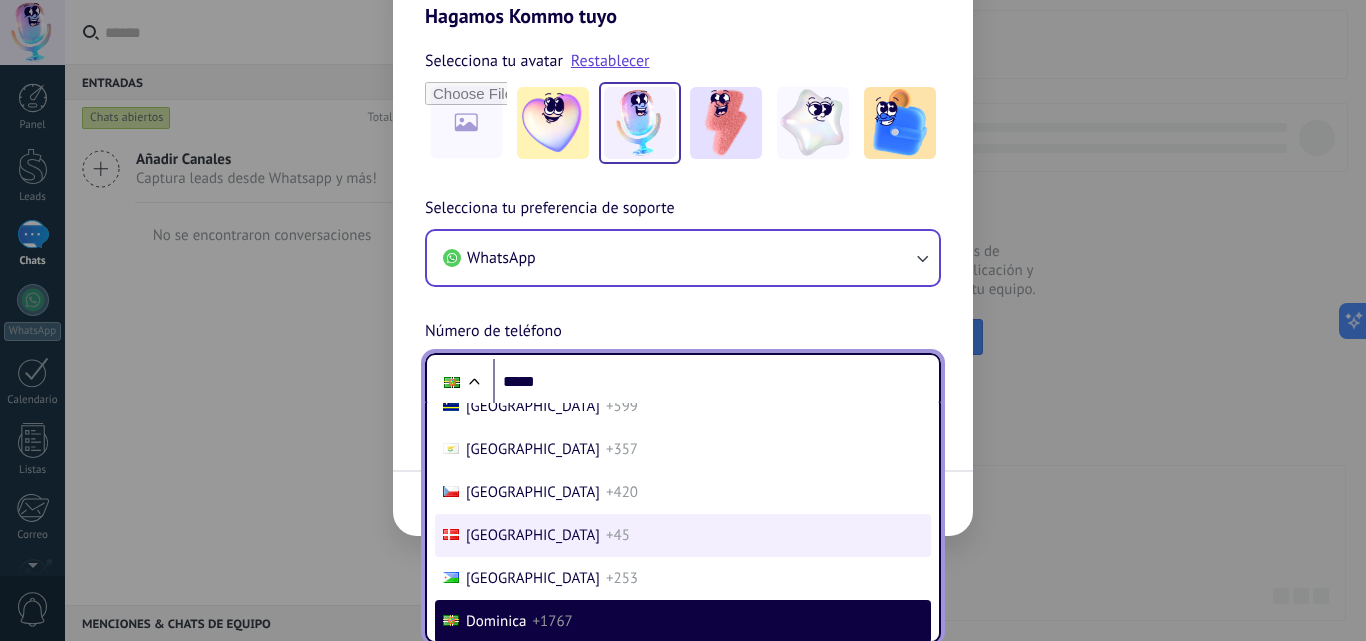 click on "Denmark +45" at bounding box center [683, 535] 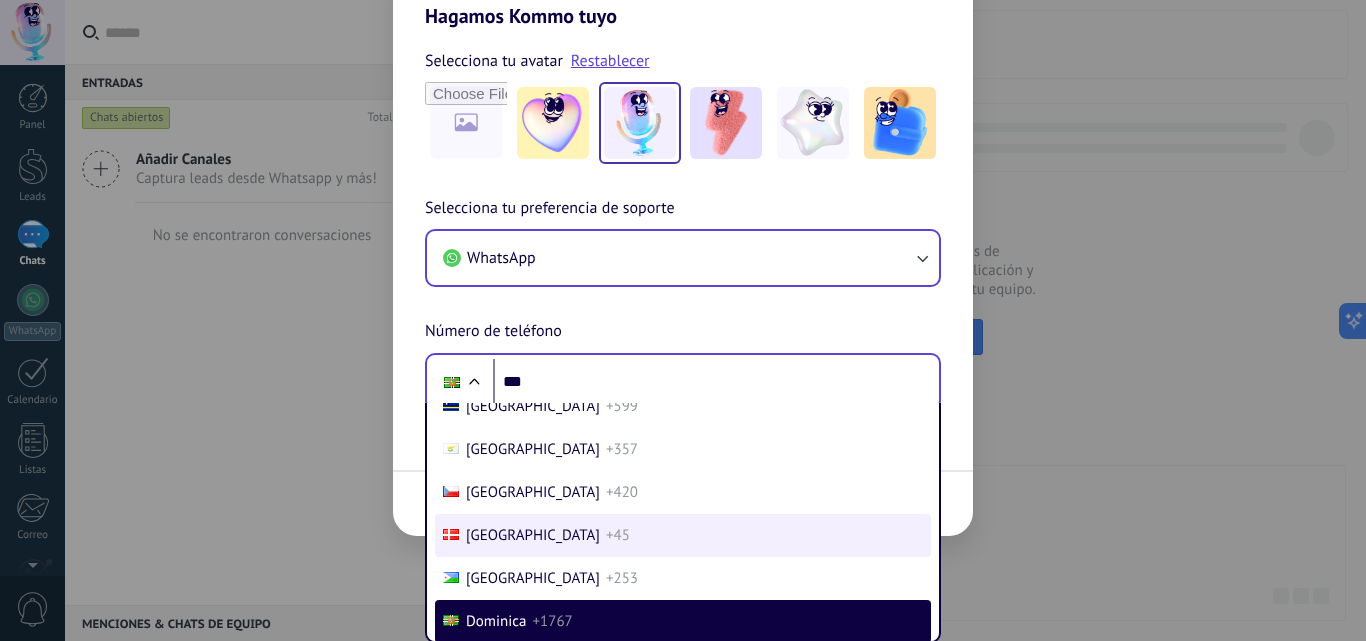 scroll, scrollTop: 0, scrollLeft: 0, axis: both 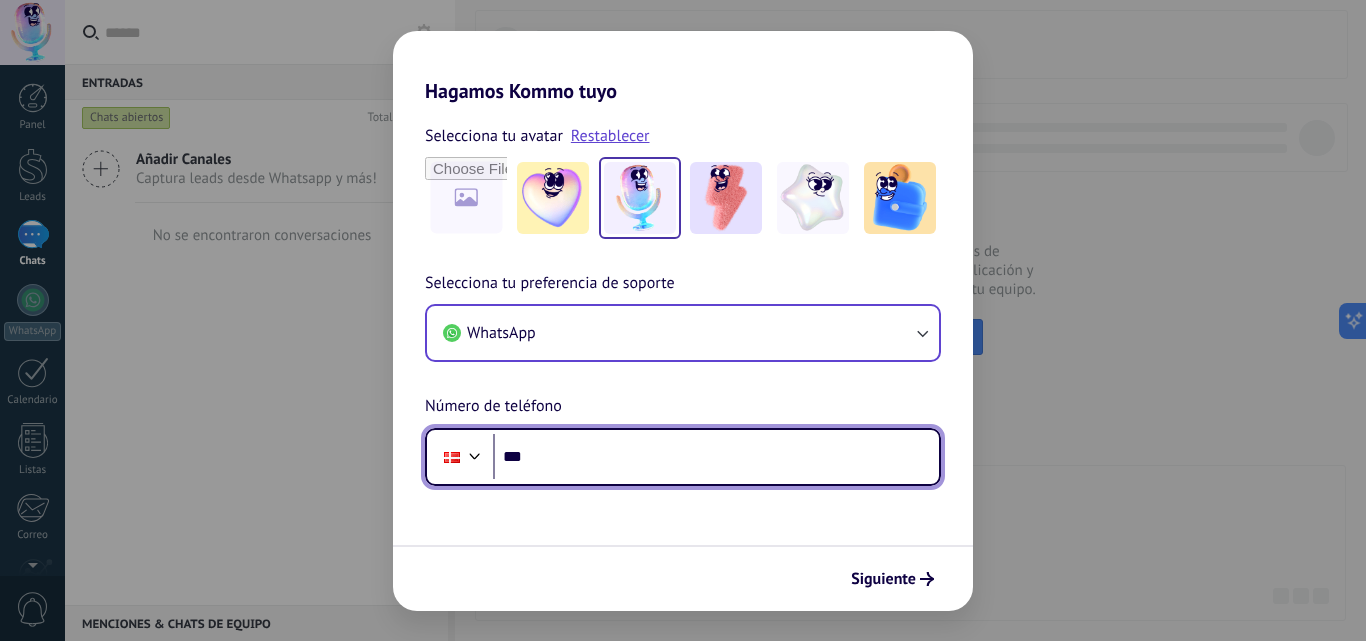 click at bounding box center [475, 454] 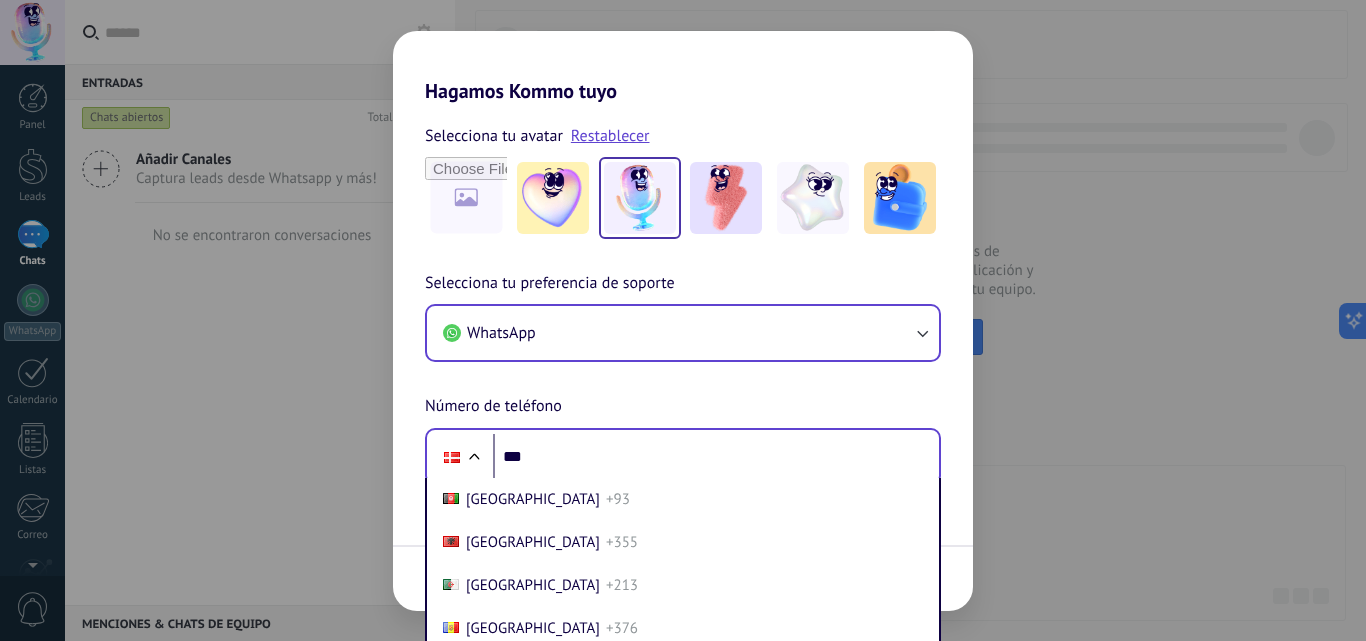 scroll, scrollTop: 75, scrollLeft: 0, axis: vertical 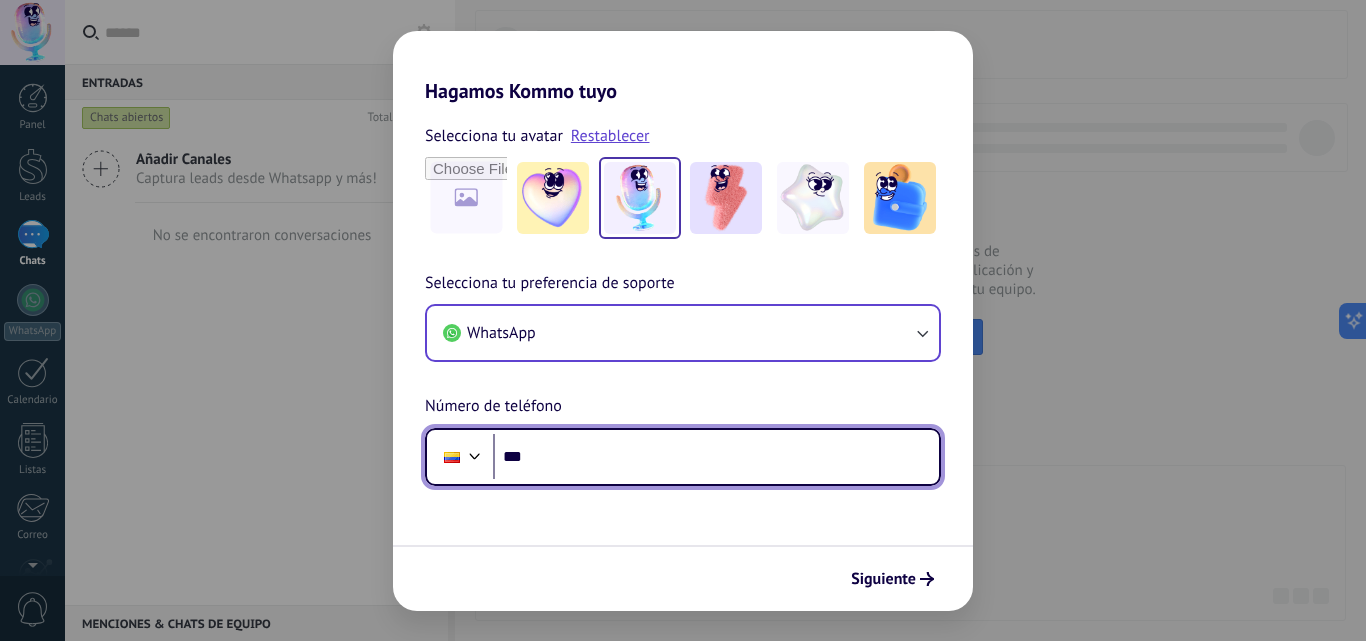 click on "***" at bounding box center [716, 457] 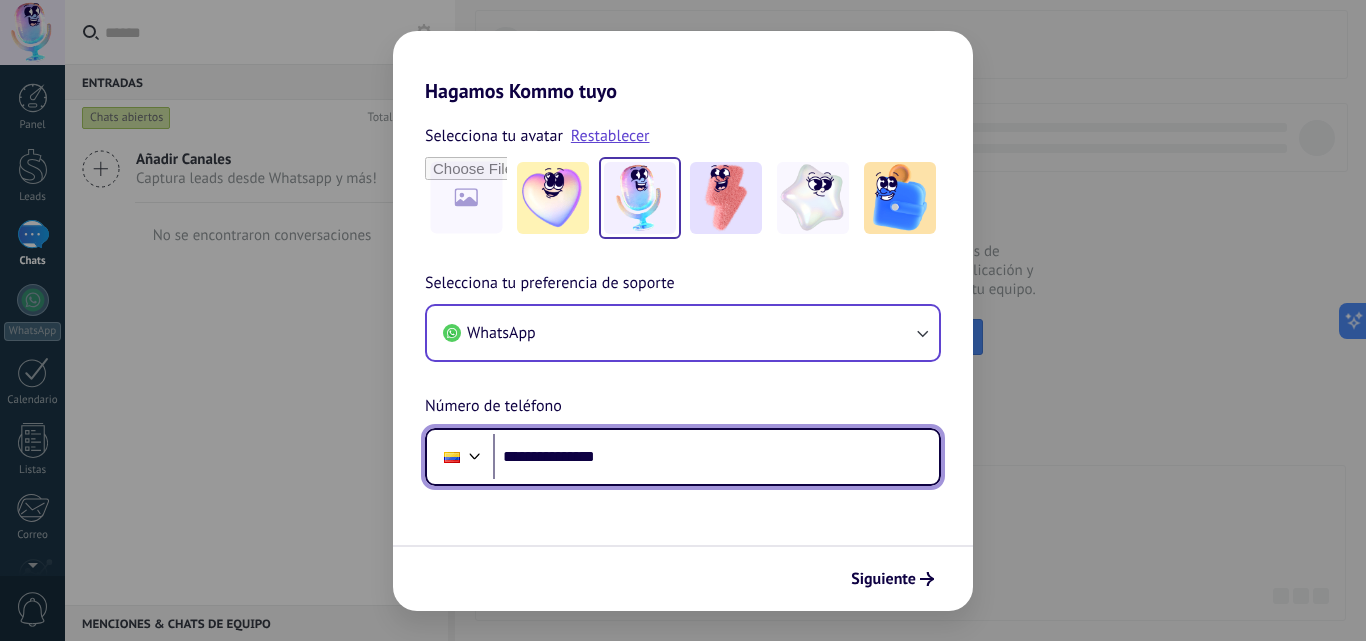 type on "**********" 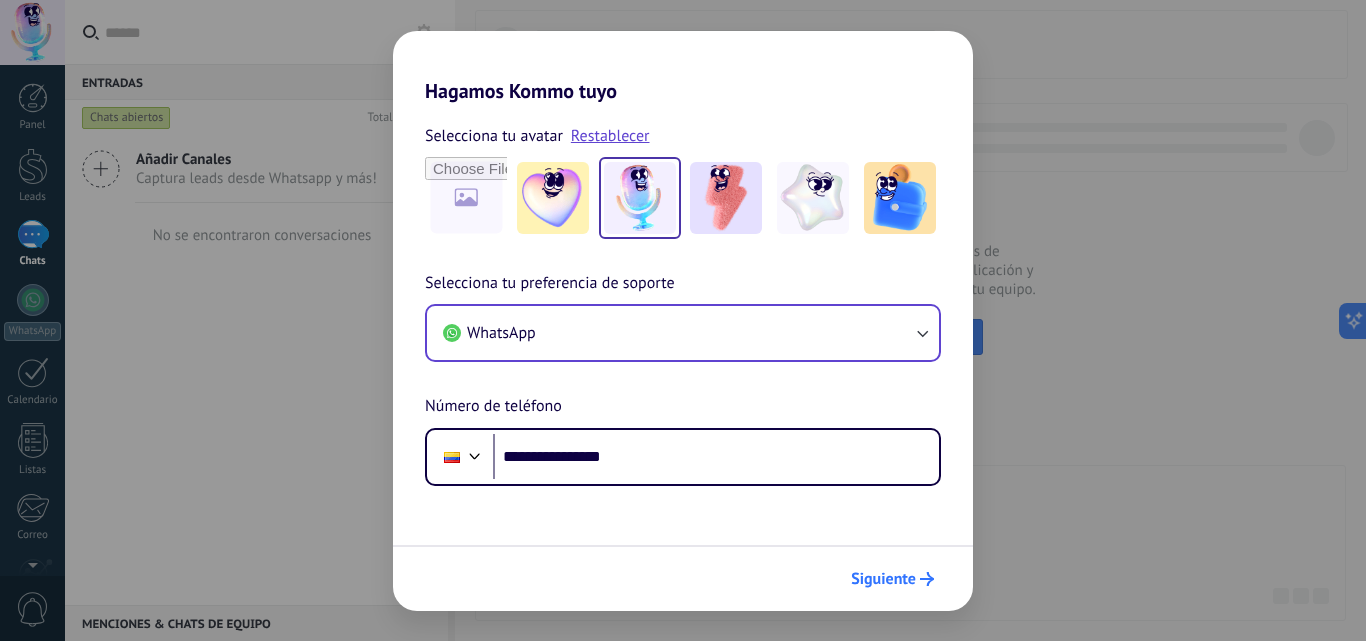 click on "Siguiente" at bounding box center (892, 579) 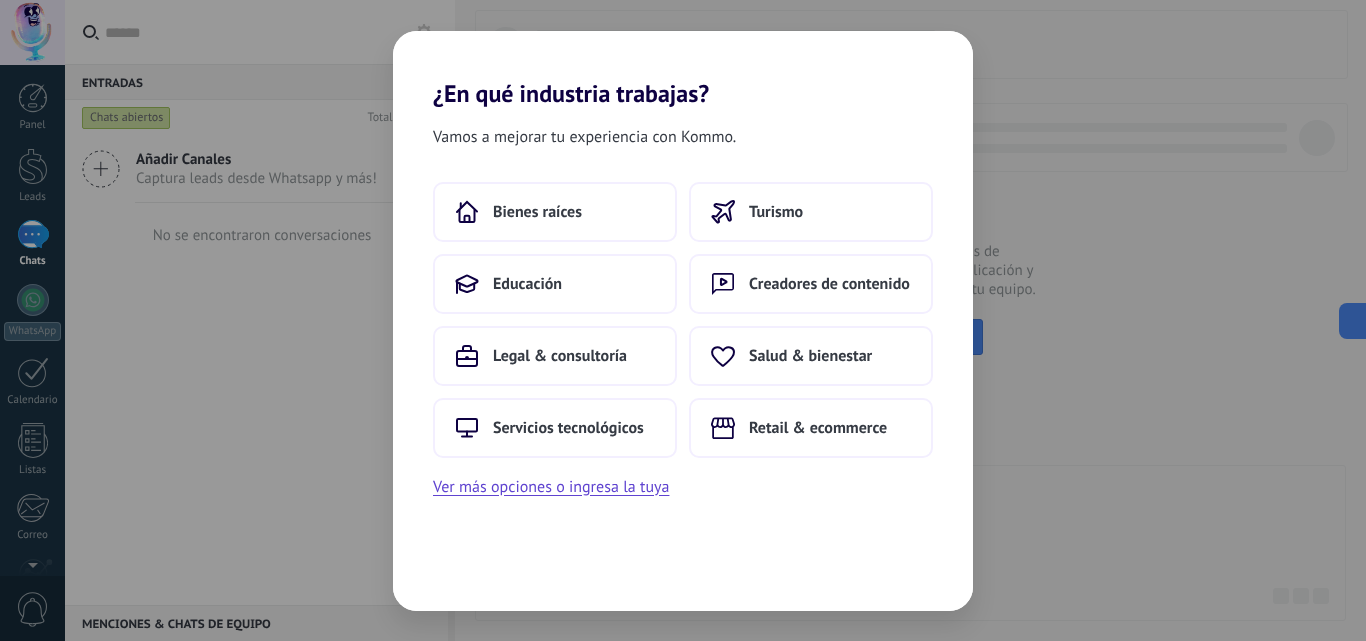 scroll, scrollTop: 0, scrollLeft: 0, axis: both 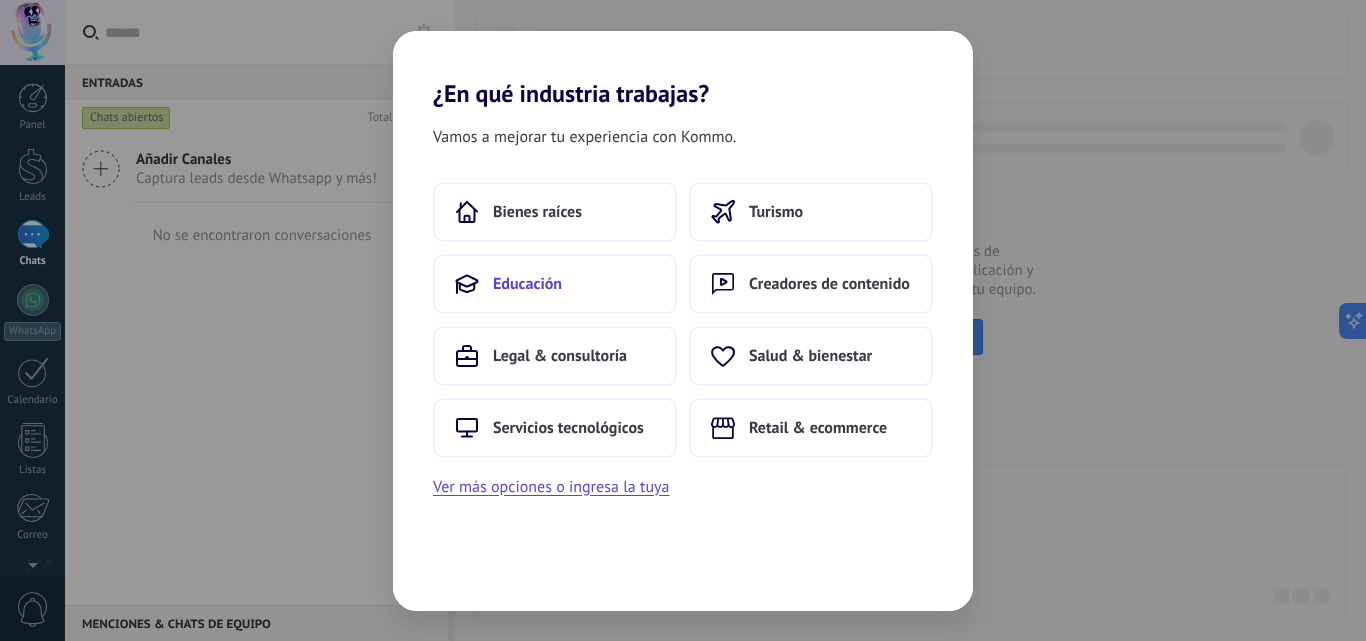 click on "Educación" at bounding box center (527, 284) 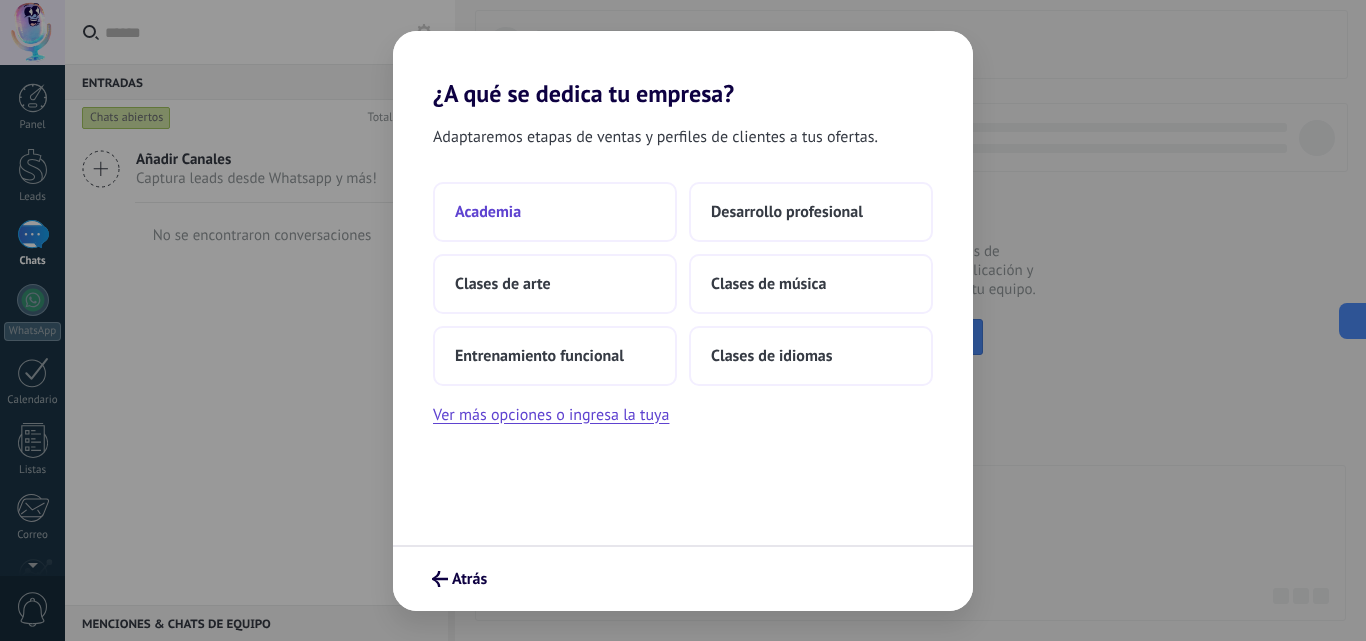 click on "Academia" at bounding box center [555, 212] 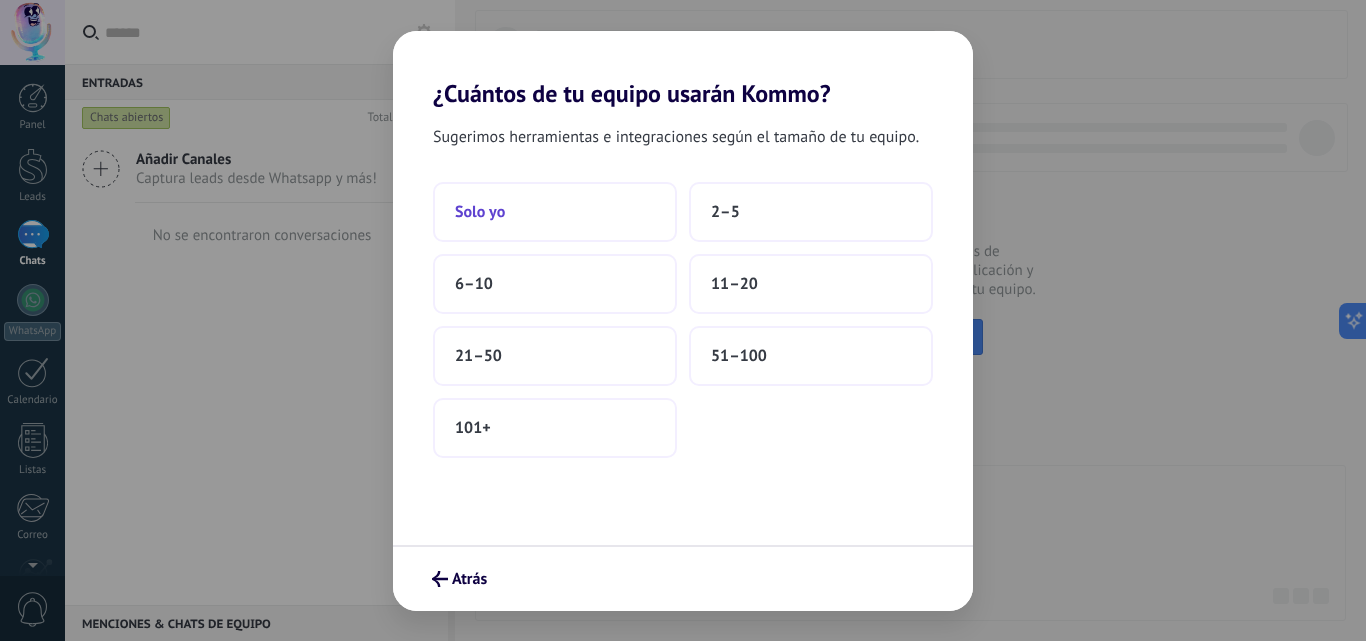 click on "Solo yo" at bounding box center (555, 212) 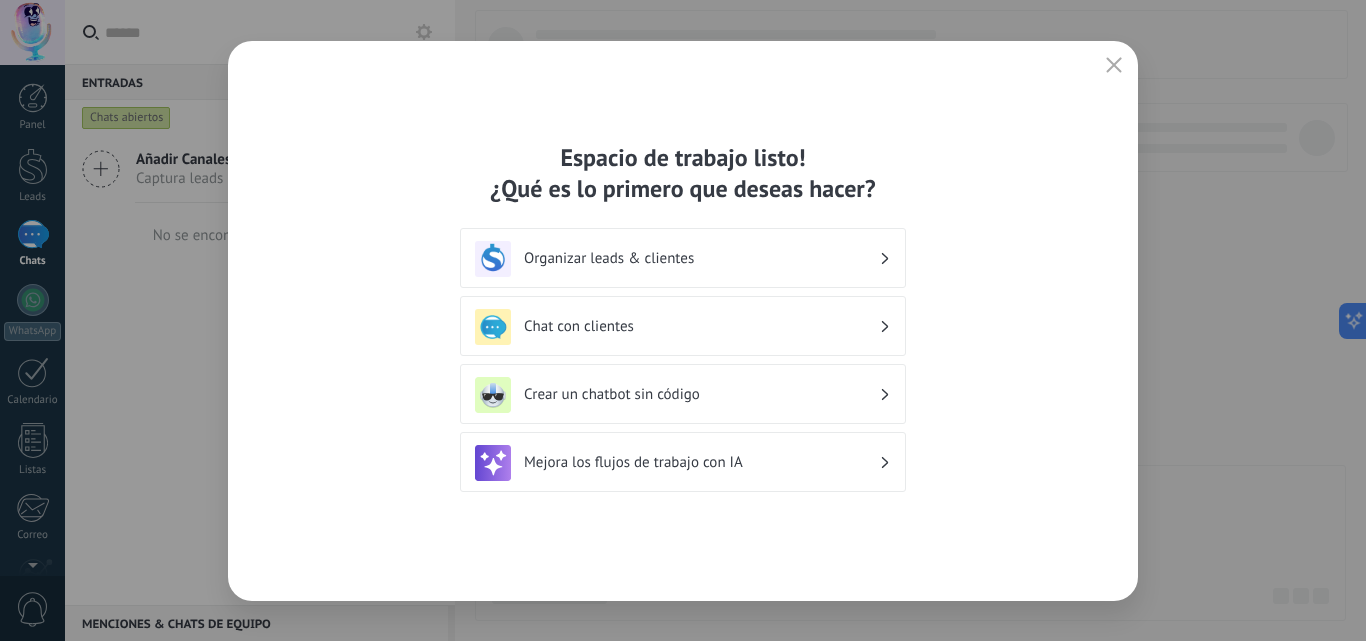 click on "Chat con clientes" at bounding box center (683, 326) 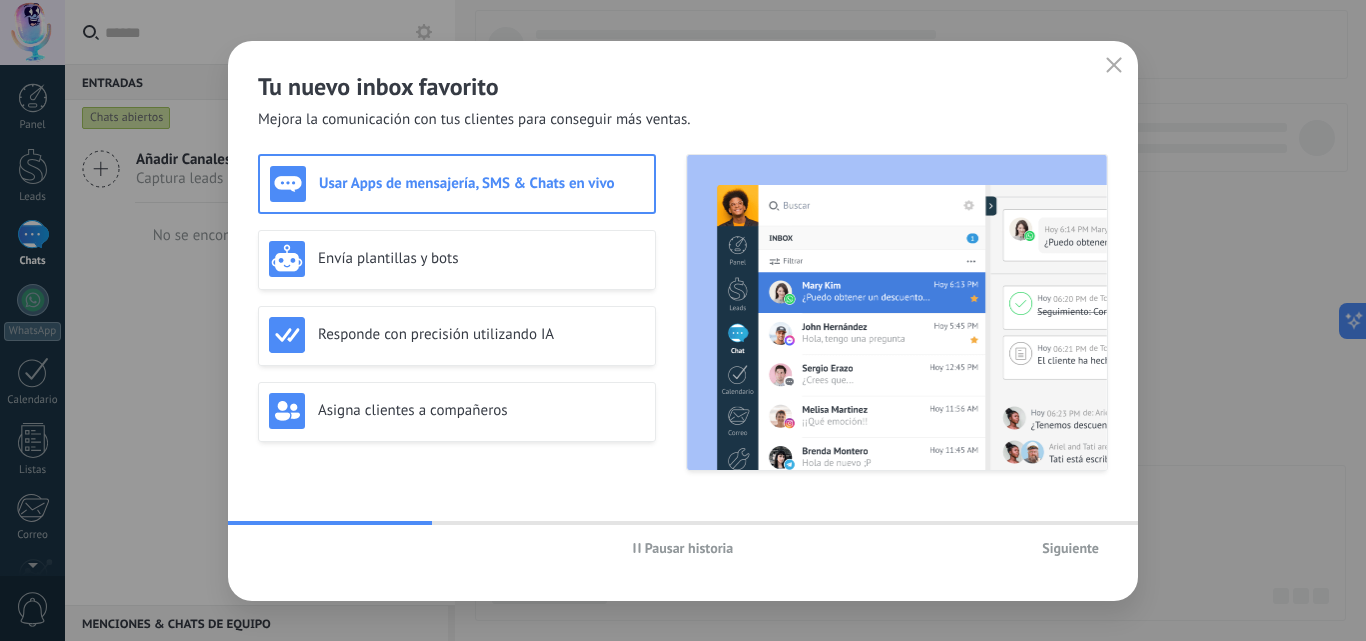 click 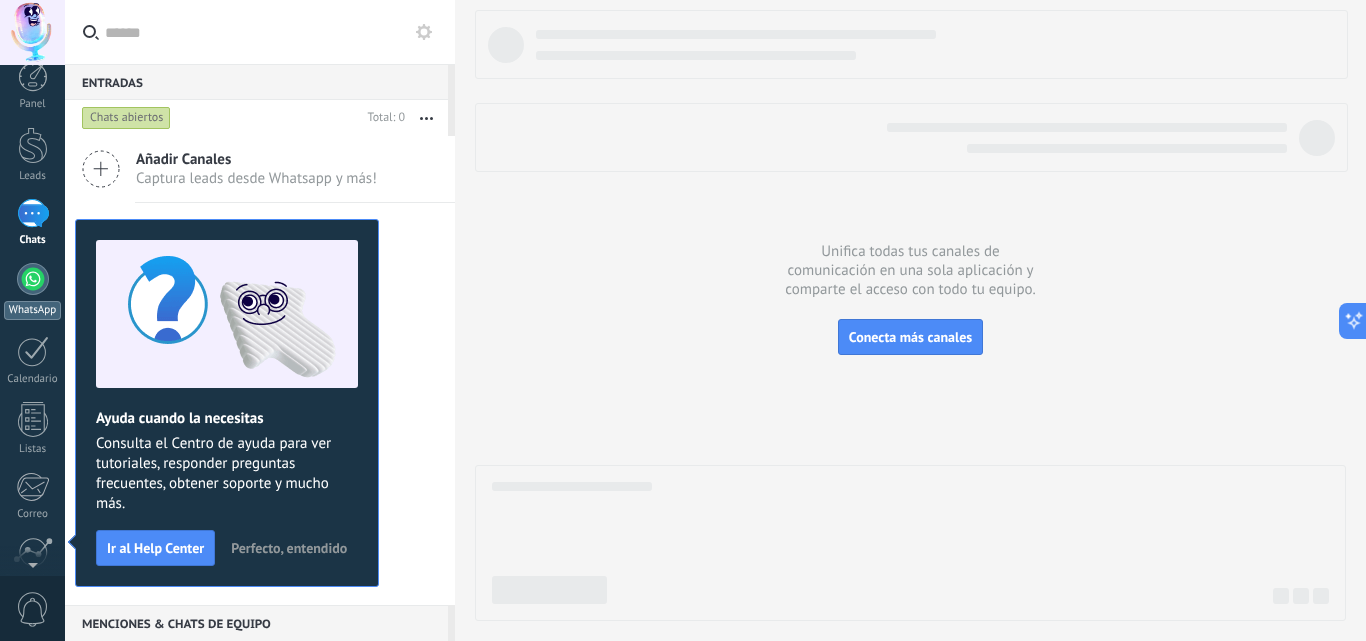 scroll, scrollTop: 0, scrollLeft: 0, axis: both 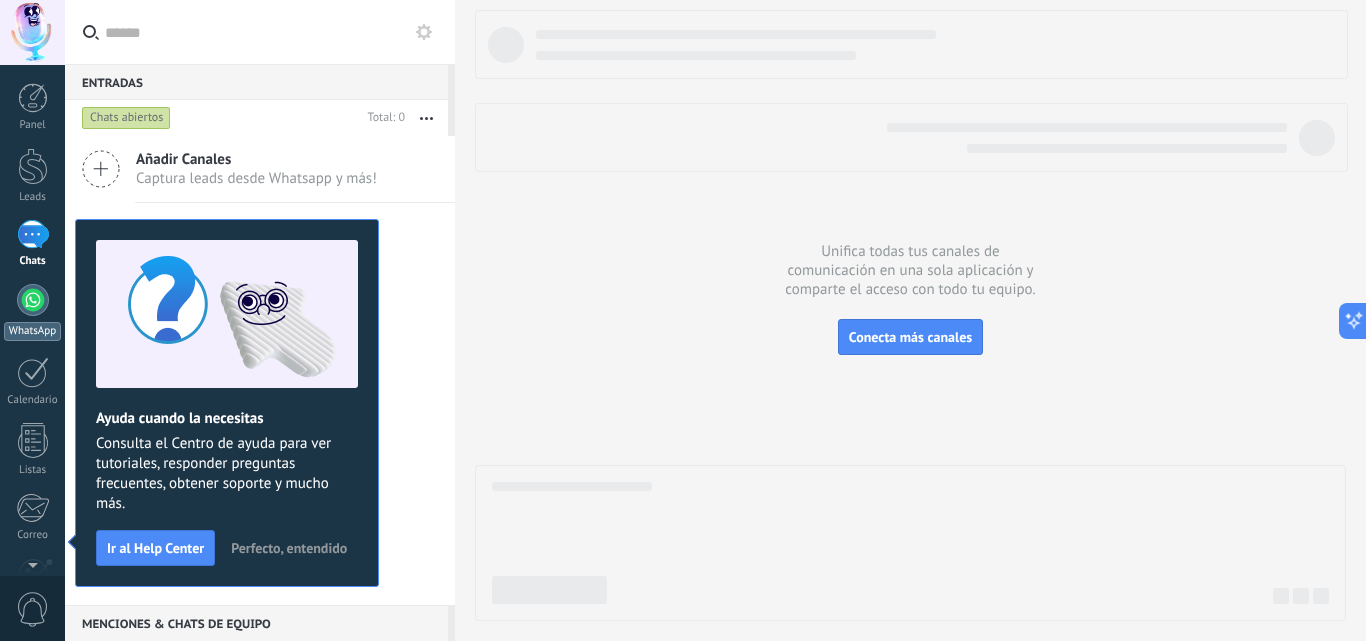 click at bounding box center [33, 300] 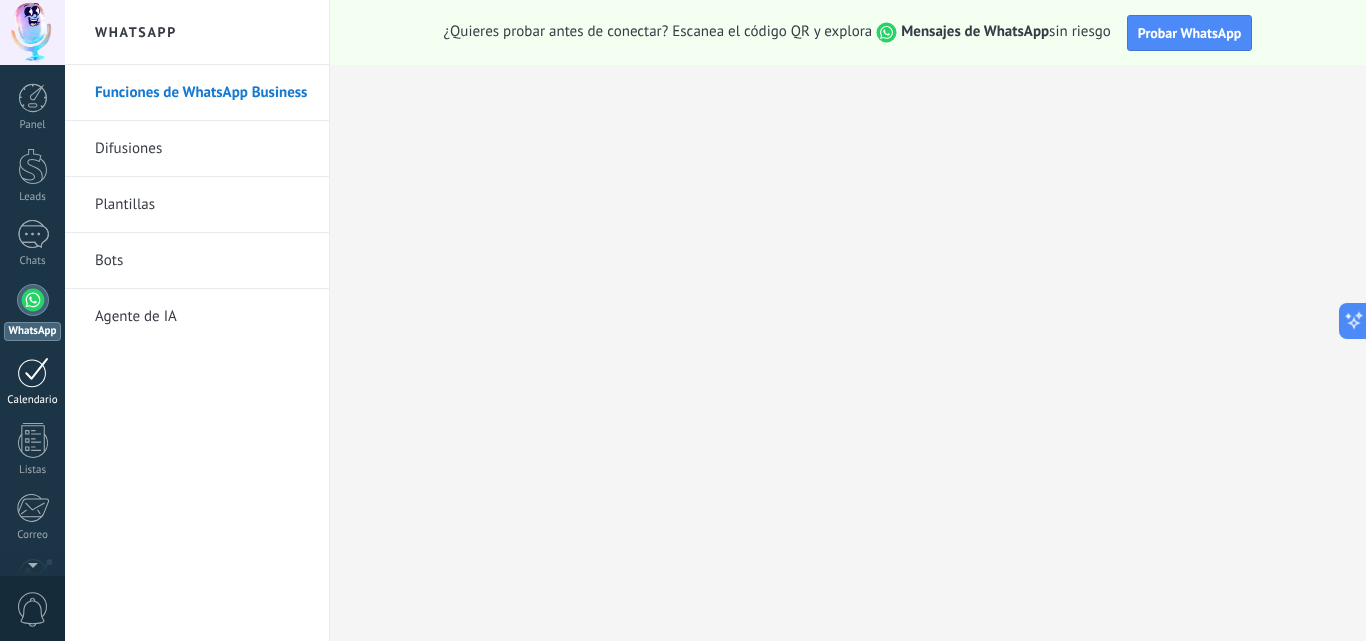 click at bounding box center (33, 372) 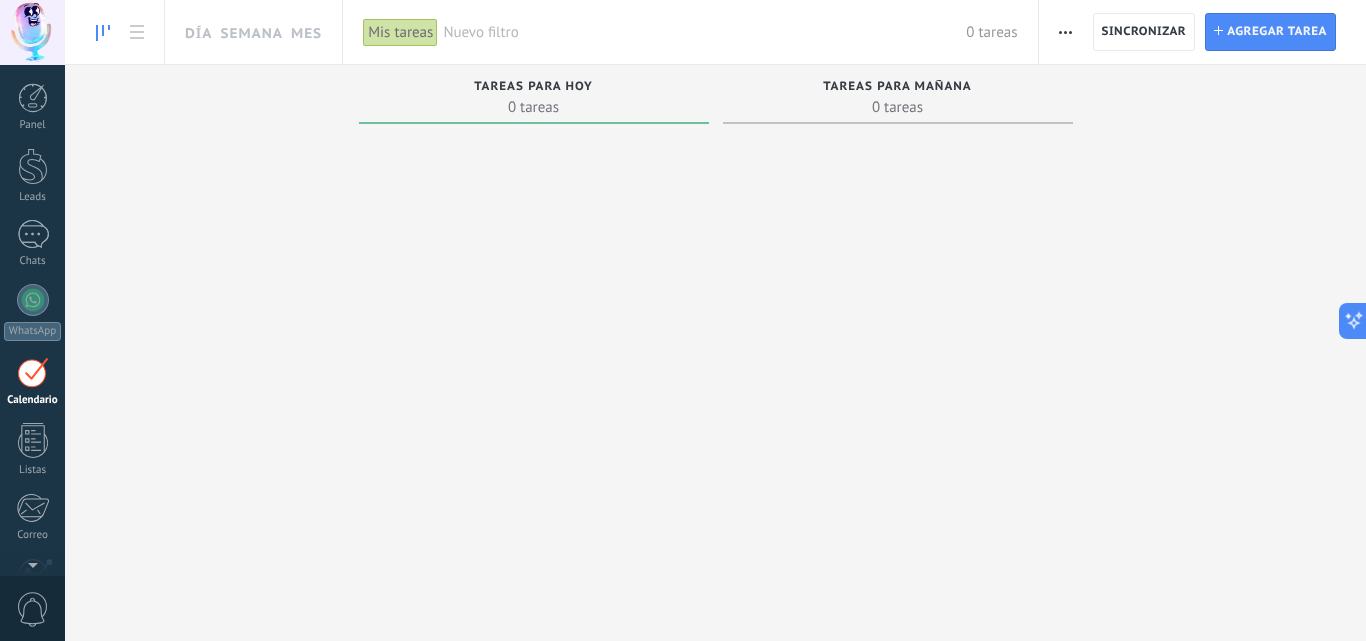 scroll, scrollTop: 58, scrollLeft: 0, axis: vertical 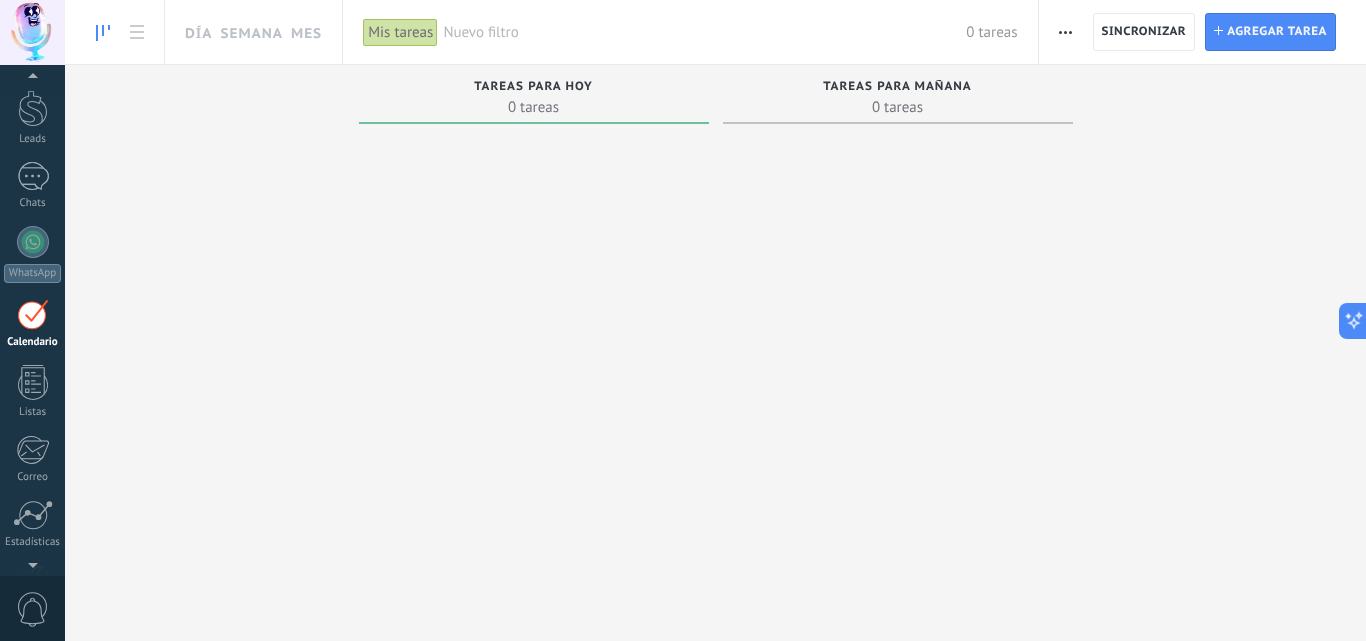click on "0 tareas" at bounding box center (534, 107) 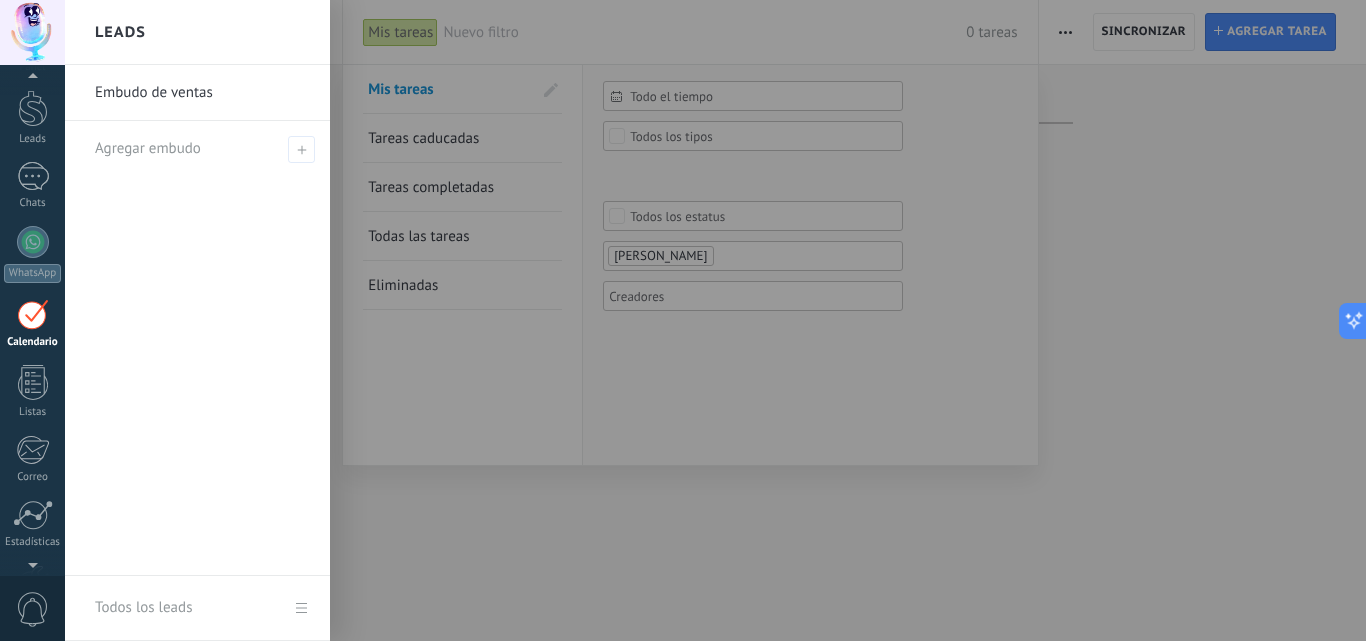 click at bounding box center [748, 320] 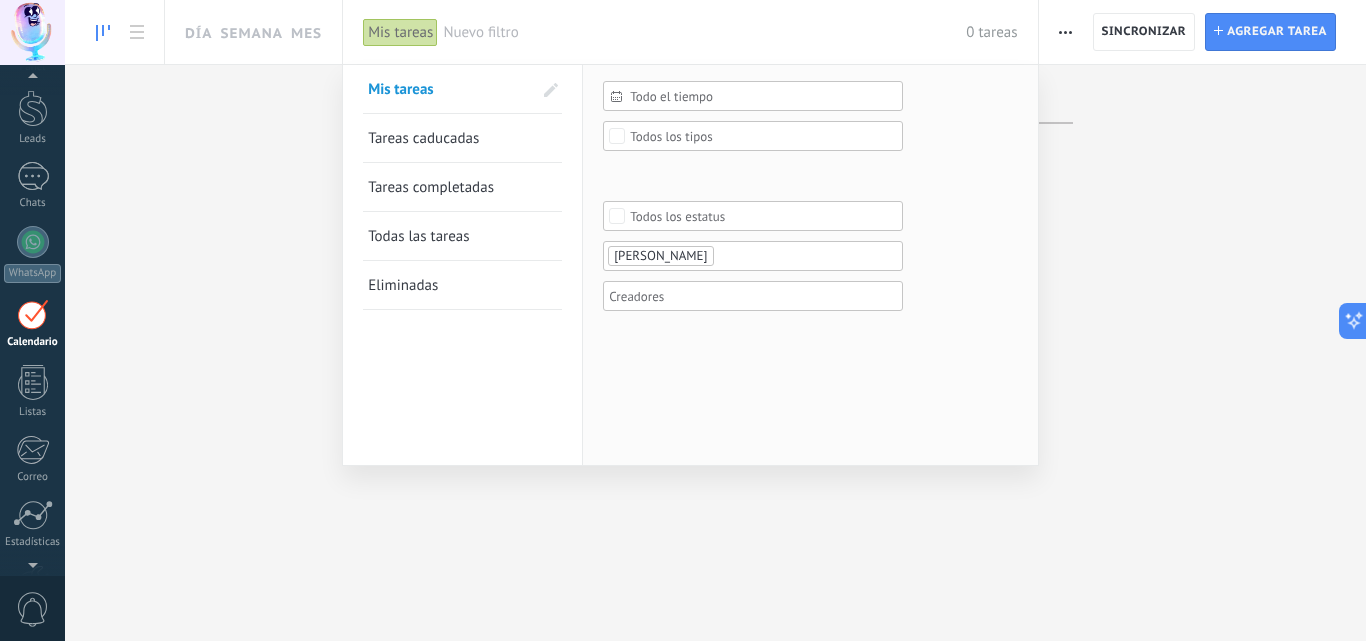 click on "Todos los tipos" at bounding box center [671, 136] 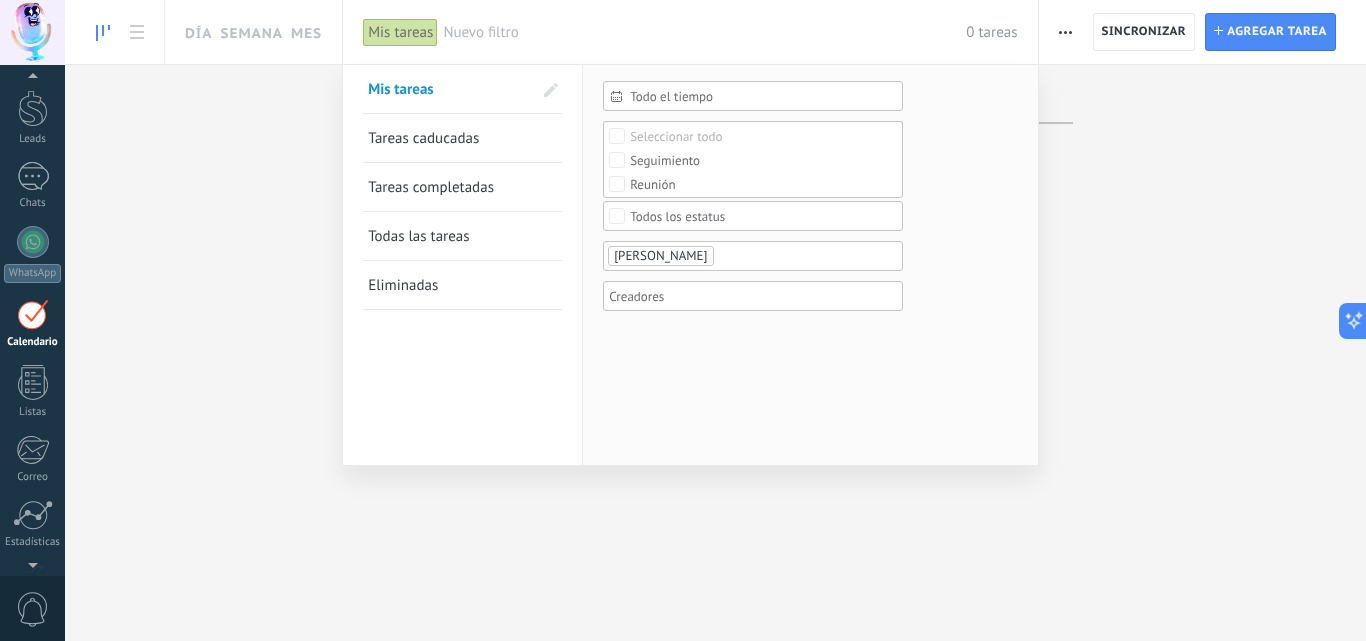 click at bounding box center (683, 320) 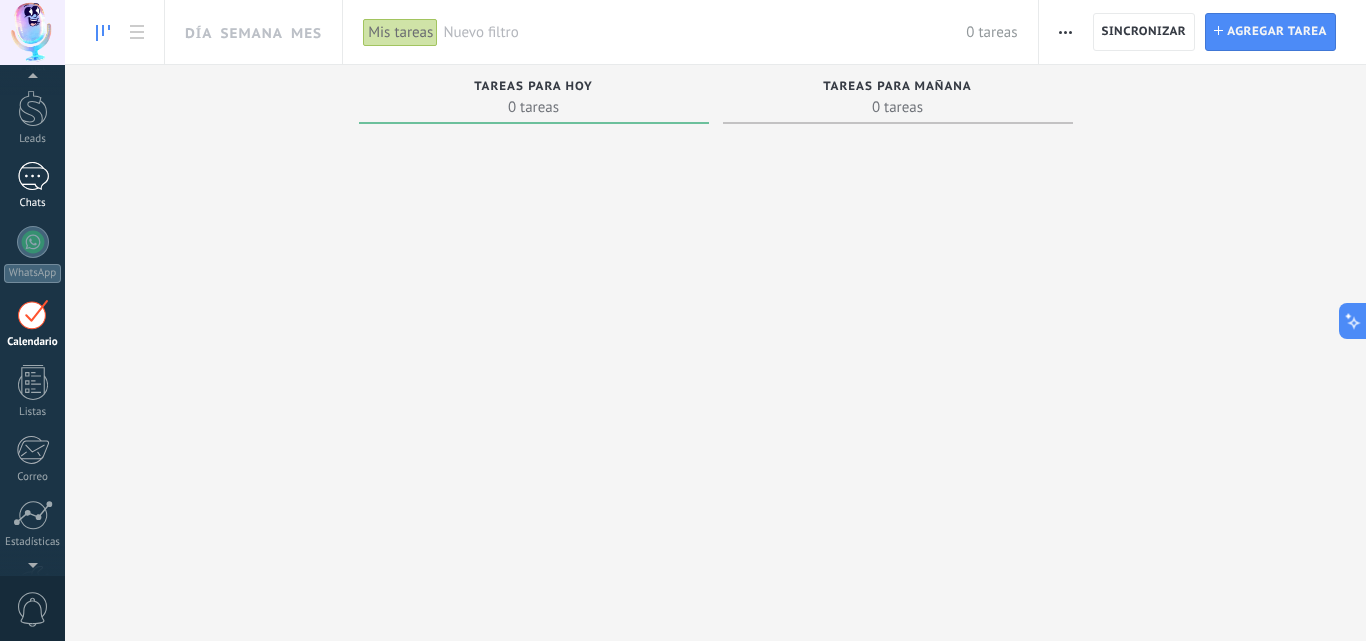 click on "Chats" at bounding box center (33, 203) 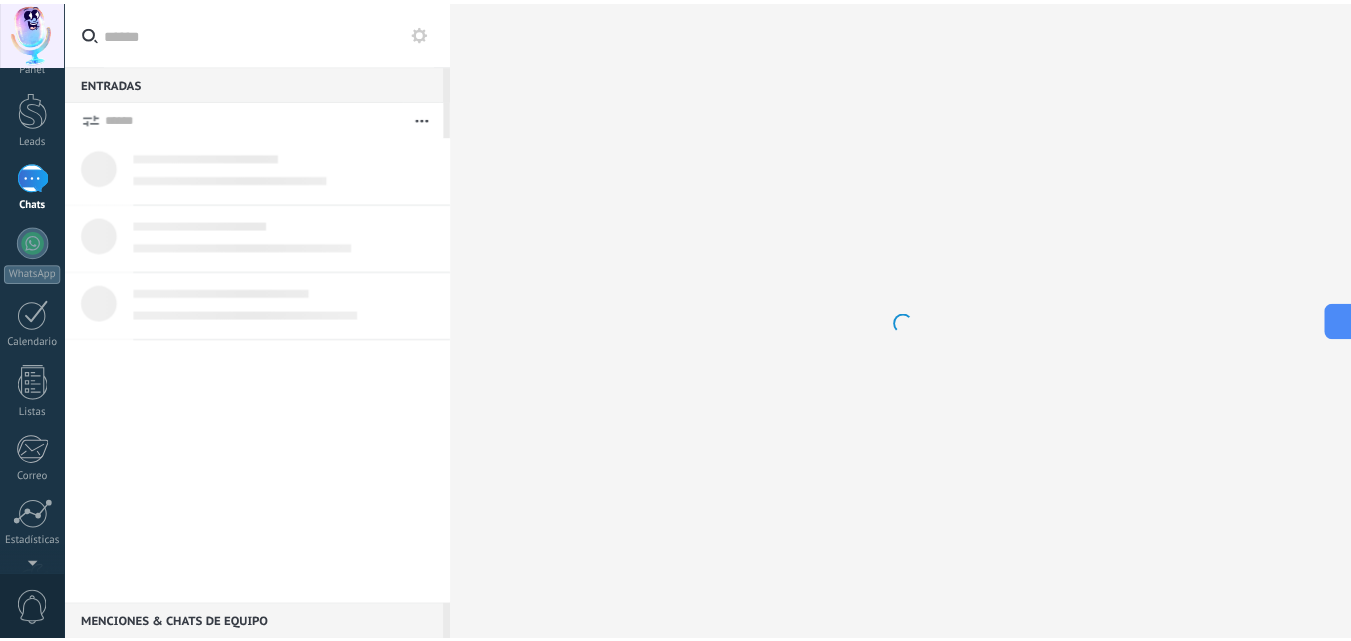 scroll, scrollTop: 0, scrollLeft: 0, axis: both 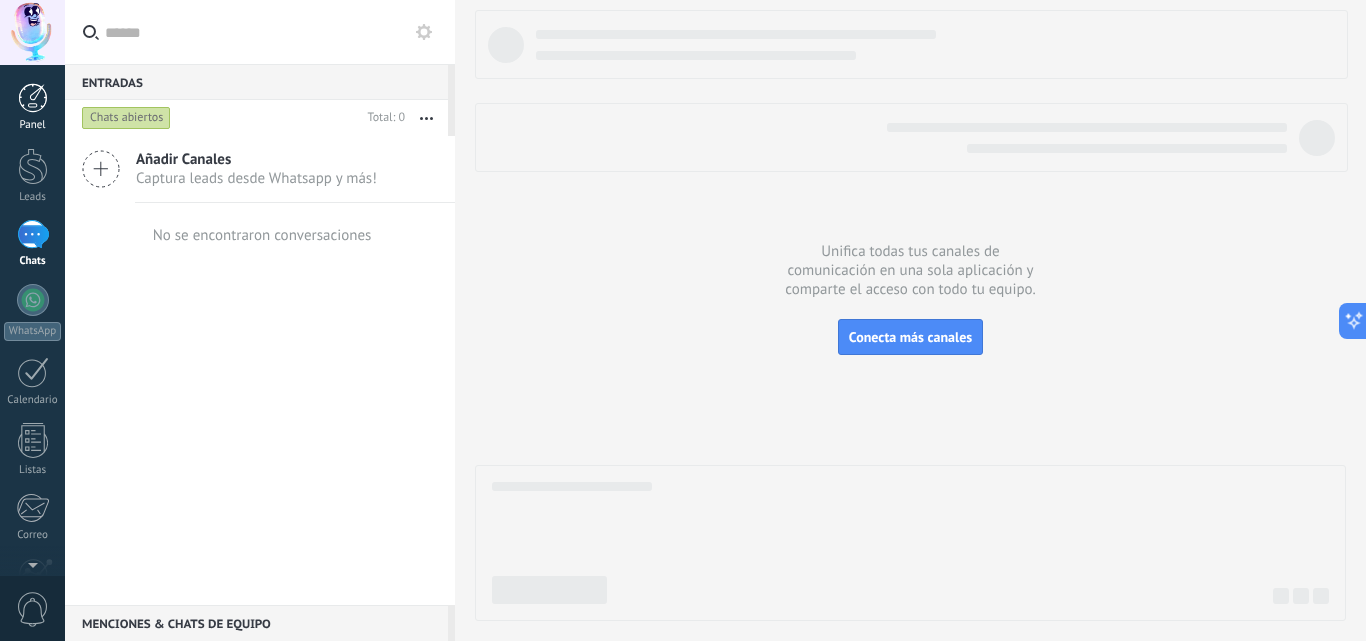 click at bounding box center [33, 98] 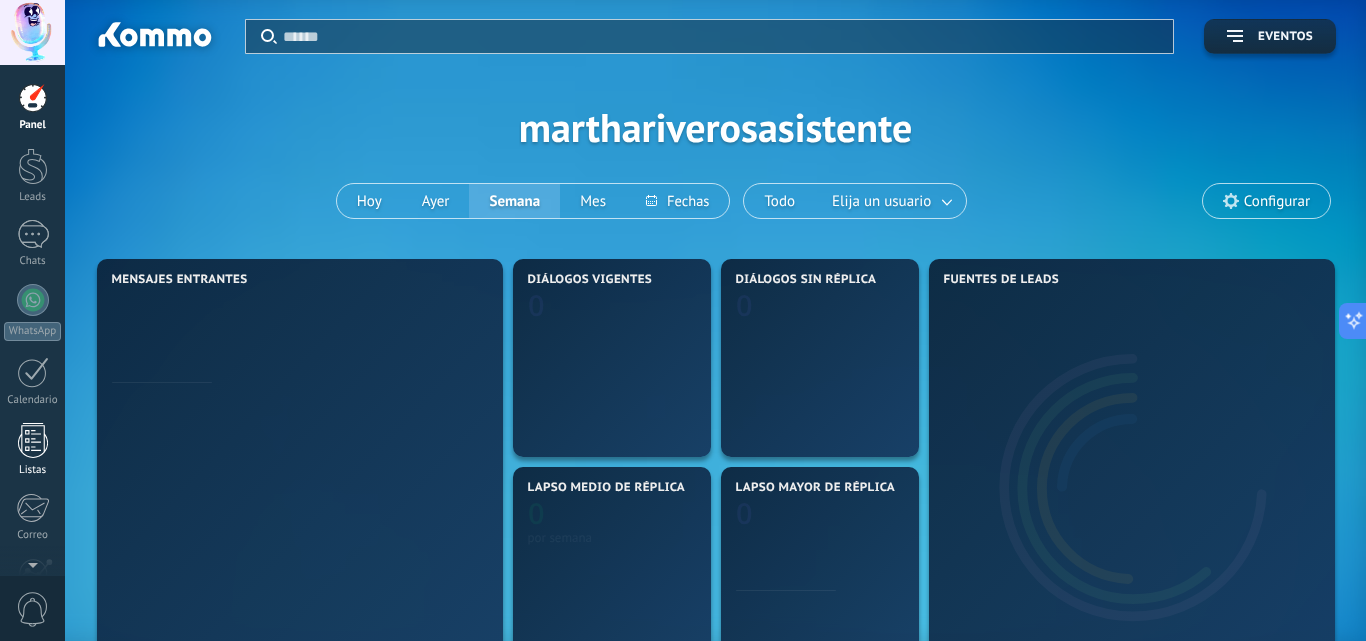click at bounding box center [33, 440] 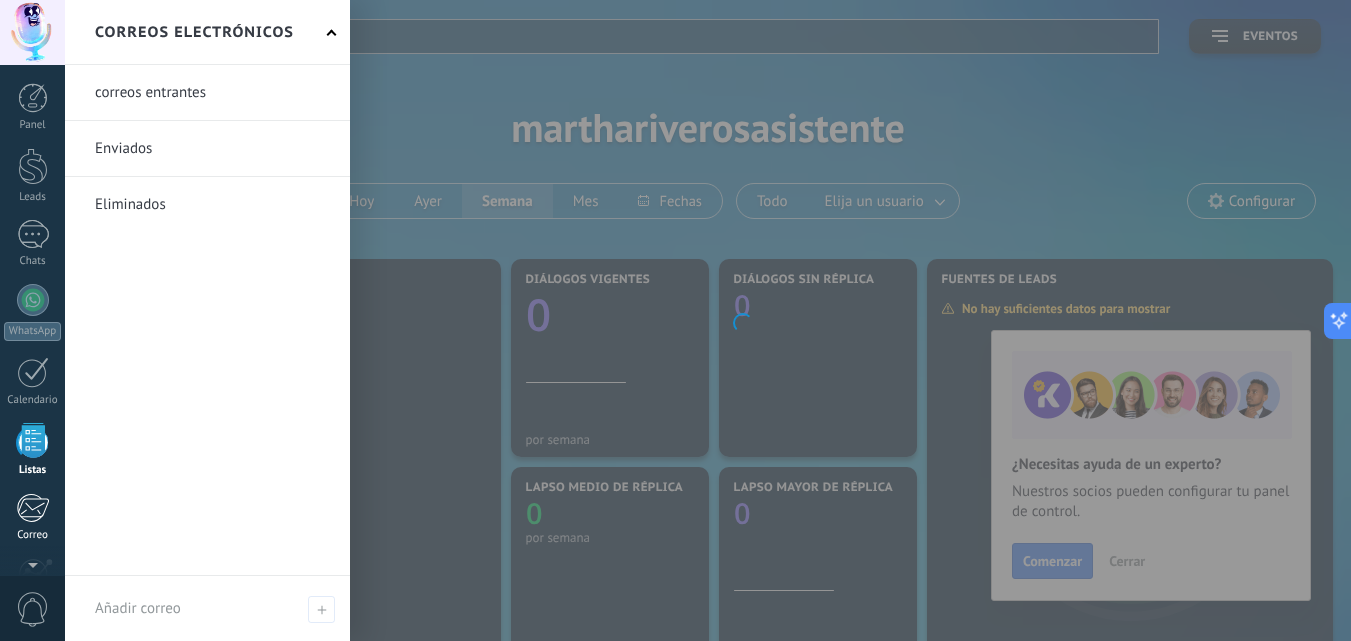 click at bounding box center [32, 508] 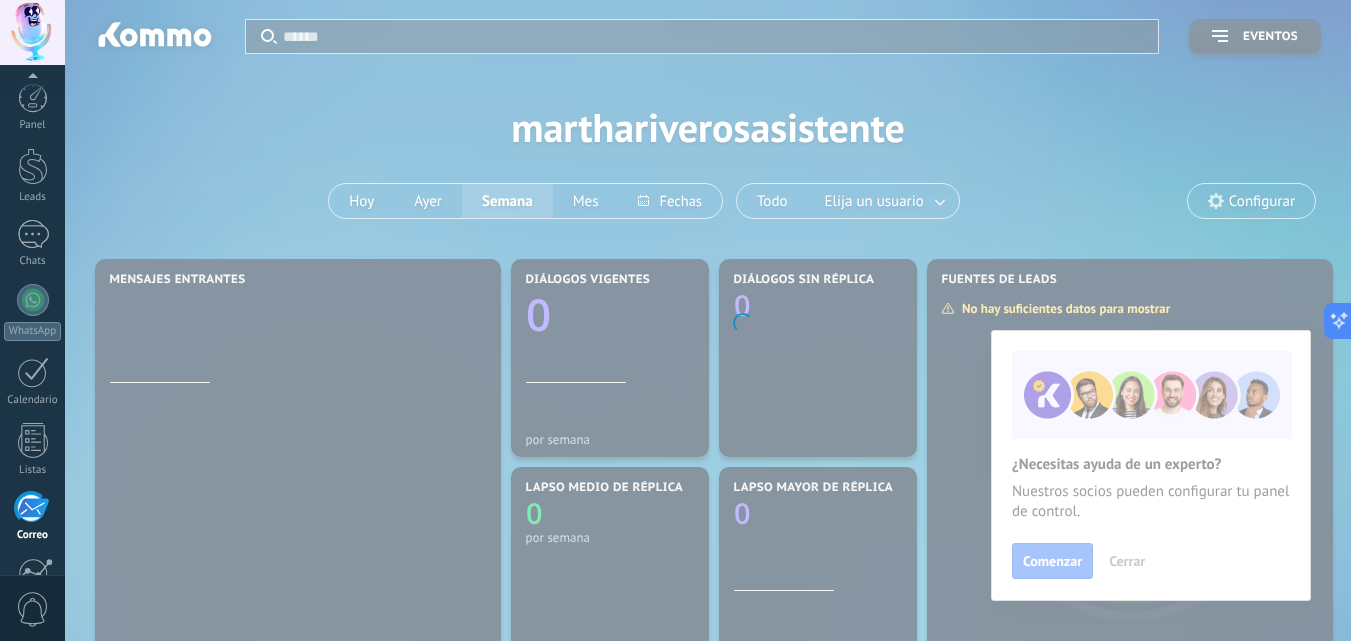 scroll, scrollTop: 191, scrollLeft: 0, axis: vertical 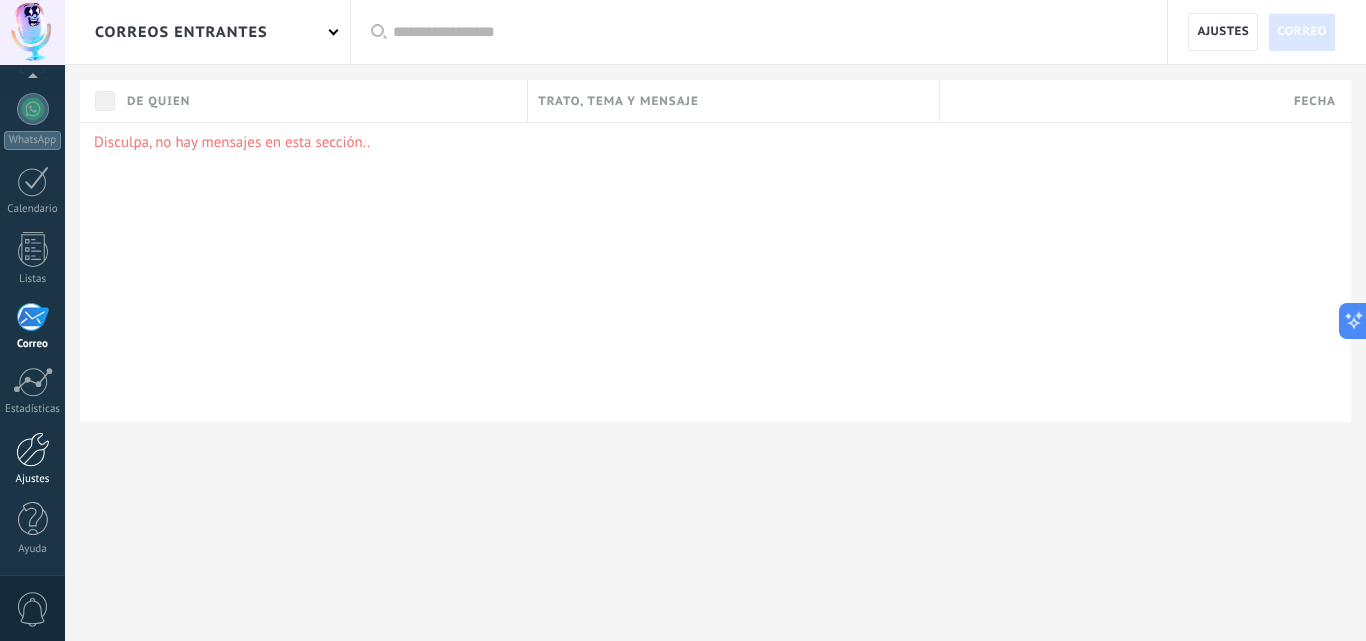 click on "Ajustes" at bounding box center (32, 459) 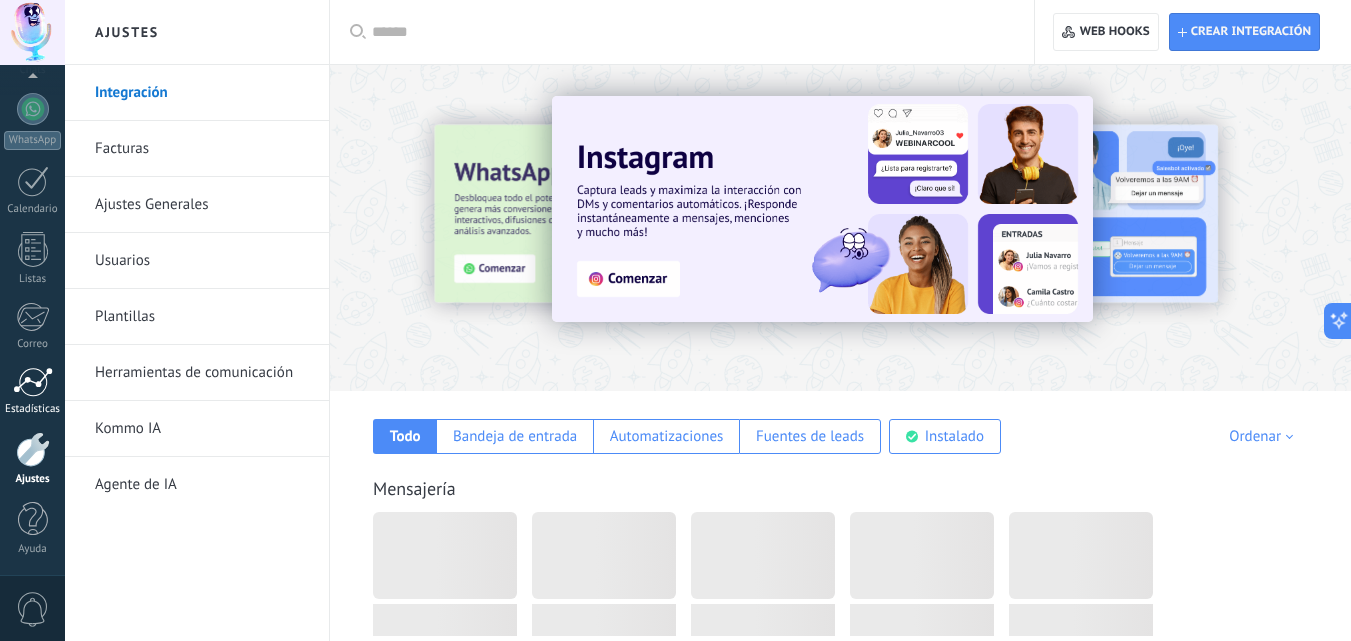 click at bounding box center (33, 382) 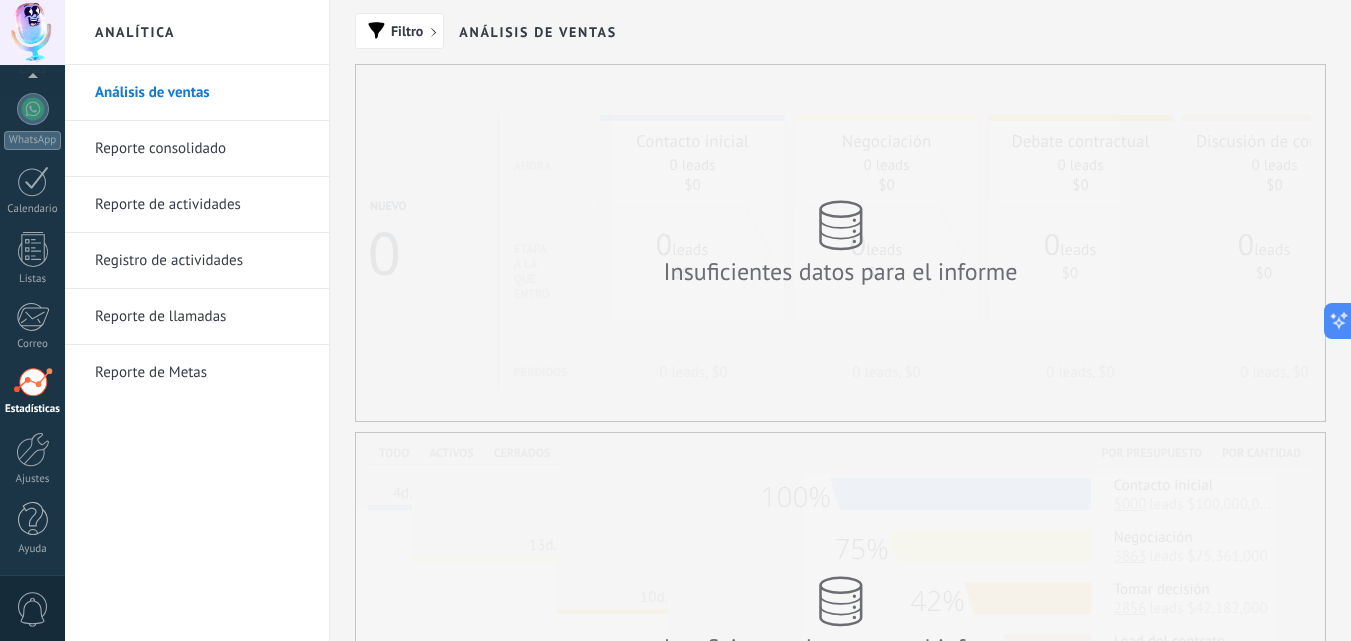 click on "Estadísticas" at bounding box center [33, 409] 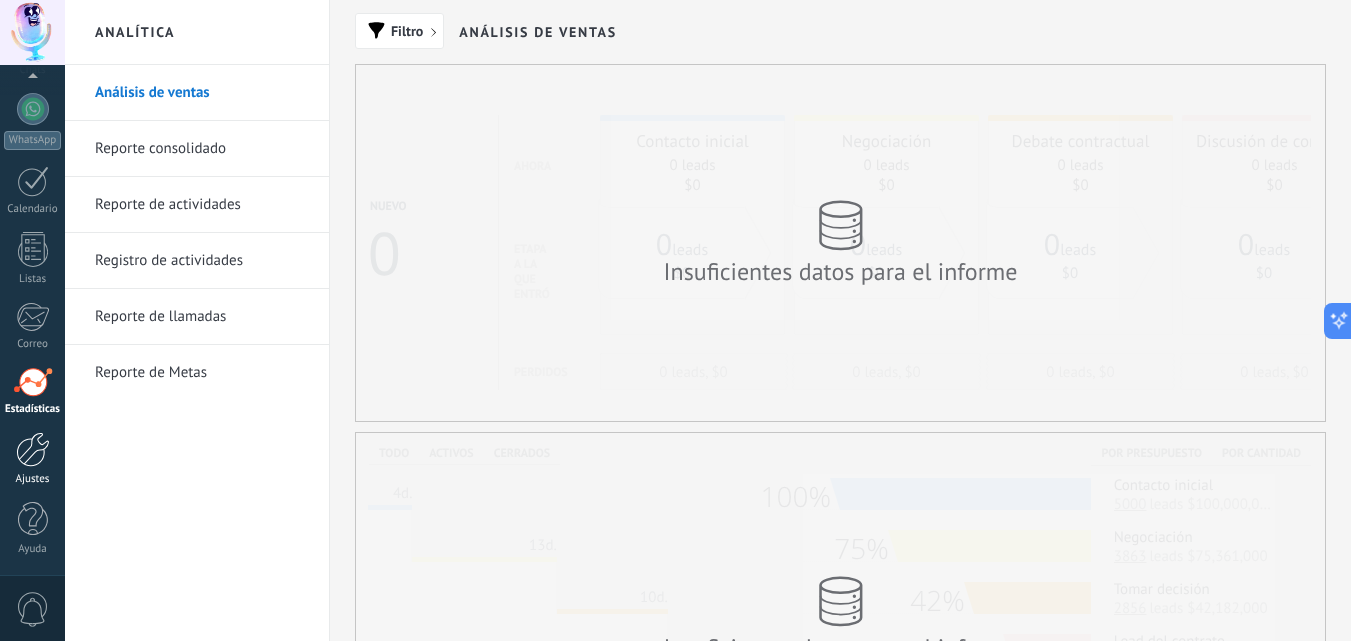 click on "Ajustes" at bounding box center [33, 479] 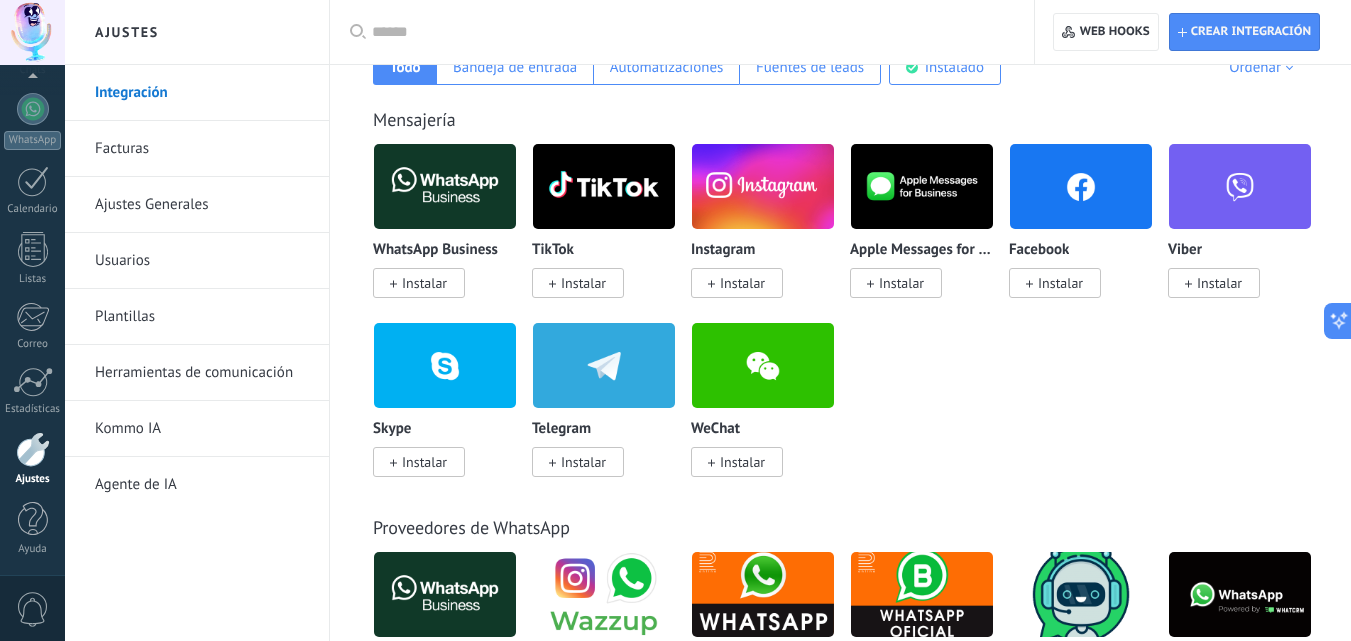 scroll, scrollTop: 398, scrollLeft: 0, axis: vertical 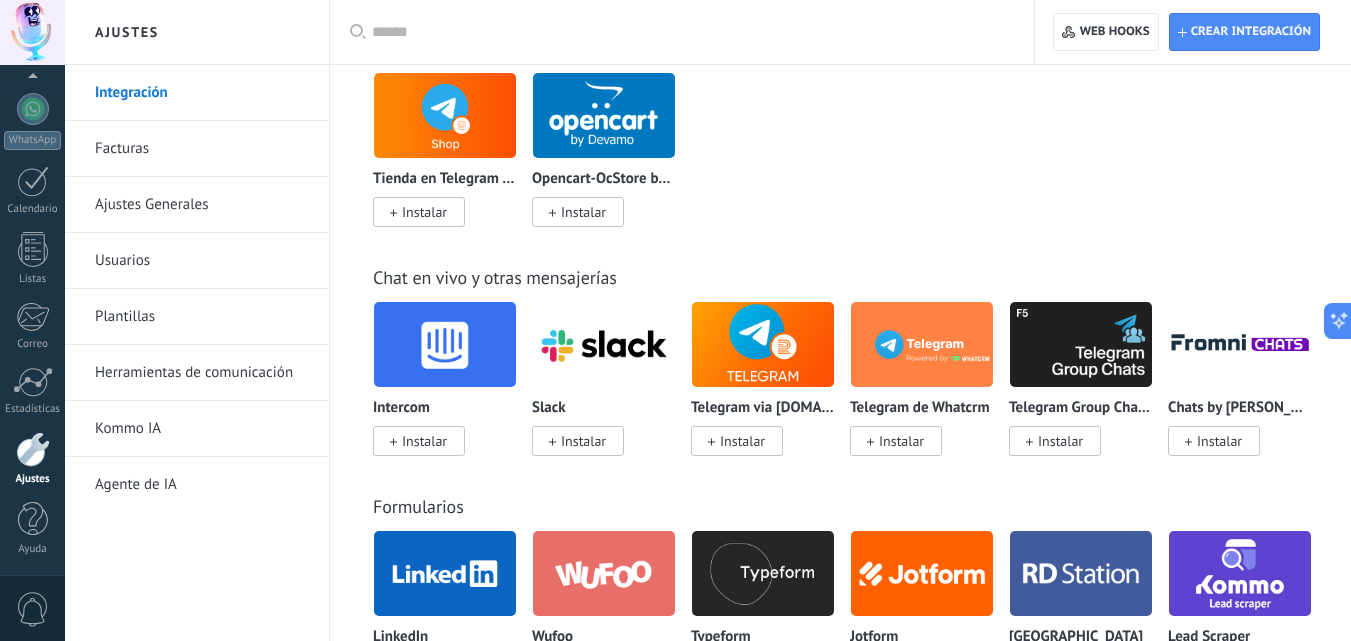 click on "Facturas" at bounding box center (202, 149) 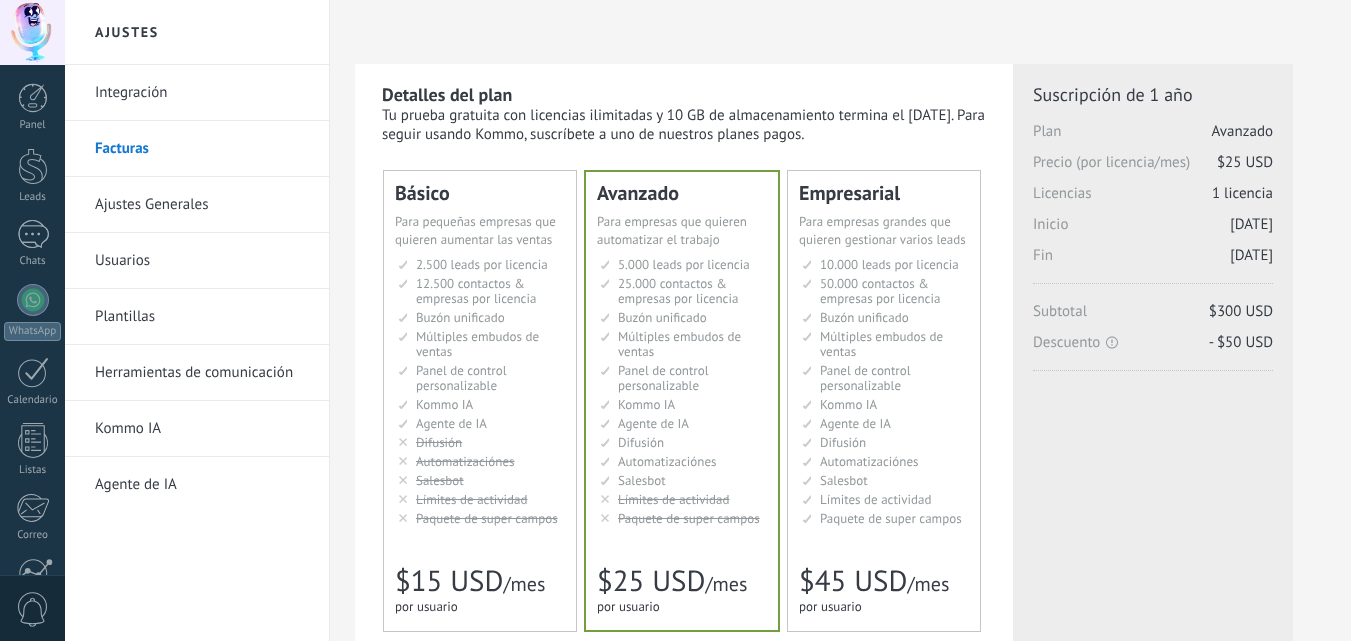 scroll, scrollTop: 0, scrollLeft: 0, axis: both 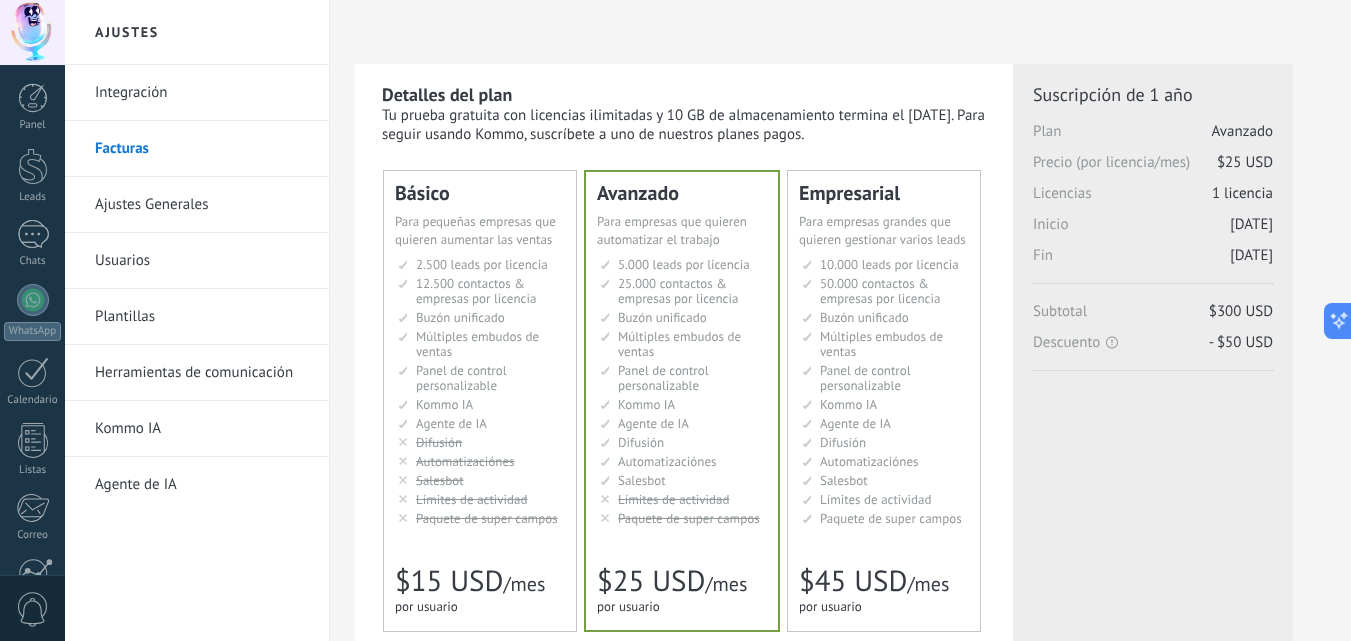 click on "Detalles del plan
Tu prueba gratuita con licencias ilimitadas y 10 GB de almacenamiento termina el 05.08.2025. Para seguir usando Kommo, suscríbete a uno de nuestros planes pagos.
Básico
Для увеличения продаж в малом бизнесе
For small businesses that want to boost sales quickly
Para pequeñas empresas que quieren aumentar las ventas
对于数量较少的小型销售团队
Para pequenos negócios que querem aumentar suas vendas
Untuk bisnis kecil yang ingin meningkatkan penjualan dengan cepat
Küçük işletmelerin satışlarını hızlandırması için" at bounding box center (684, 614) 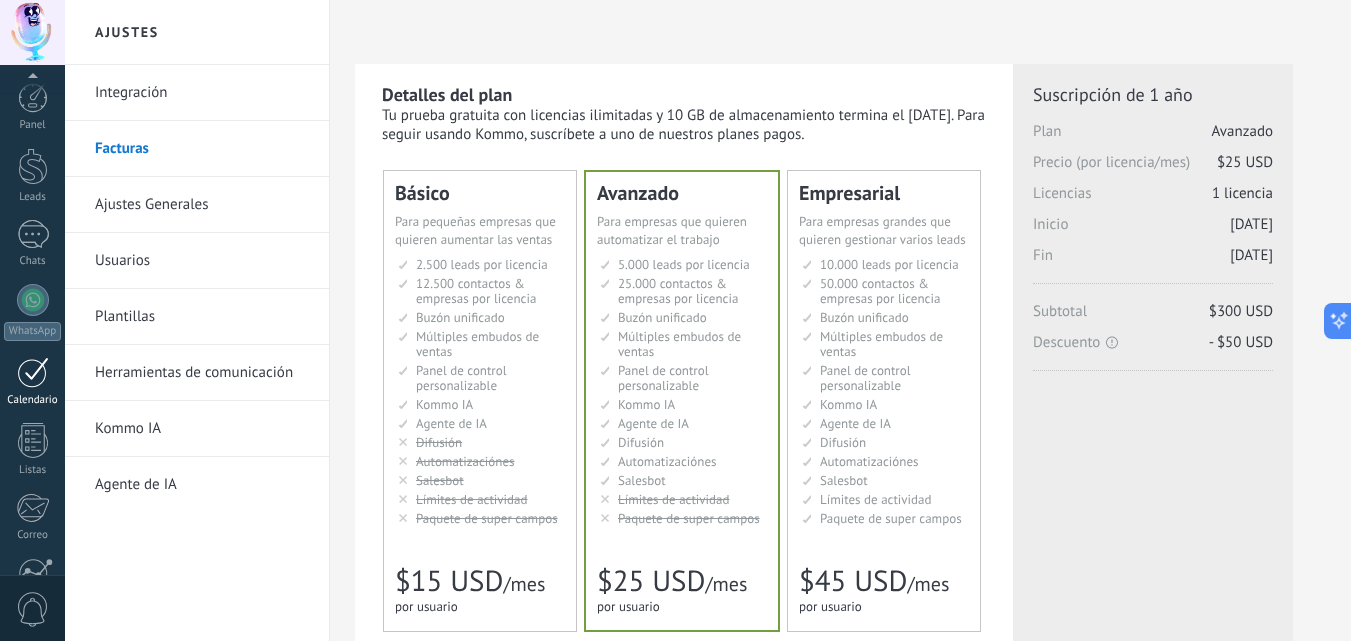 scroll, scrollTop: 191, scrollLeft: 0, axis: vertical 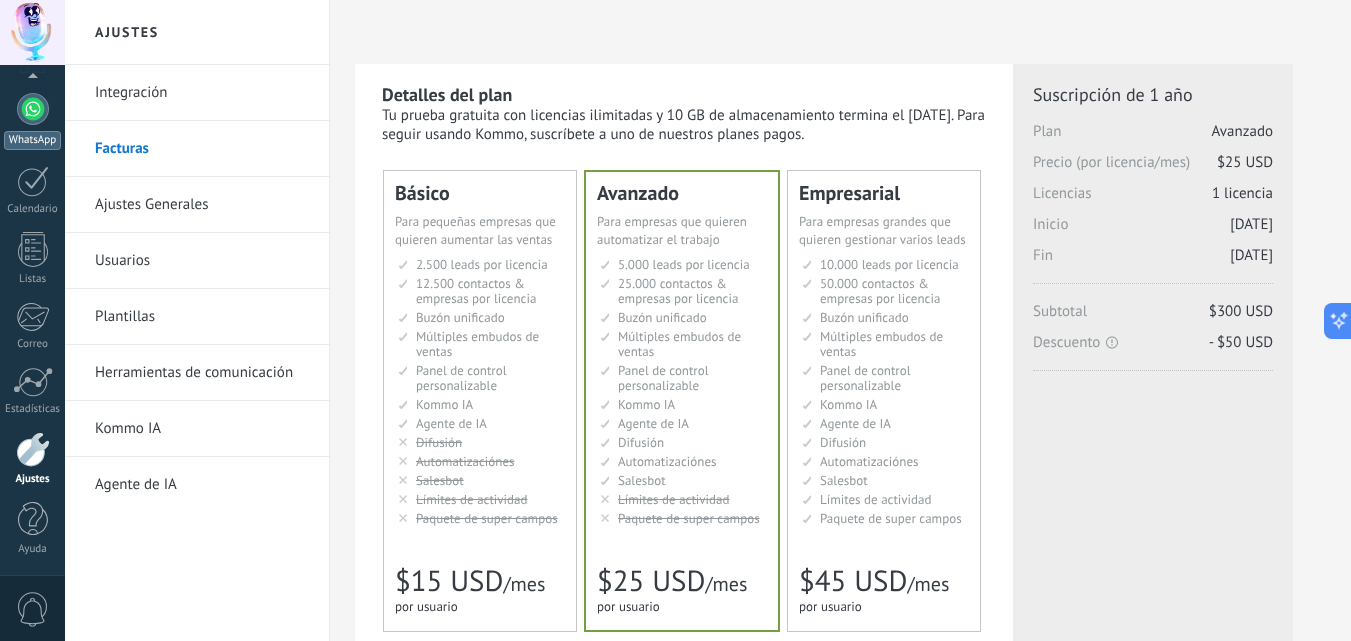 click on "WhatsApp" at bounding box center [32, 140] 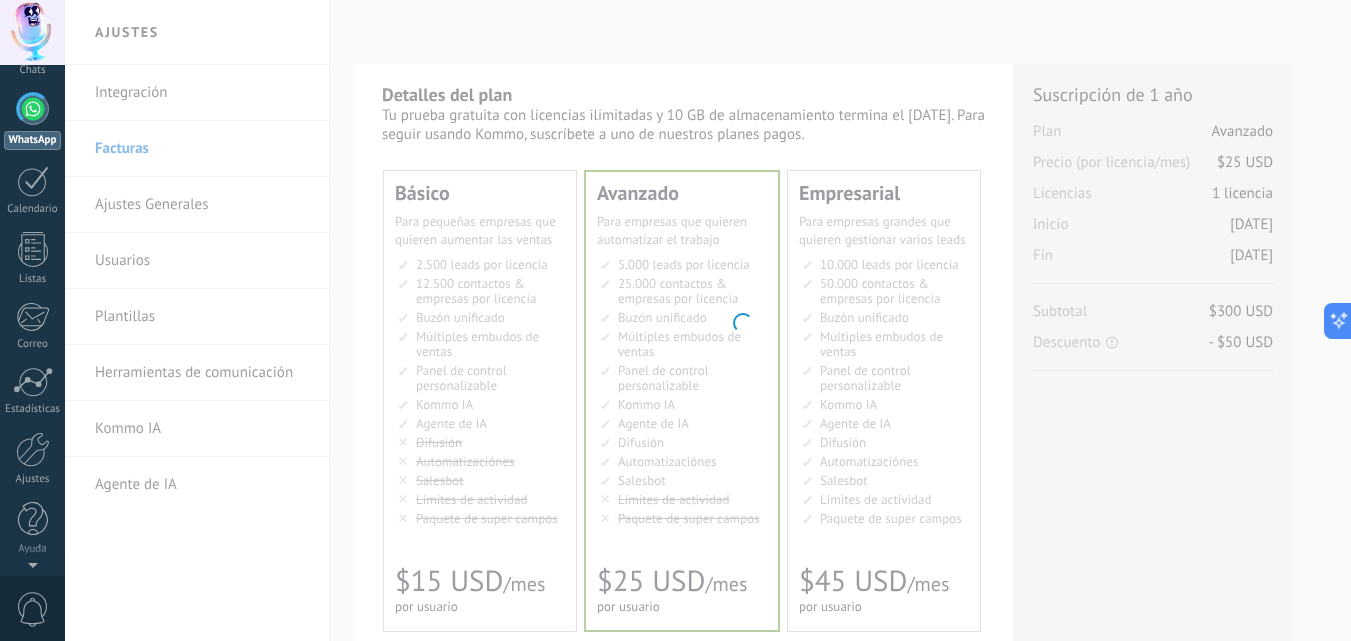 scroll, scrollTop: 0, scrollLeft: 0, axis: both 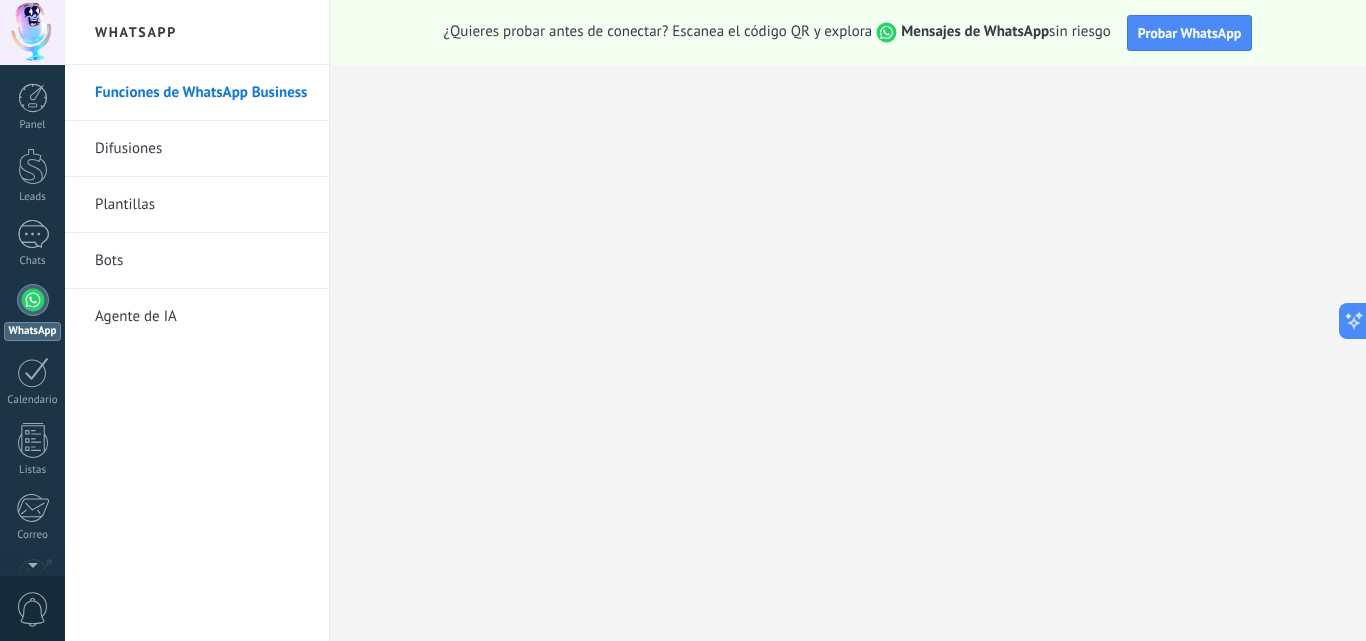 click on "Difusiones" at bounding box center (202, 149) 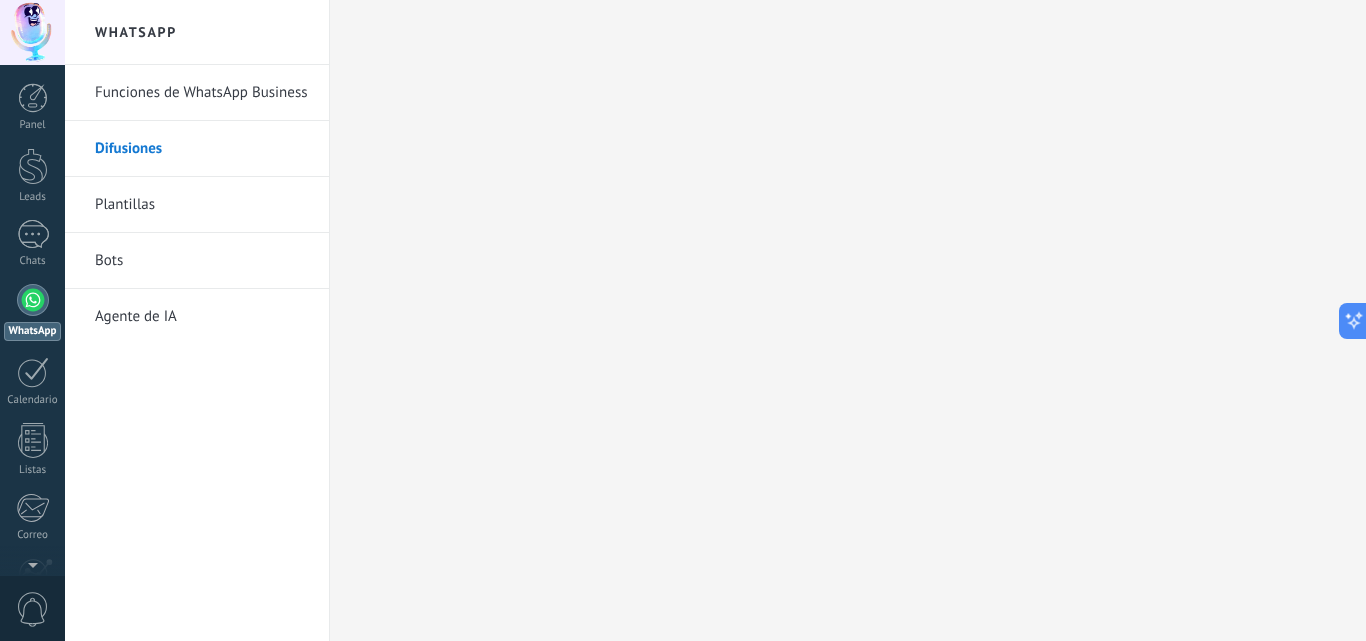 click on ".abccls-1,.abccls-2{fill-rule:evenodd}.abccls-2{fill:#fff} .abfcls-1{fill:none}.abfcls-2{fill:#fff} .abncls-1{isolation:isolate}.abncls-2{opacity:.06}.abncls-2,.abncls-3,.abncls-6{mix-blend-mode:multiply}.abncls-3{opacity:.15}.abncls-4,.abncls-8{fill:#fff}.abncls-5{fill:url(#abnlinear-gradient)}.abncls-6{opacity:.04}.abncls-7{fill:url(#abnlinear-gradient-2)}.abncls-8{fill-rule:evenodd} .abqst0{fill:#ffa200} .abwcls-1{fill:#252525} .cls-1{isolation:isolate} .acicls-1{fill:none} .aclcls-1{fill:#232323} .acnst0{display:none} .addcls-1,.addcls-2{fill:none;stroke-miterlimit:10}.addcls-1{stroke:#dfe0e5}.addcls-2{stroke:#a1a7ab} .adecls-1,.adecls-2{fill:none;stroke-miterlimit:10}.adecls-1{stroke:#dfe0e5}.adecls-2{stroke:#a1a7ab} .adqcls-1{fill:#8591a5;fill-rule:evenodd} .aeccls-1{fill:#5c9f37} .aeecls-1{fill:#f86161} .aejcls-1{fill:#8591a5;fill-rule:evenodd} .aekcls-1{fill-rule:evenodd} .aelcls-1{fill-rule:evenodd;fill:currentColor} .aemcls-1{fill-rule:evenodd;fill:currentColor} .aencls-2{fill:#f86161;opacity:.3}" at bounding box center [683, 320] 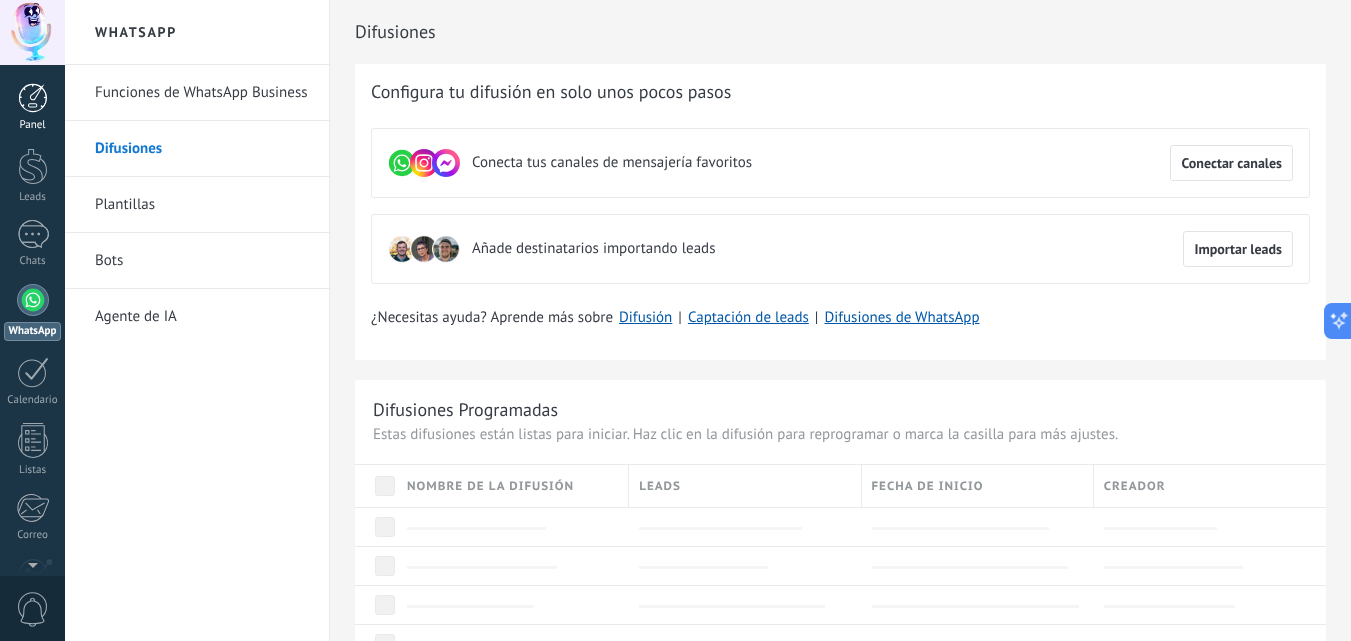 click at bounding box center [33, 98] 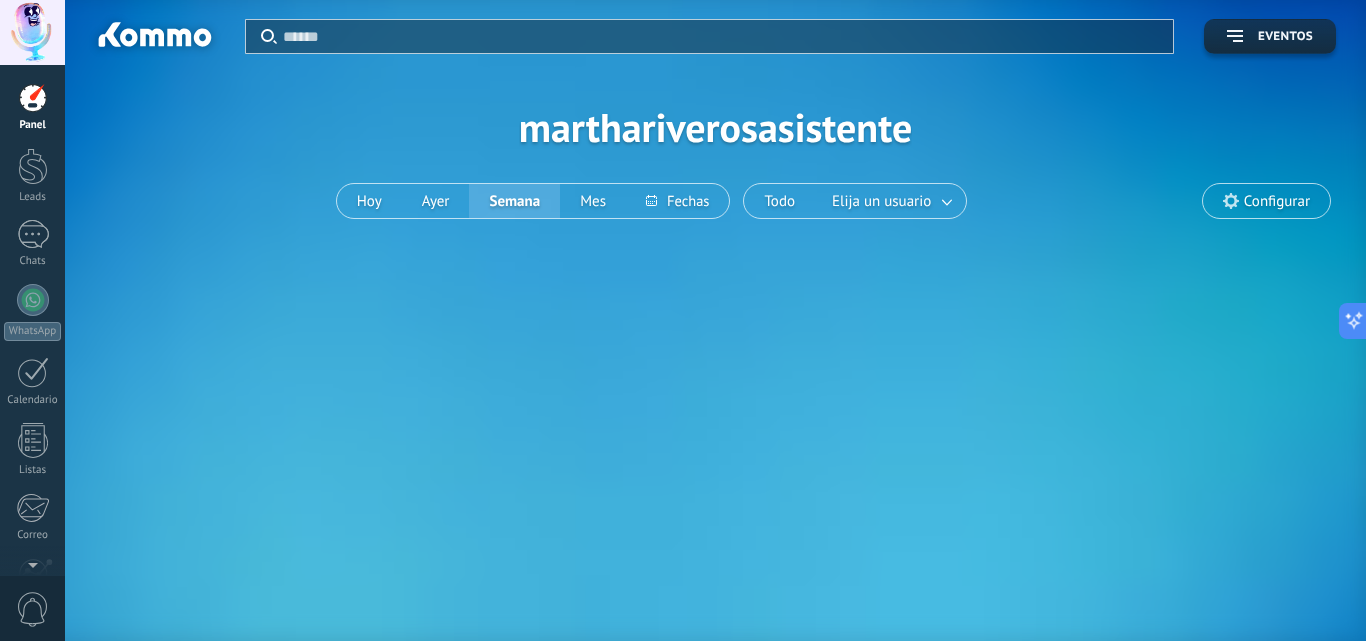 click on "Semana" at bounding box center (514, 201) 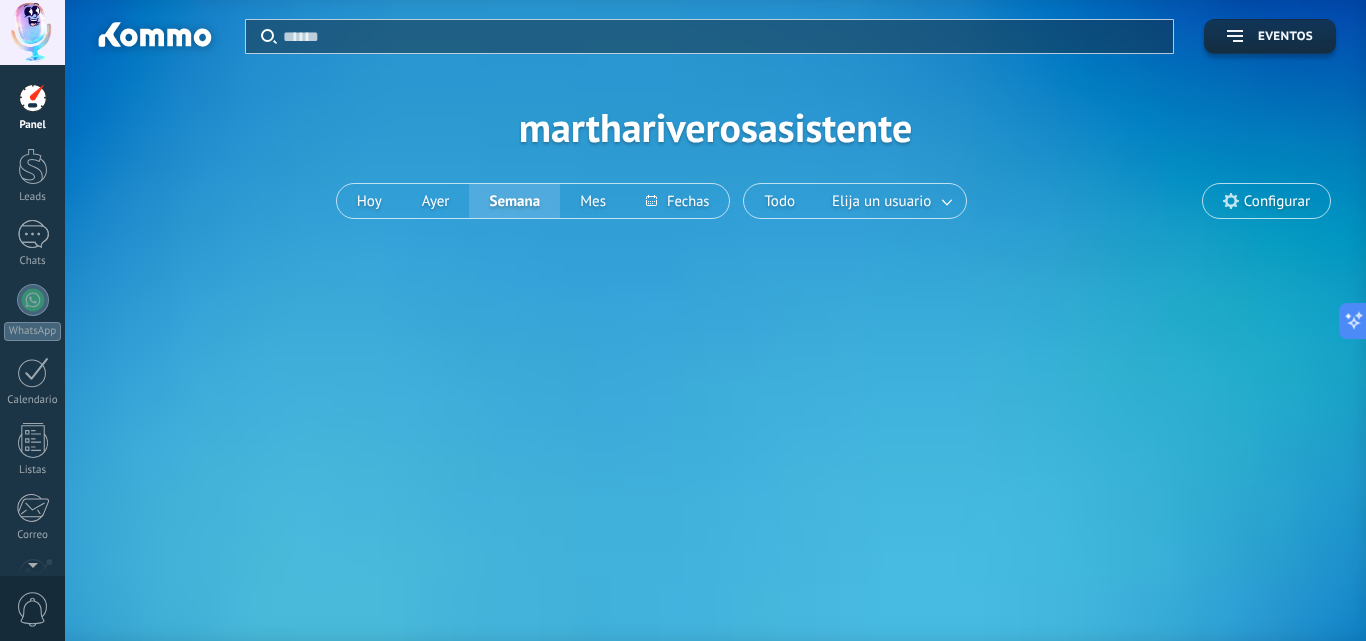 click on "Semana" at bounding box center (514, 201) 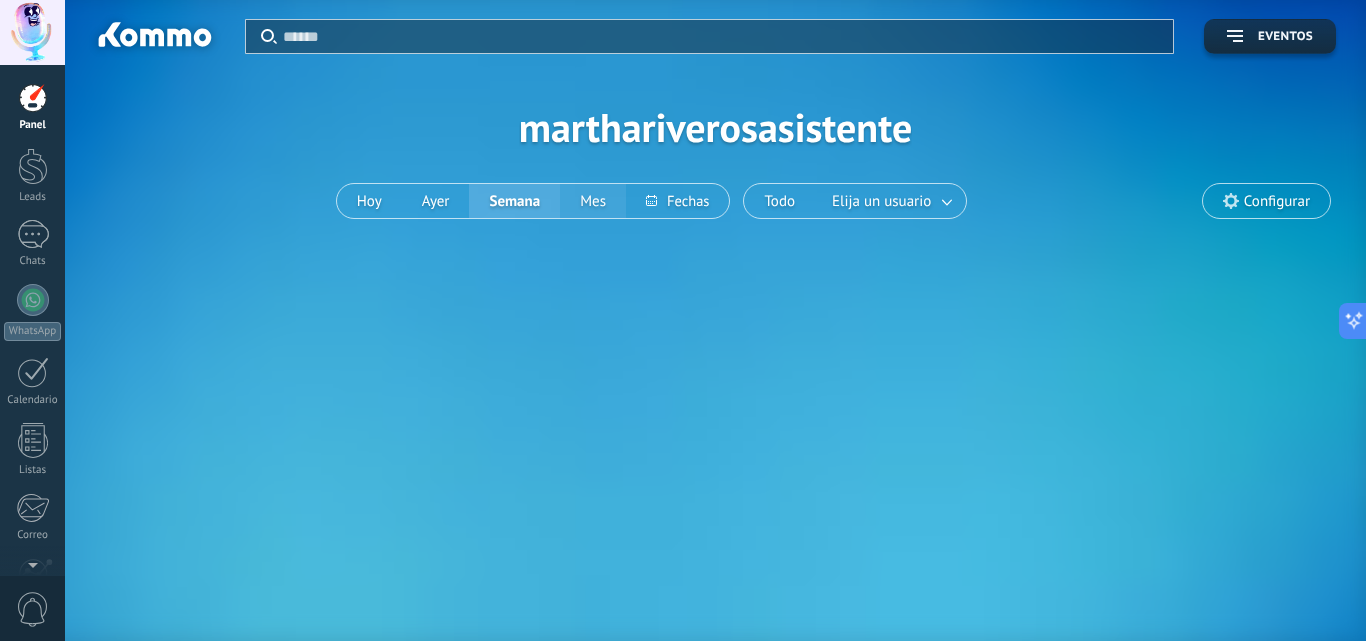 click on "Mes" at bounding box center (593, 201) 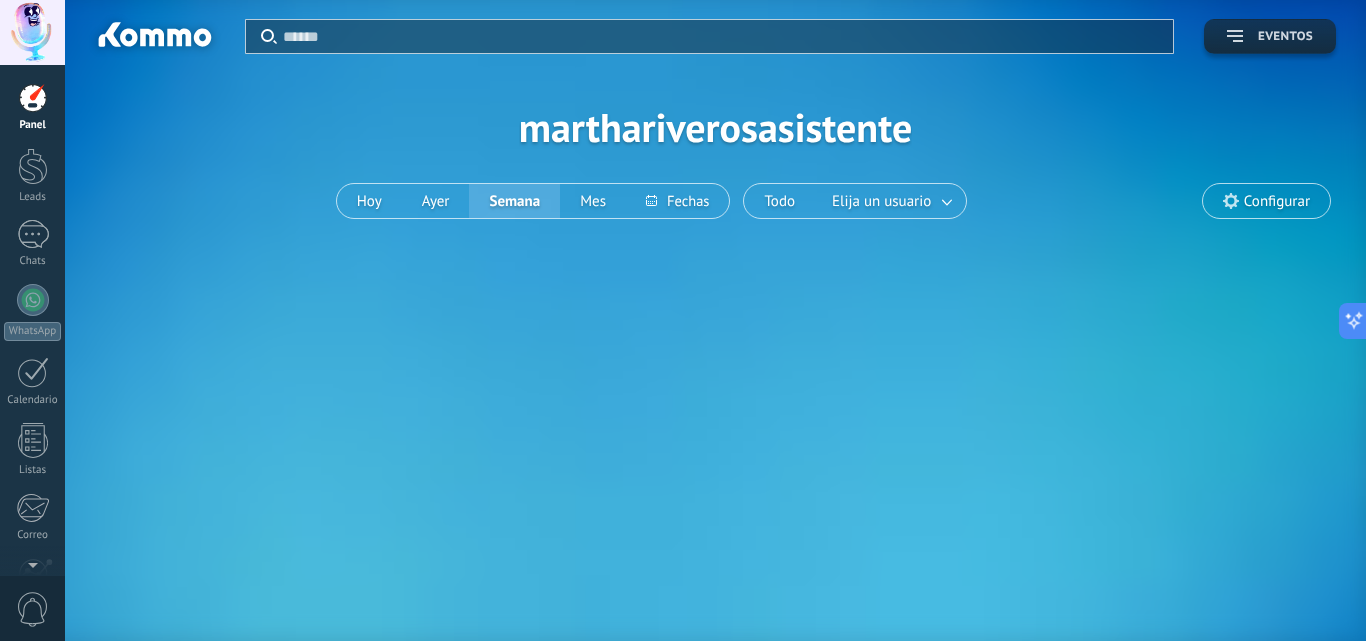 click on "Eventos" at bounding box center (1270, 36) 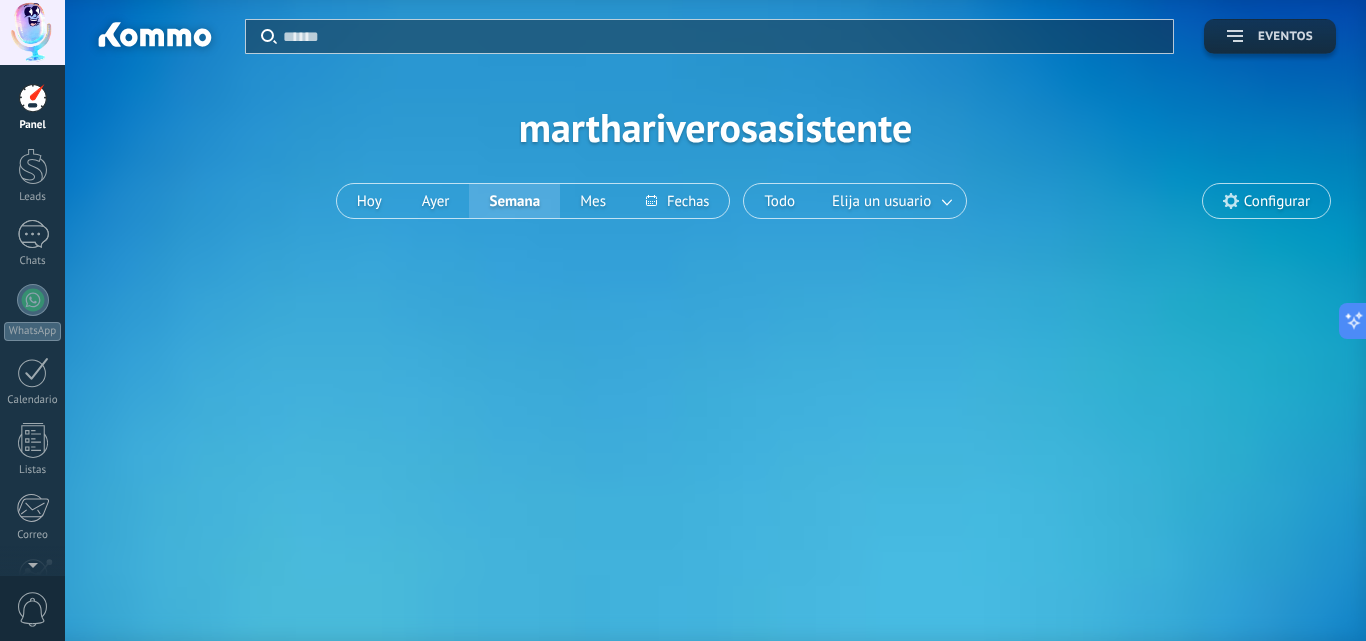 click on "Eventos" at bounding box center (1270, 37) 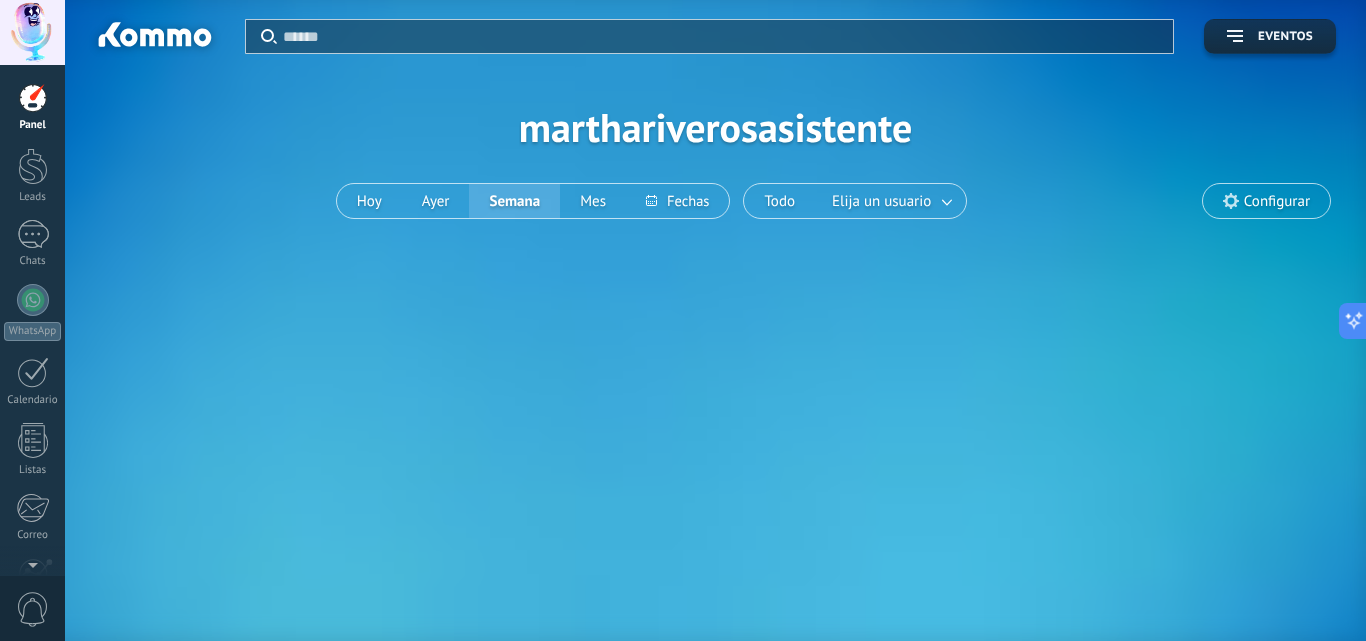 click 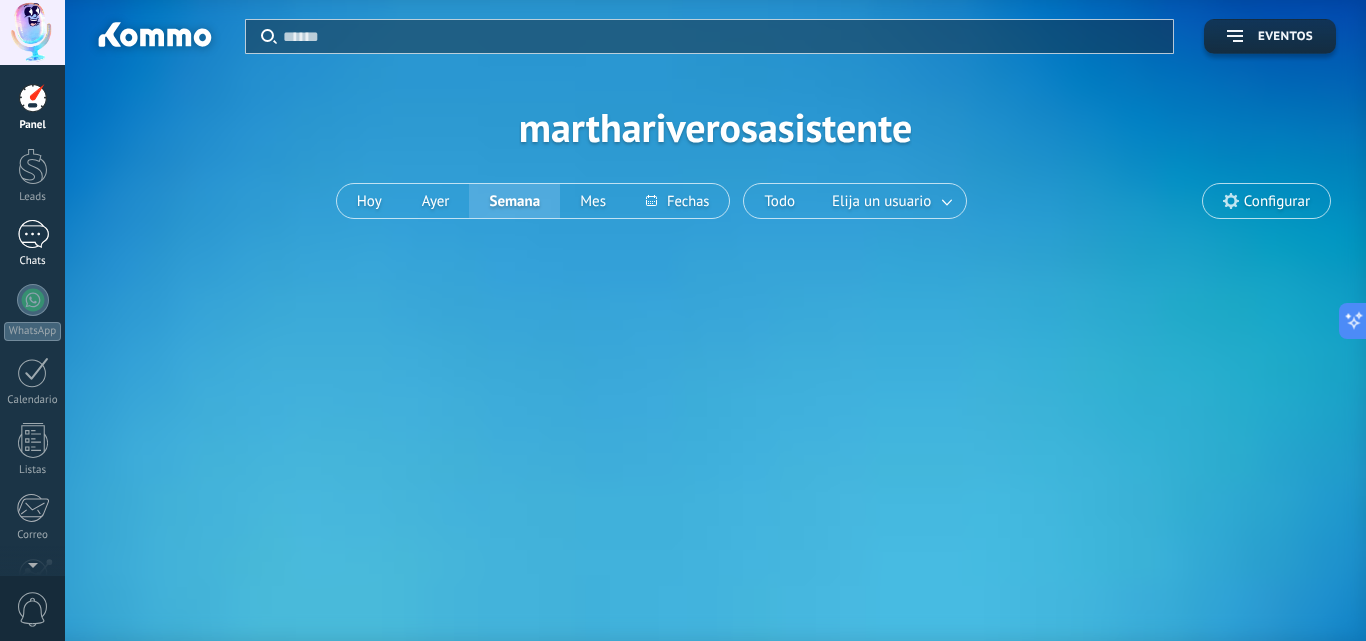 click at bounding box center [33, 234] 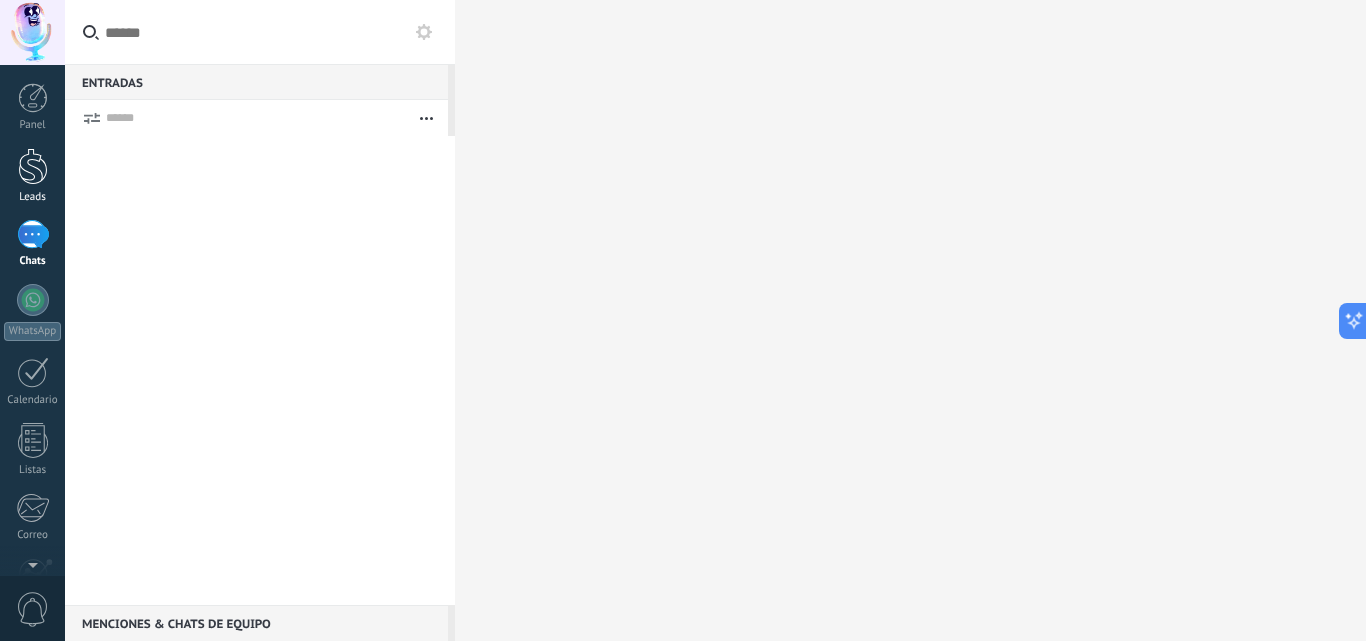 click on "Leads" at bounding box center [33, 197] 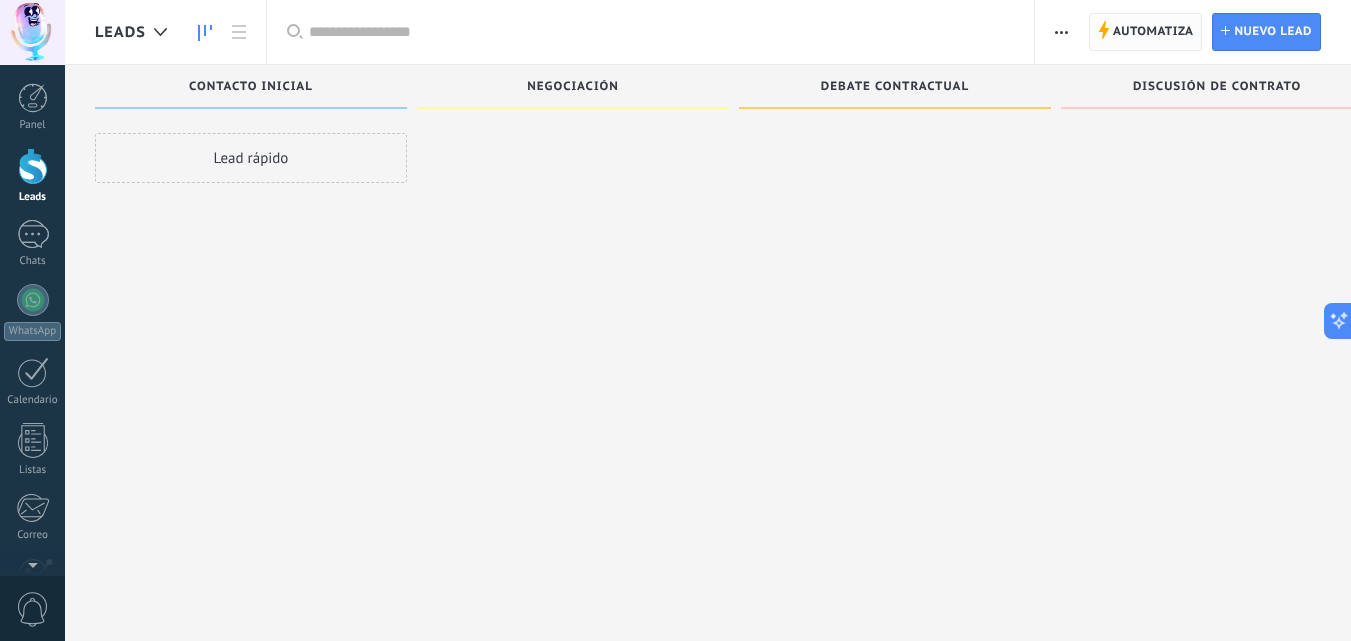click on "Automatiza Automatiza" at bounding box center (1146, 32) 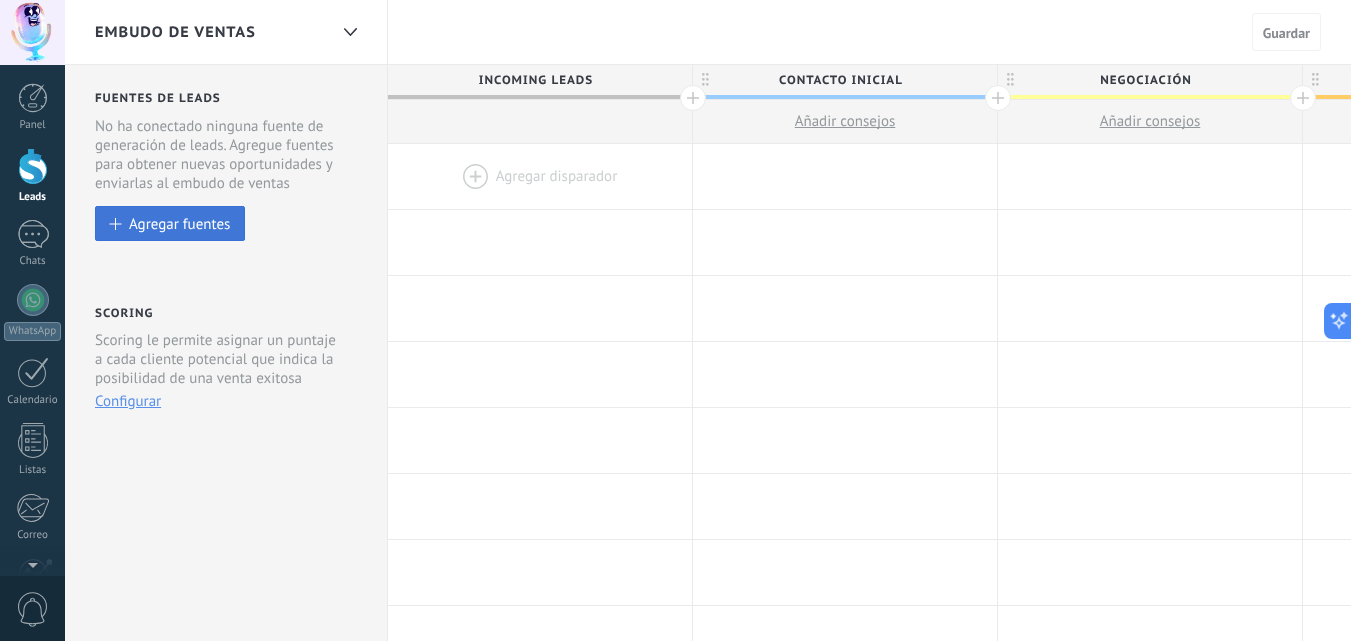 click on "Agregar fuentes" at bounding box center (170, 223) 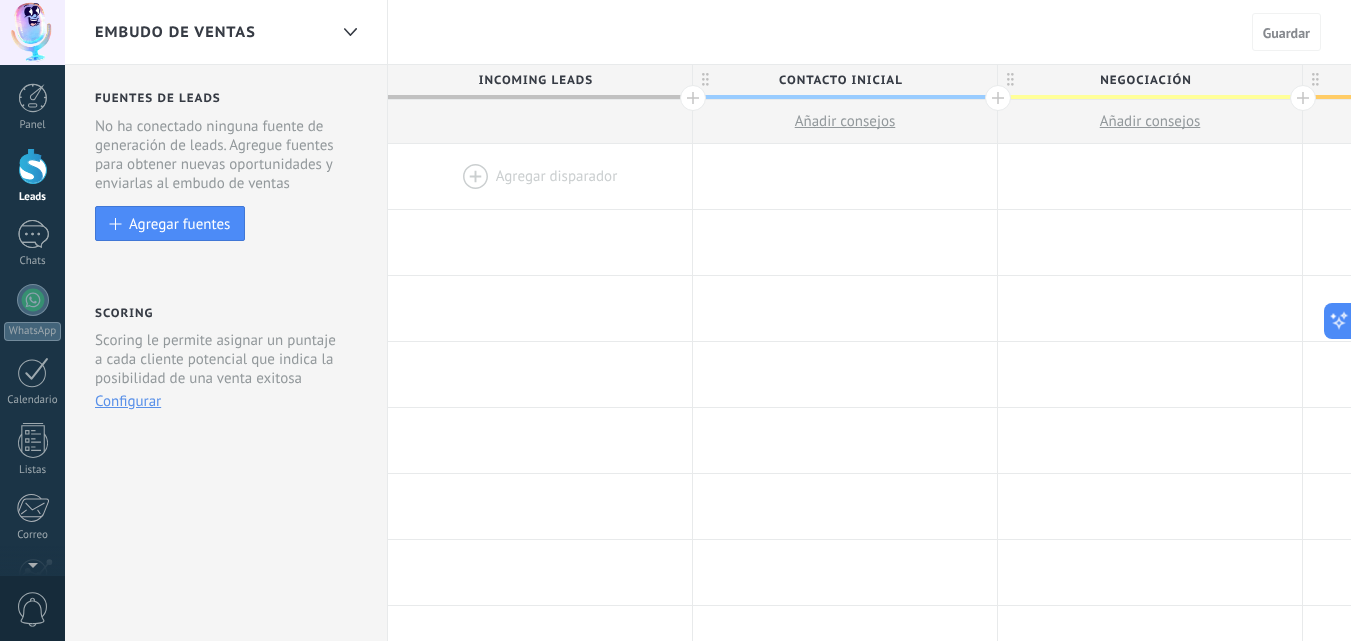 click on "Configurar" at bounding box center (128, 401) 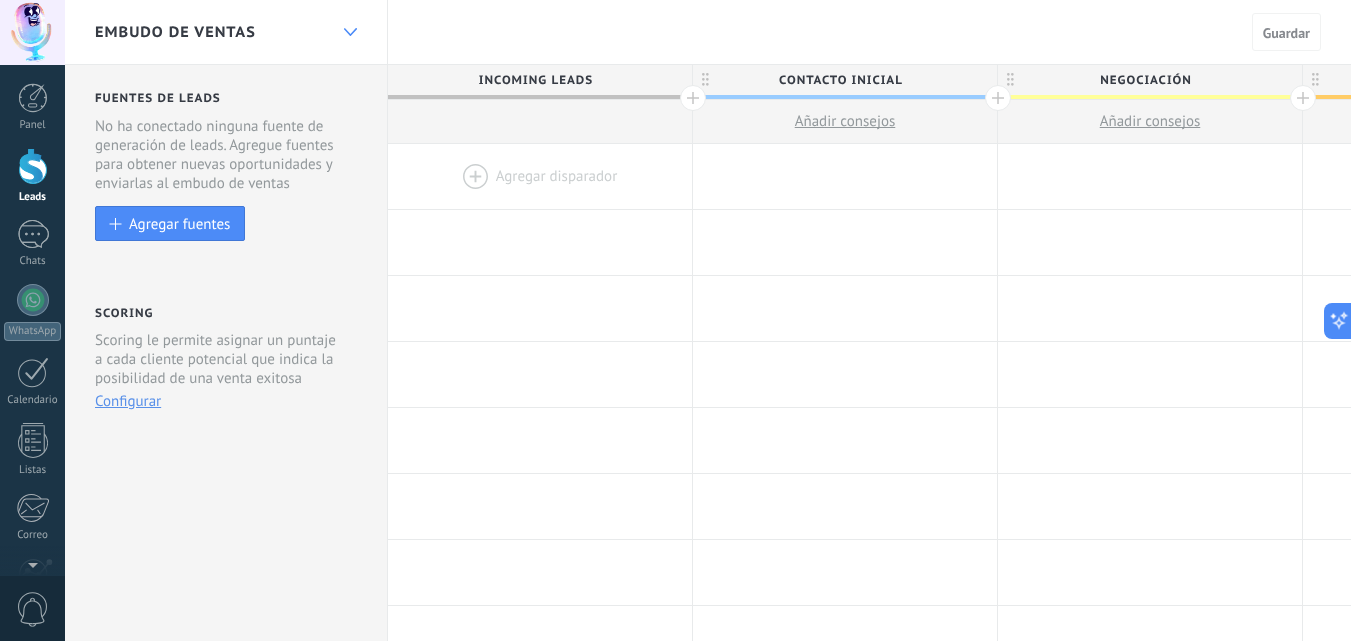 click at bounding box center (350, 32) 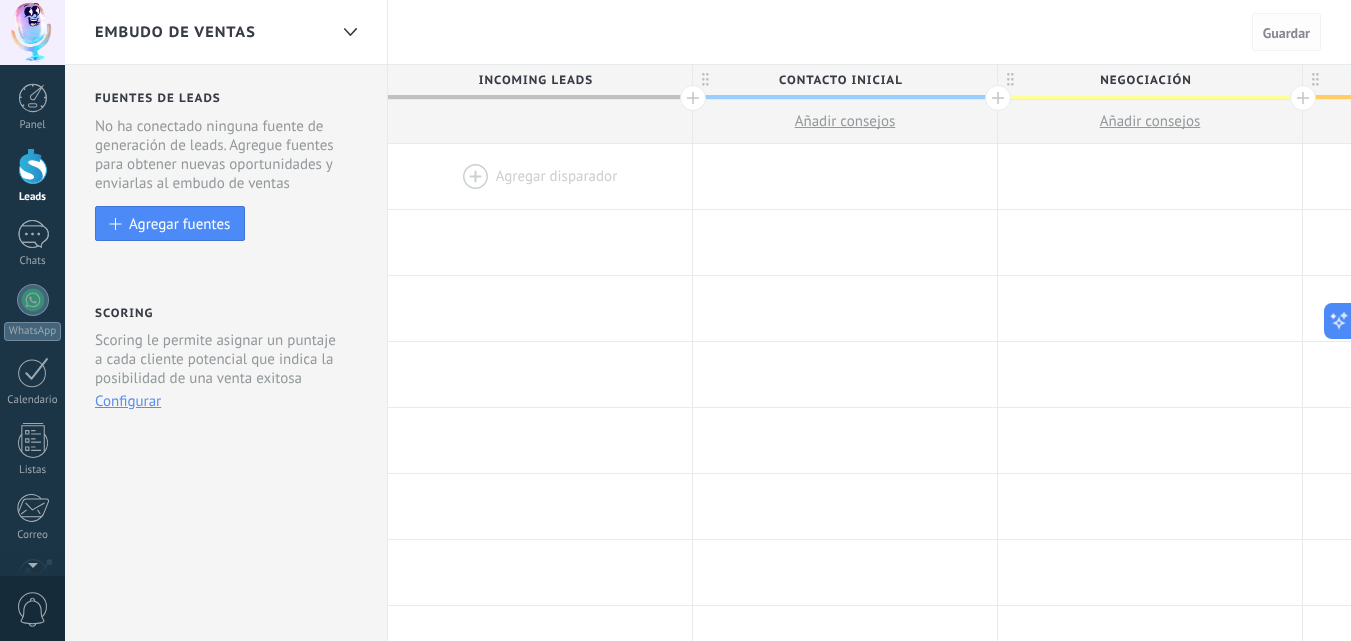 drag, startPoint x: 1252, startPoint y: 55, endPoint x: 1262, endPoint y: 45, distance: 14.142136 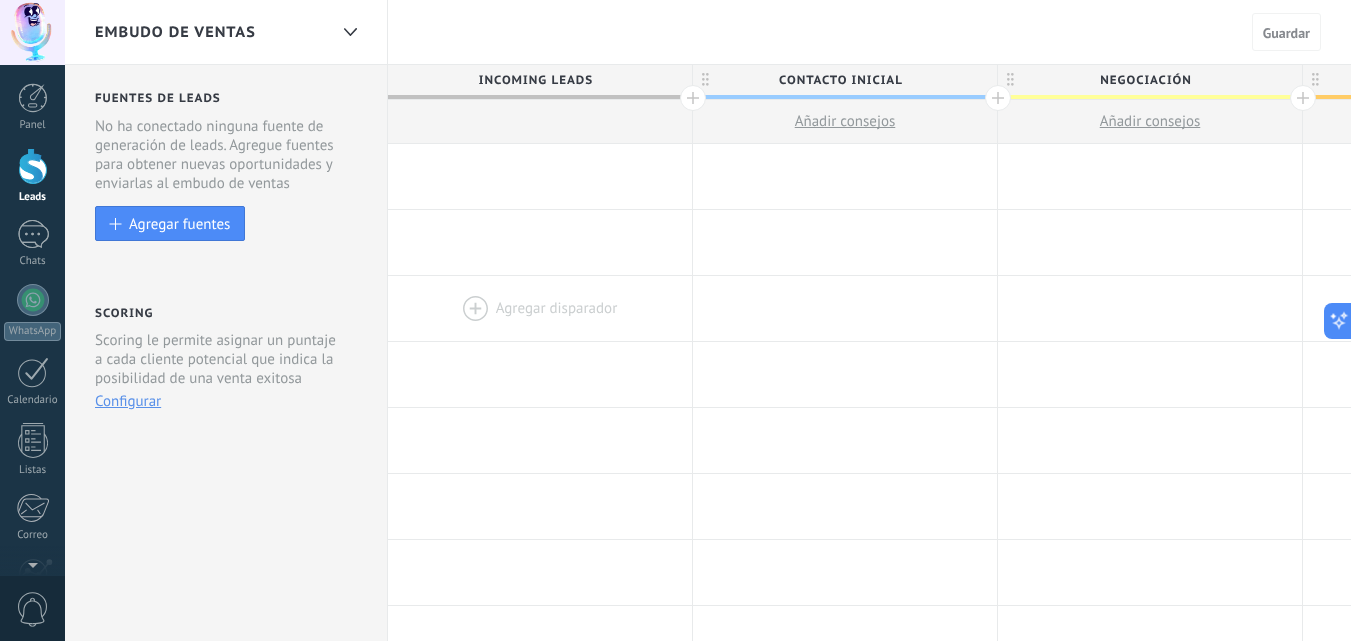 drag, startPoint x: 1262, startPoint y: 45, endPoint x: 446, endPoint y: 338, distance: 867.0092 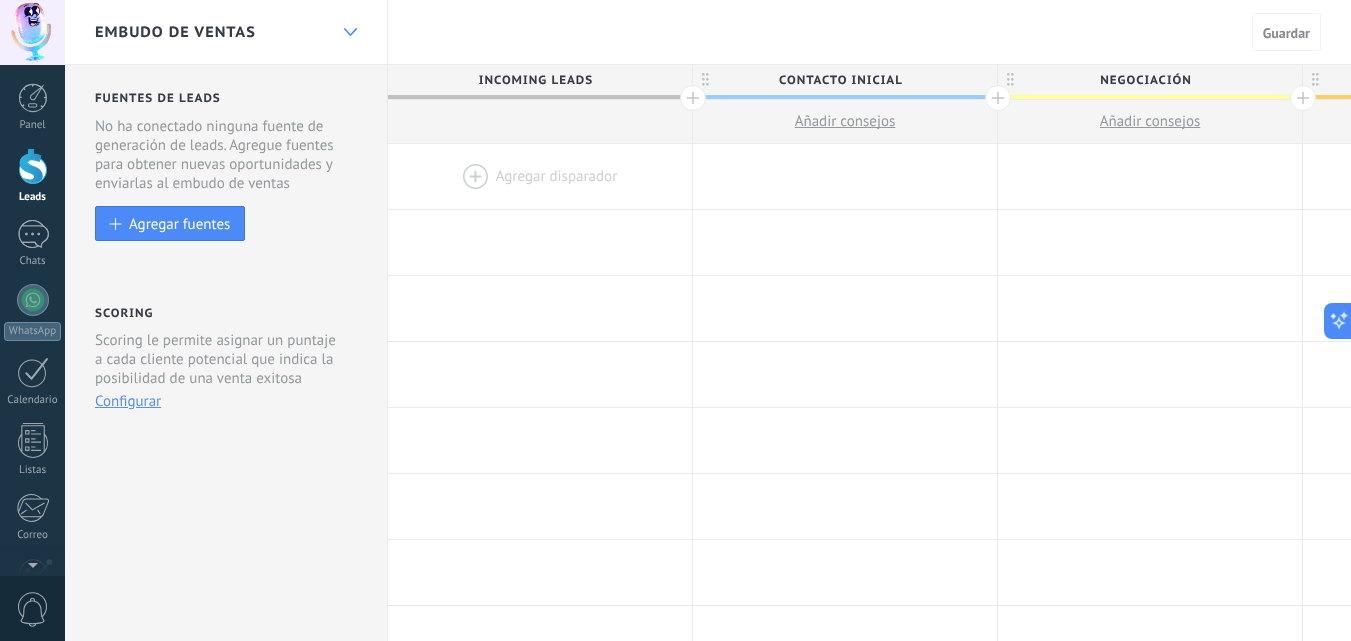 click at bounding box center (350, 32) 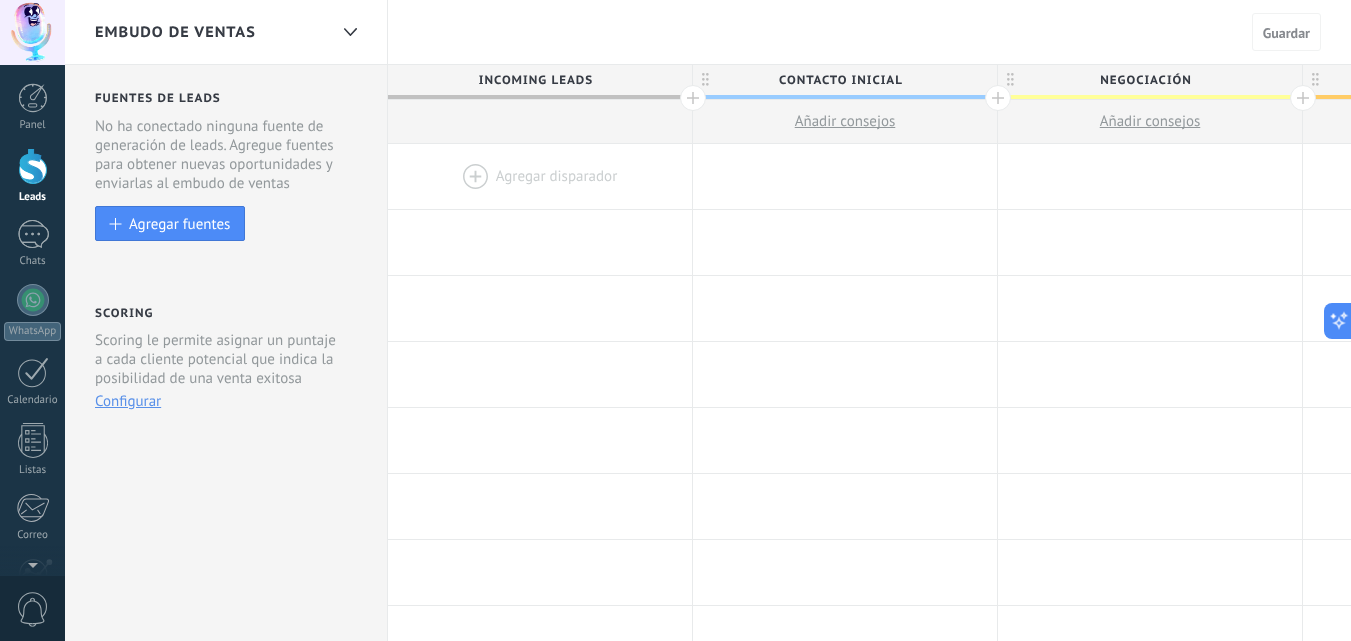 drag, startPoint x: 356, startPoint y: 27, endPoint x: 269, endPoint y: 46, distance: 89.050545 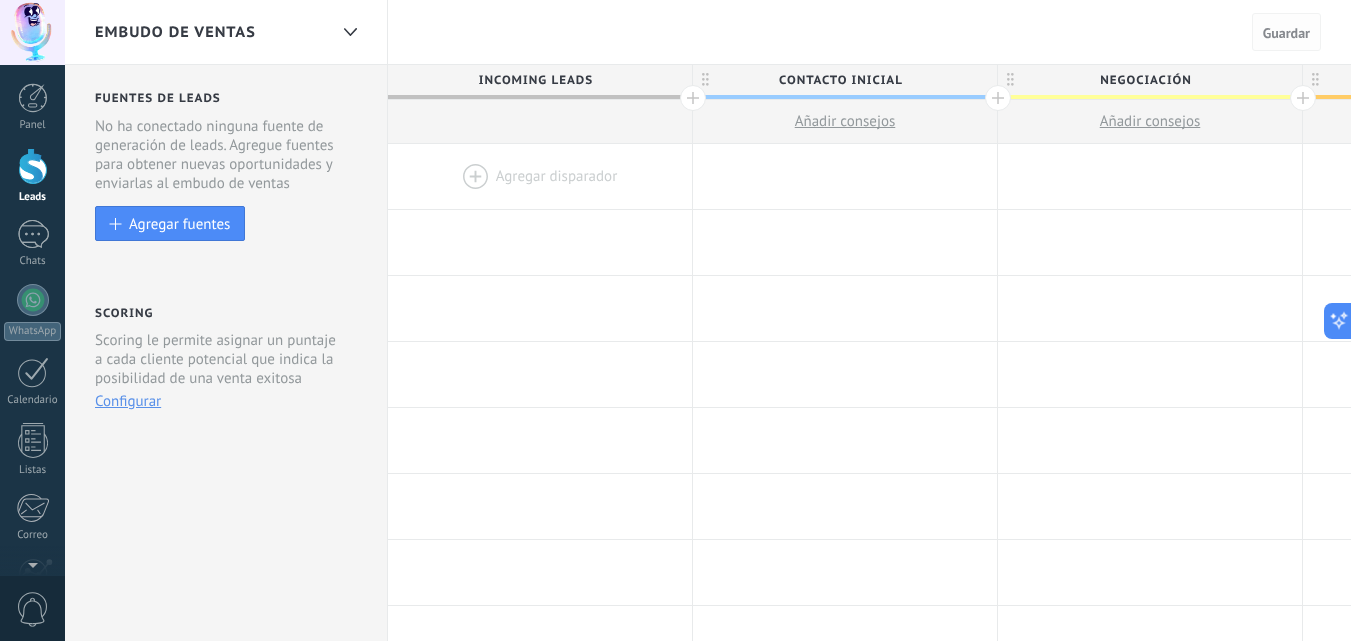 click on "Guardar" at bounding box center (1286, 33) 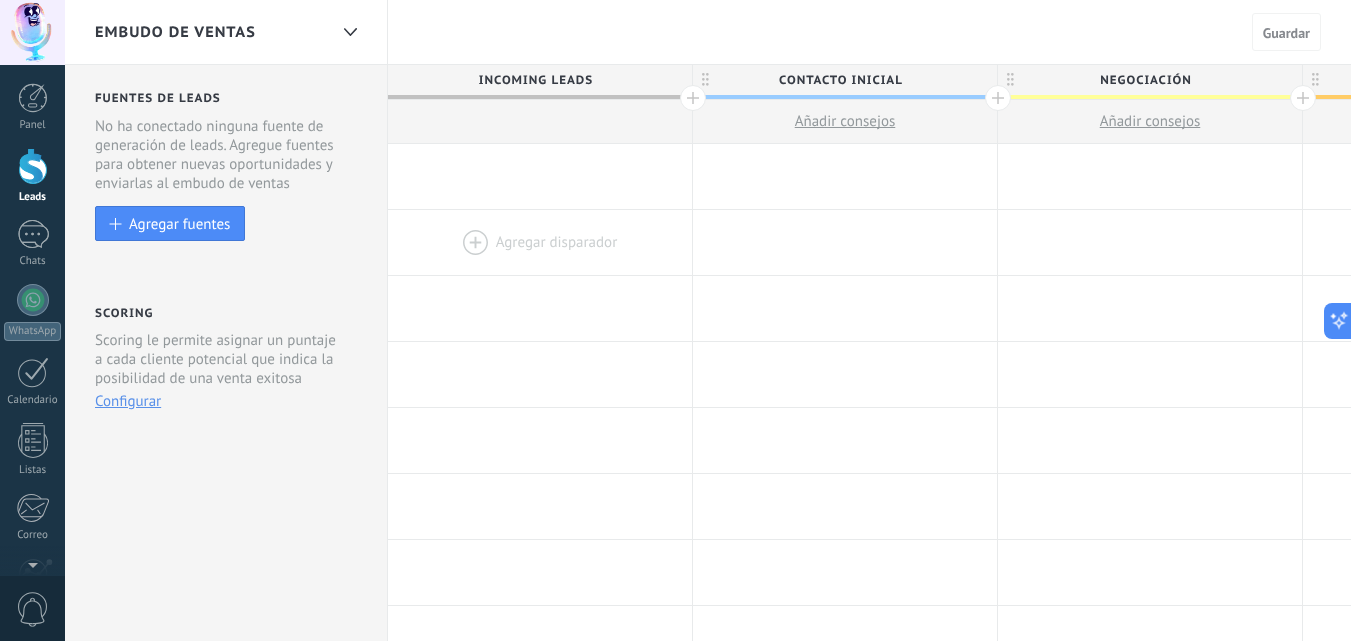 click at bounding box center (540, 242) 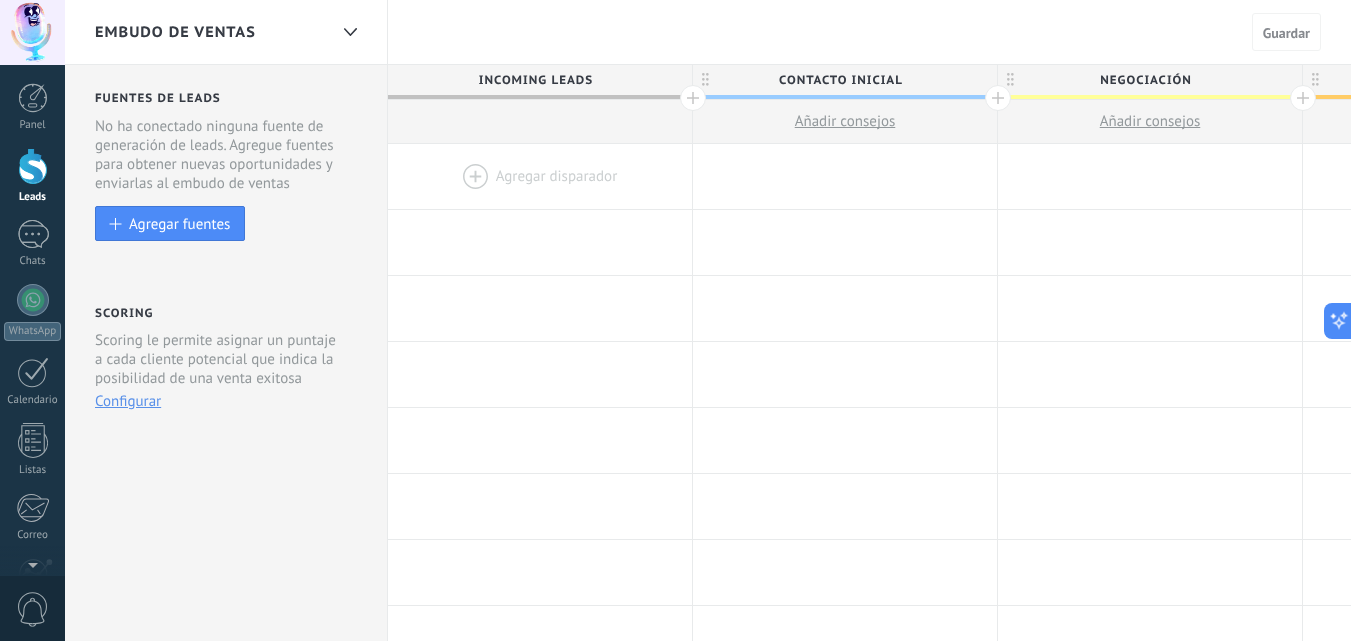 drag, startPoint x: 899, startPoint y: 117, endPoint x: 1104, endPoint y: 94, distance: 206.28621 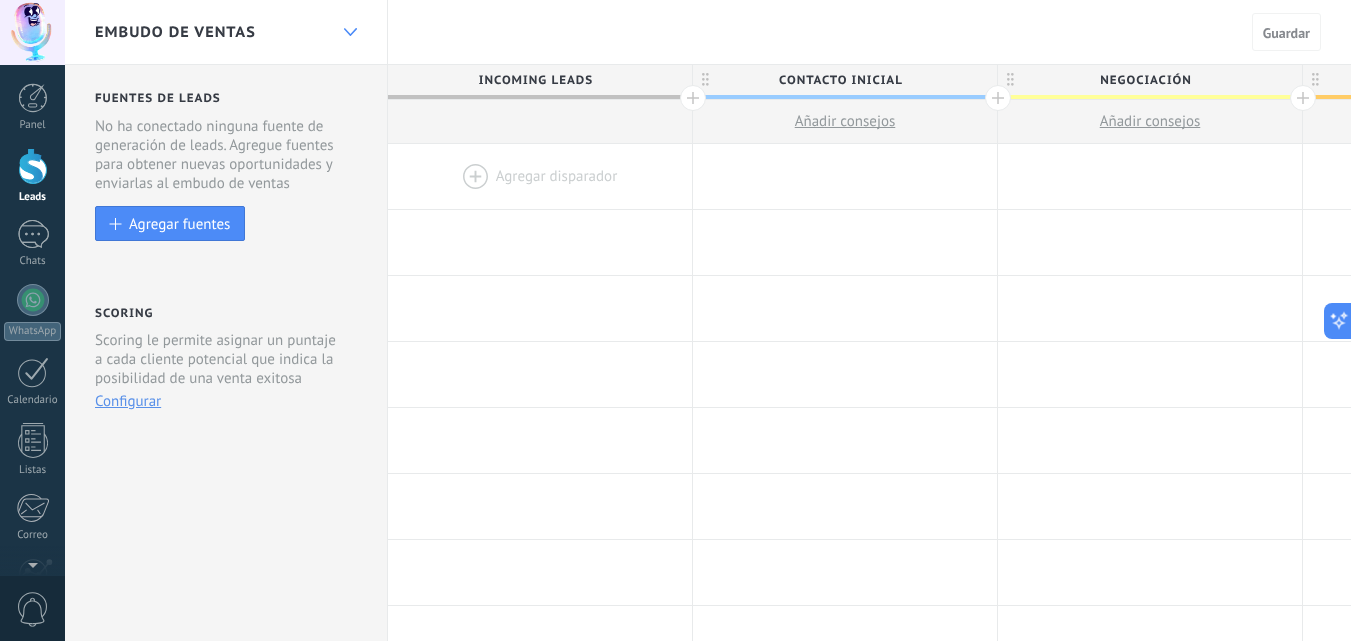 click at bounding box center (350, 32) 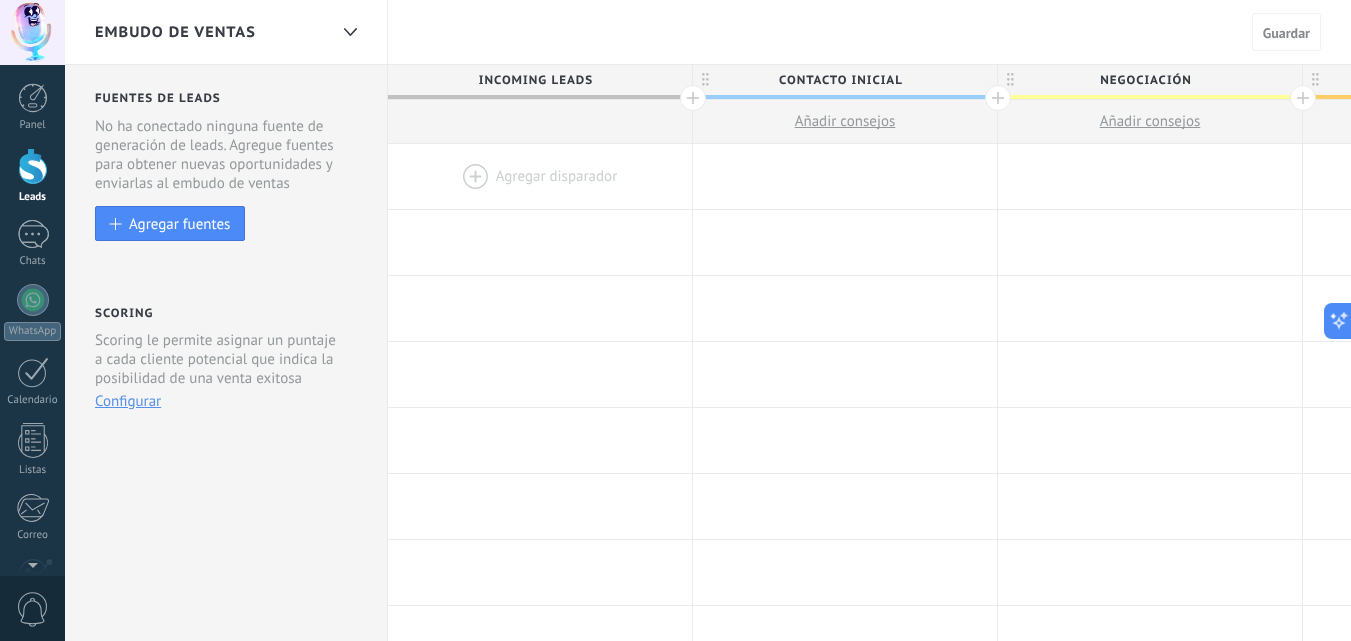 drag, startPoint x: 356, startPoint y: 27, endPoint x: 376, endPoint y: 23, distance: 20.396078 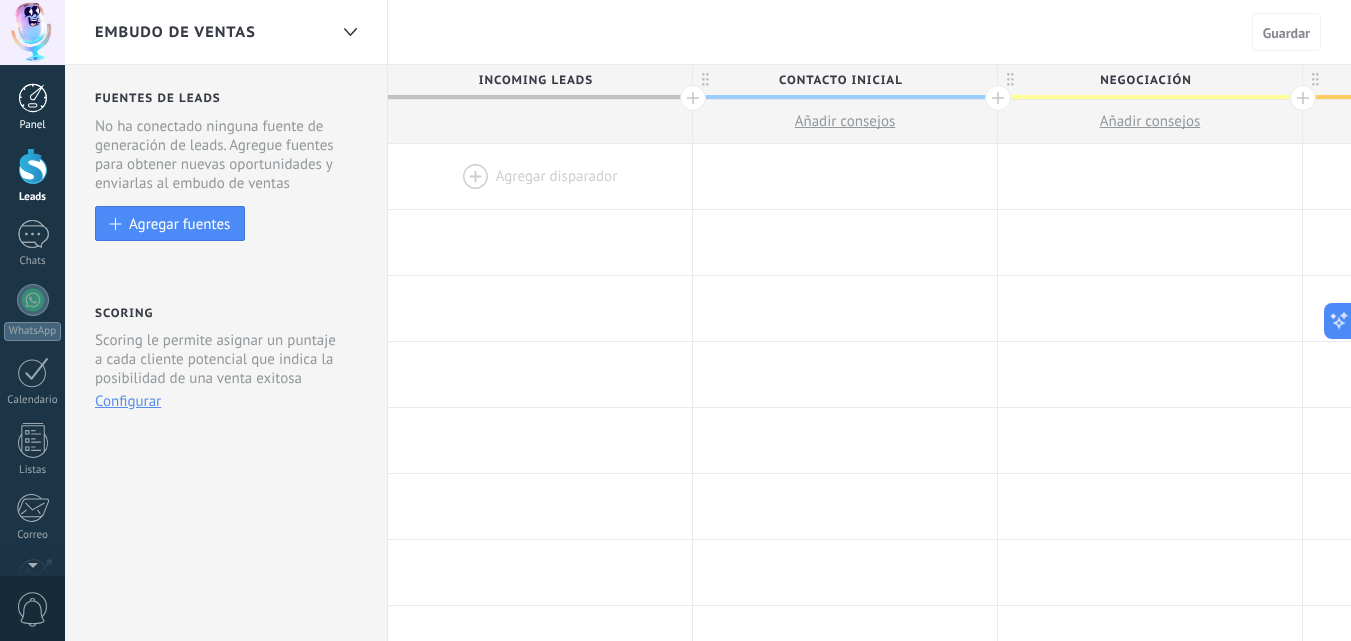 click on "Panel" at bounding box center (33, 125) 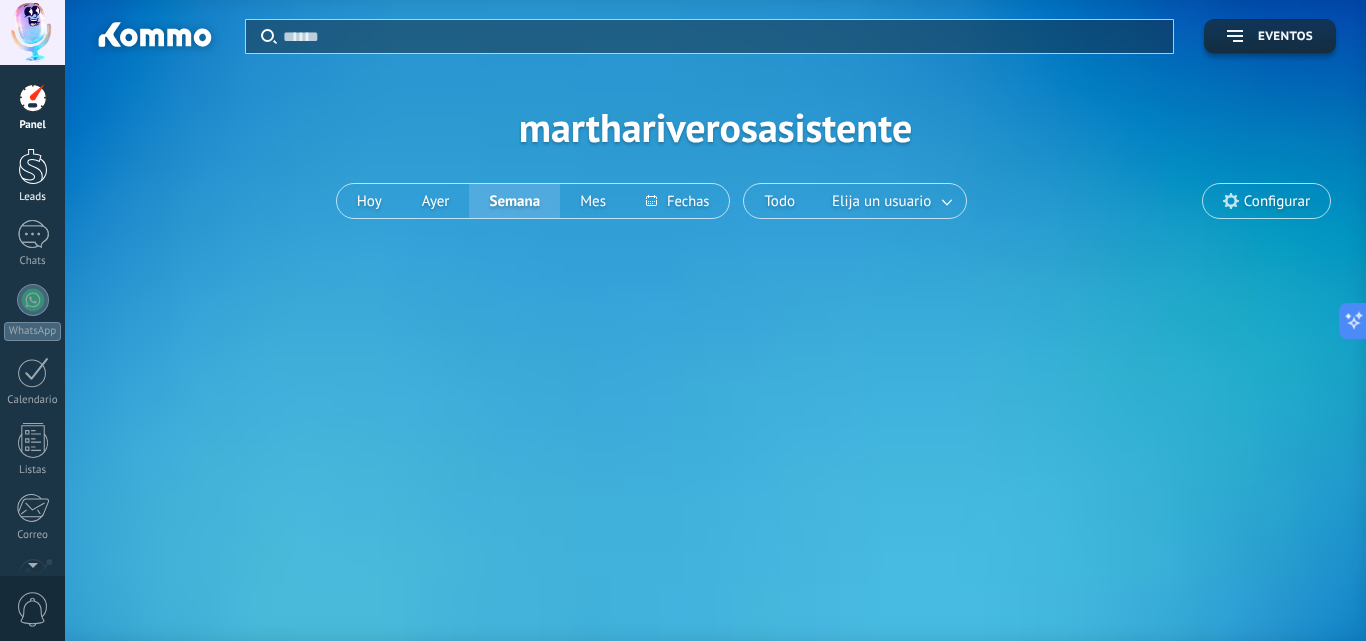 click at bounding box center (33, 166) 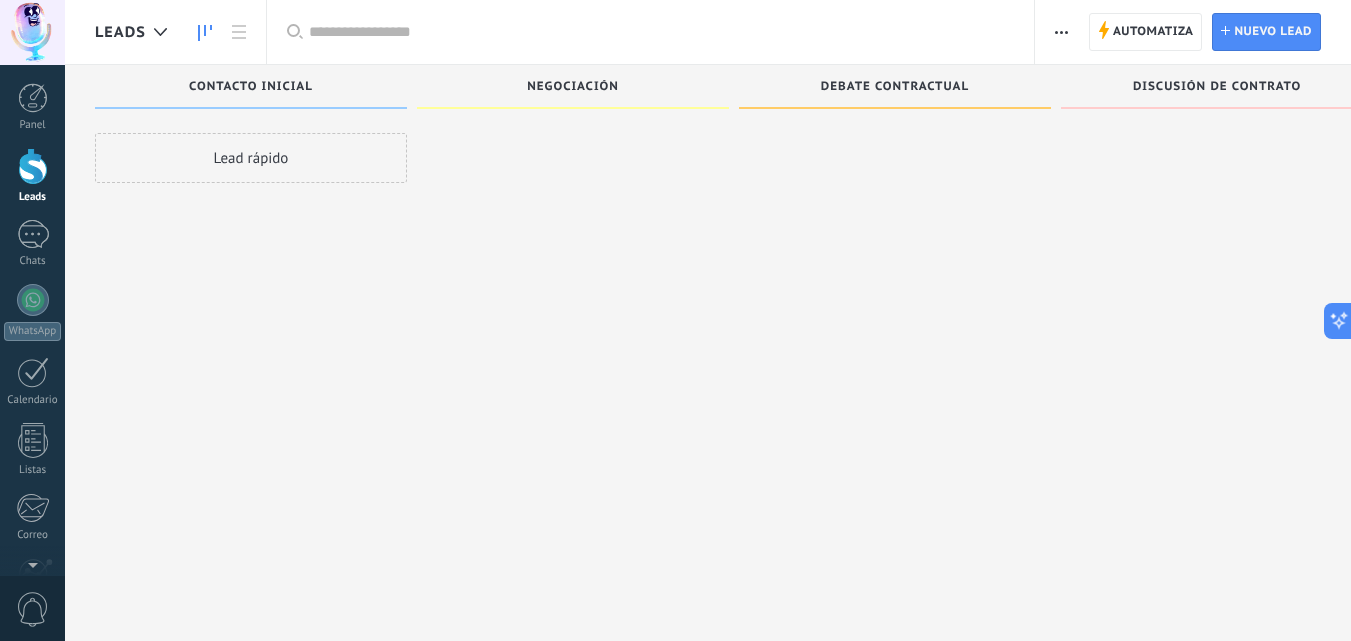 click on "Lead rápido" at bounding box center (251, 158) 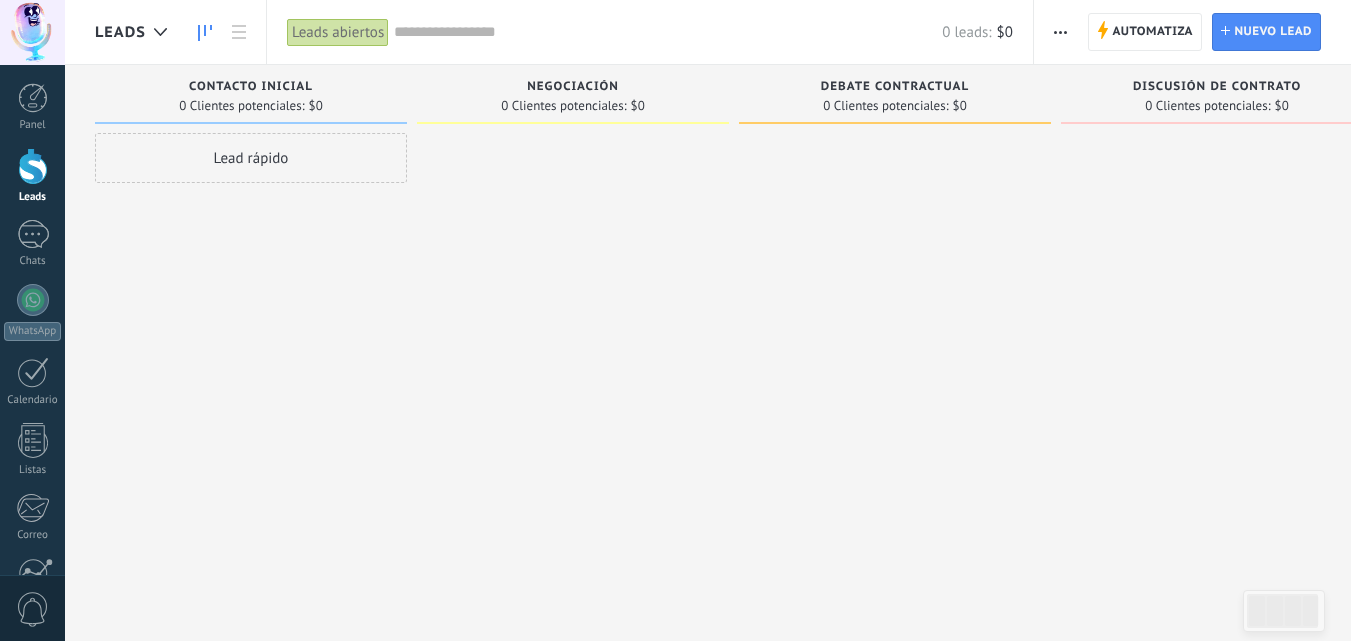 scroll, scrollTop: 0, scrollLeft: 0, axis: both 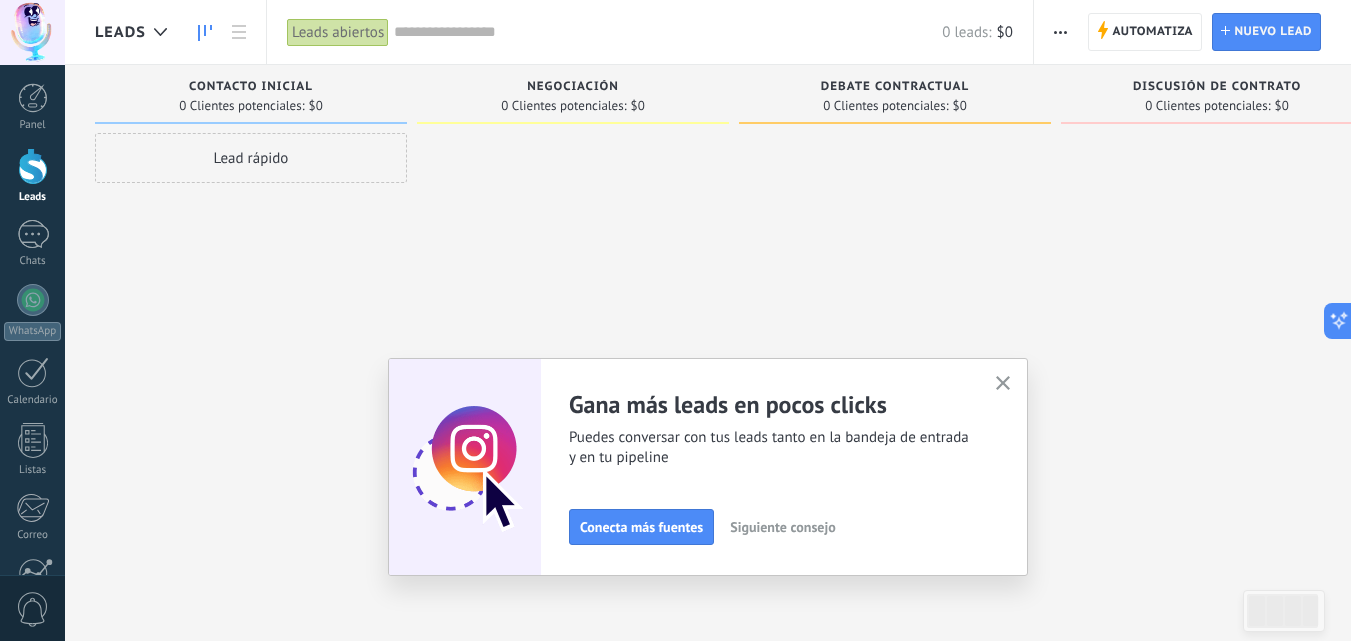 click at bounding box center (1003, 384) 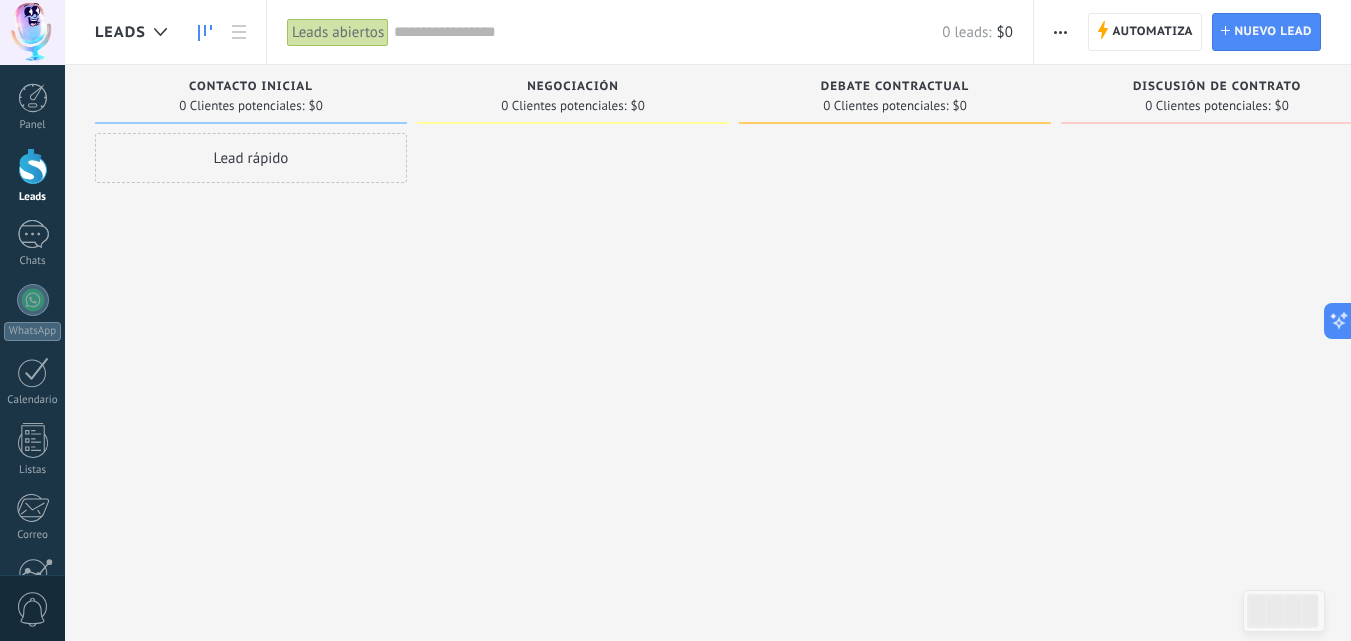 click 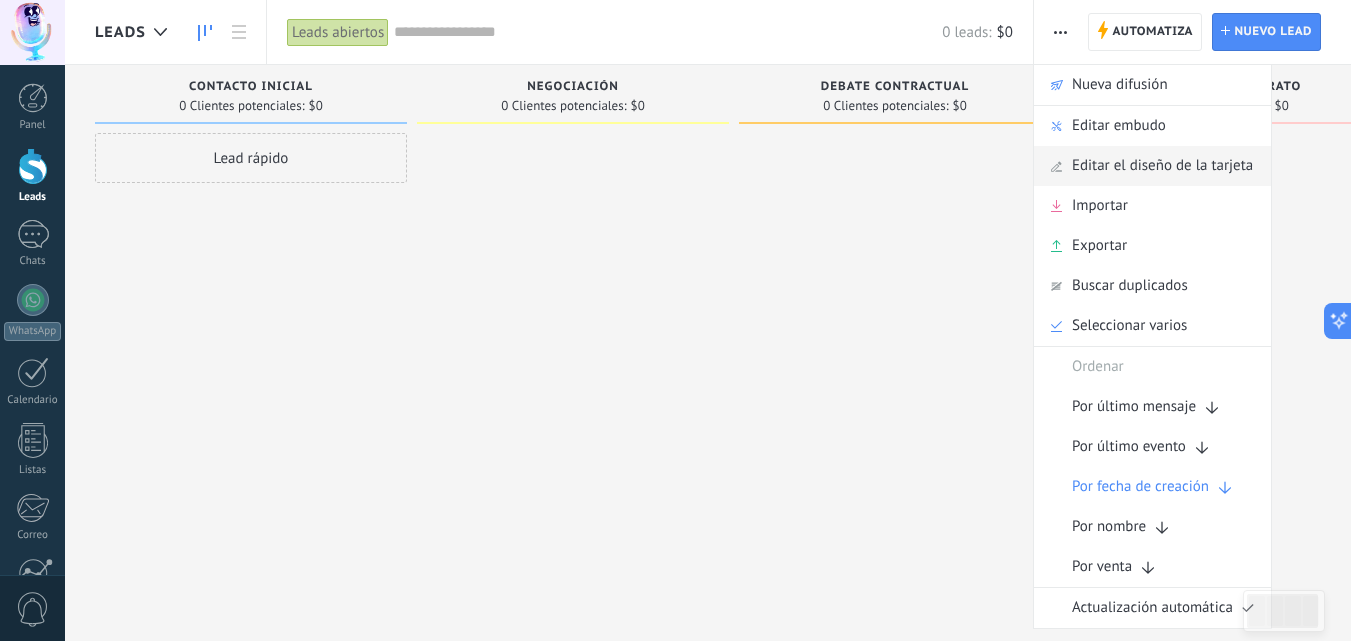 click on "Editar el diseño de la tarjeta" at bounding box center (1162, 166) 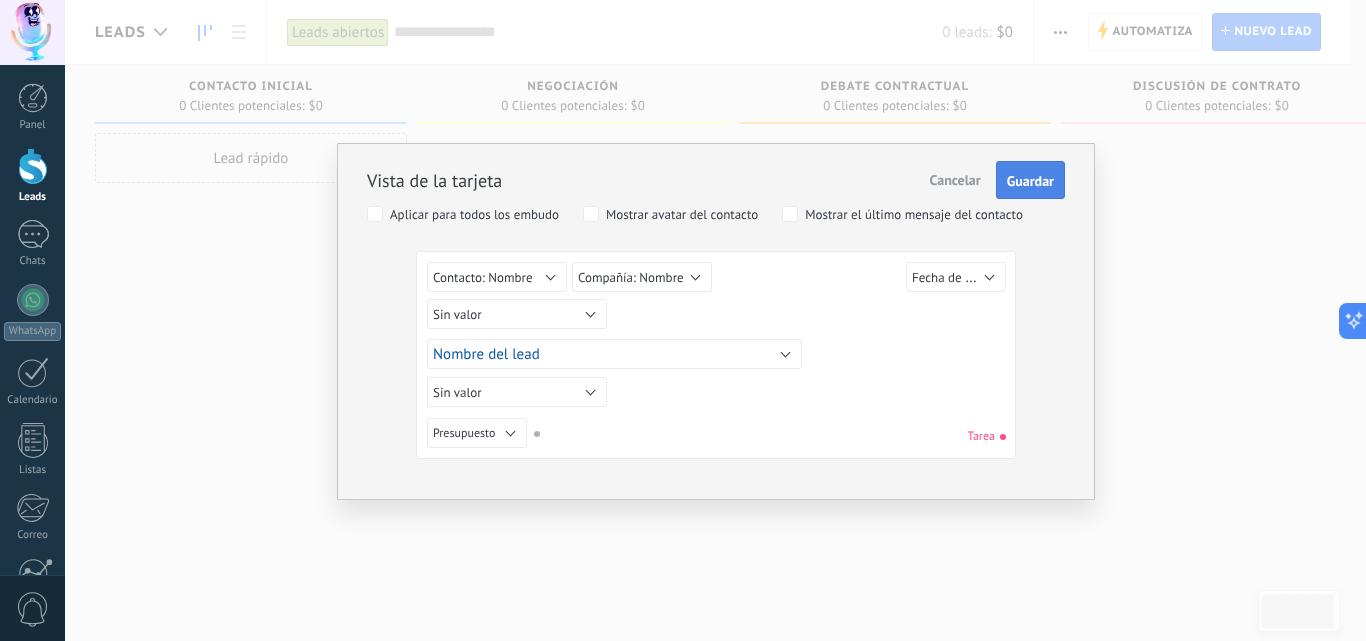 click on "Guardar" at bounding box center [1030, 181] 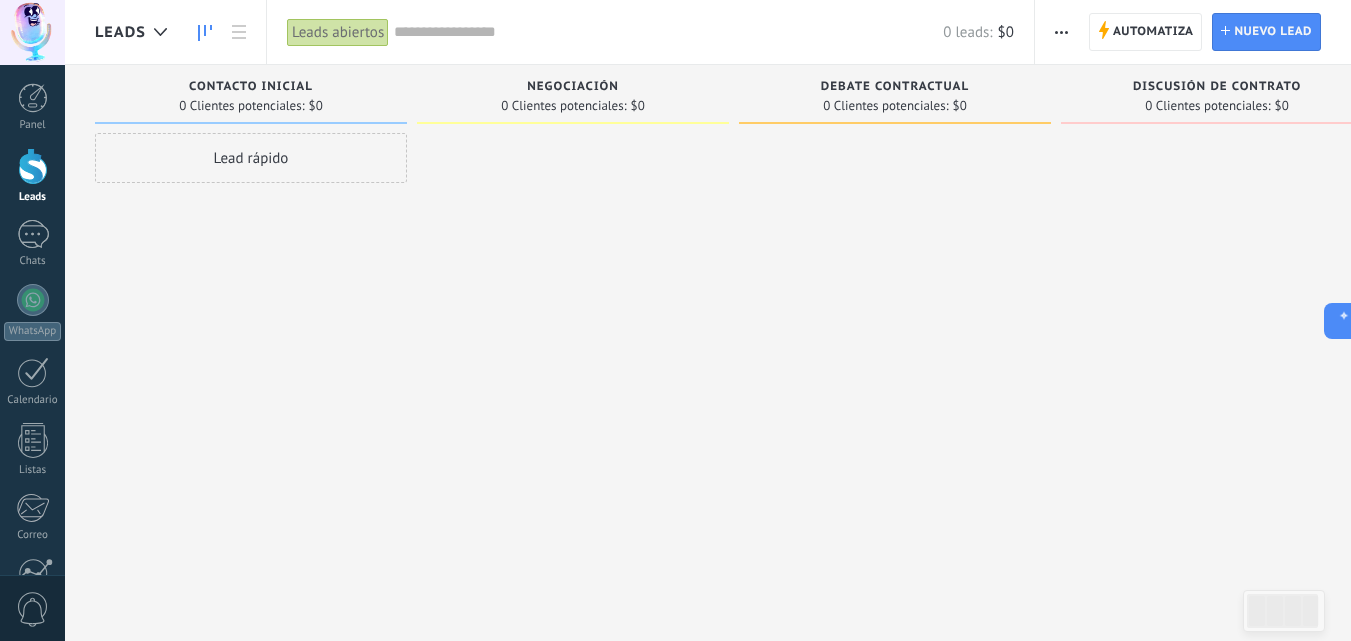 click at bounding box center [1061, 32] 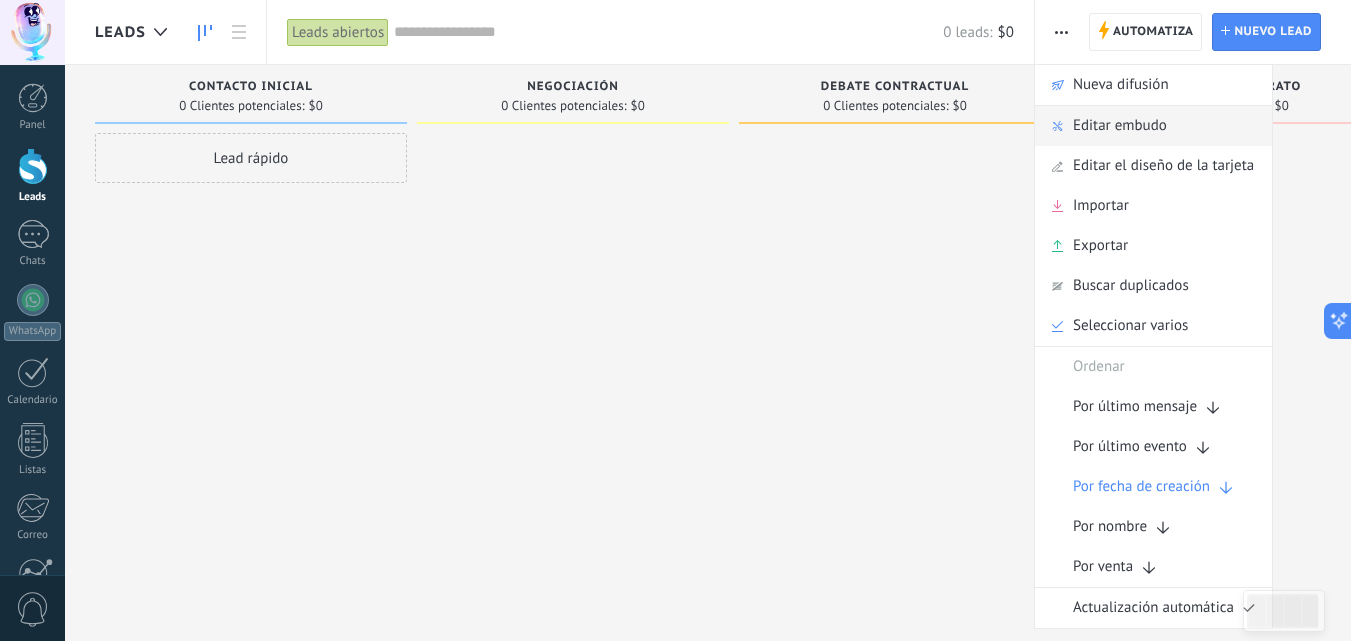 click on "Editar embudo" at bounding box center [1153, 126] 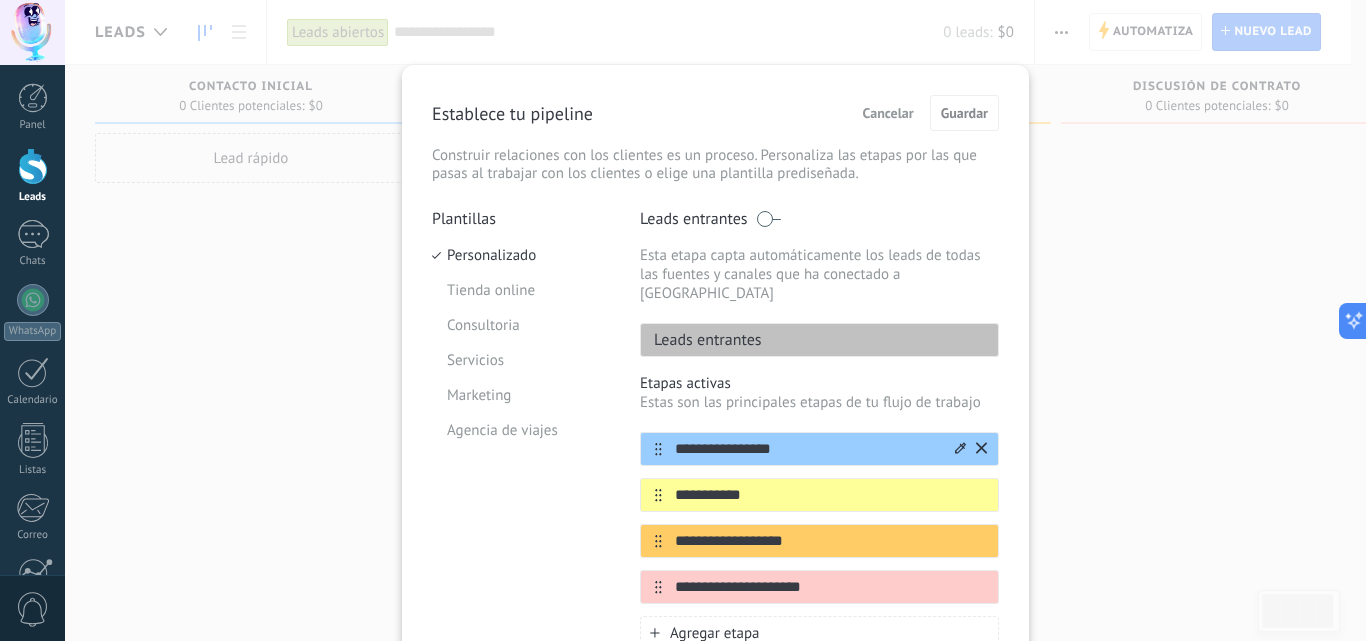 click on "**********" at bounding box center (807, 449) 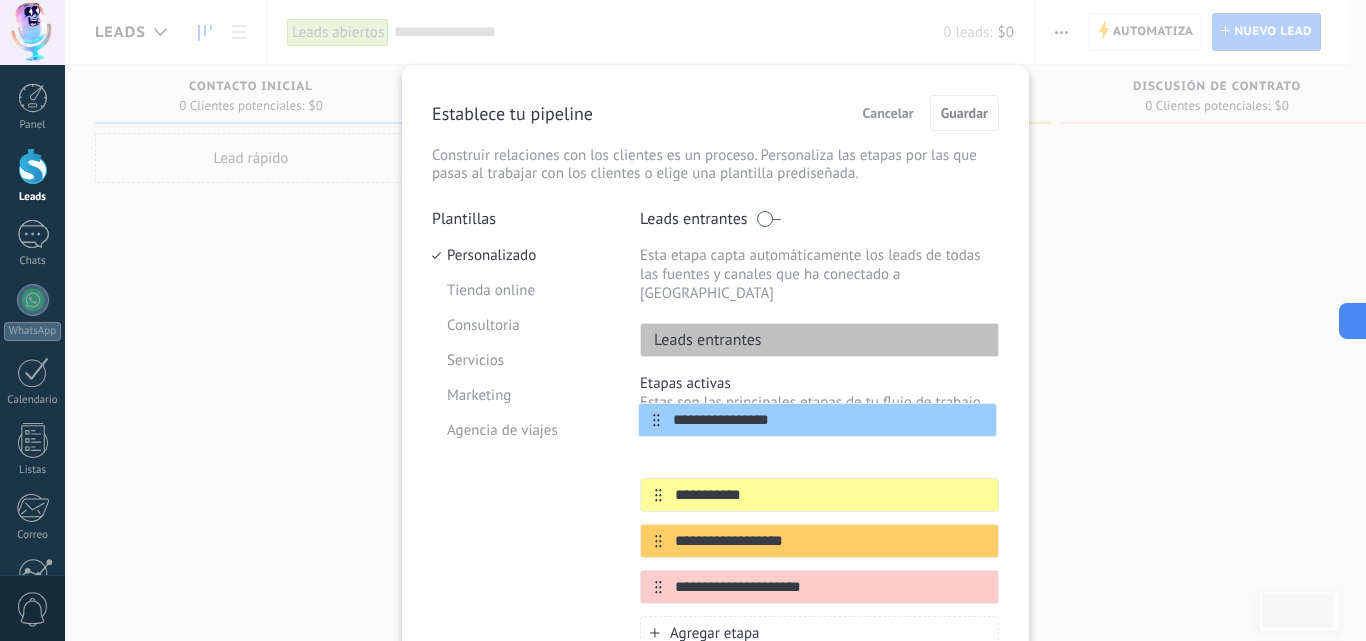 drag, startPoint x: 655, startPoint y: 435, endPoint x: 664, endPoint y: 422, distance: 15.811388 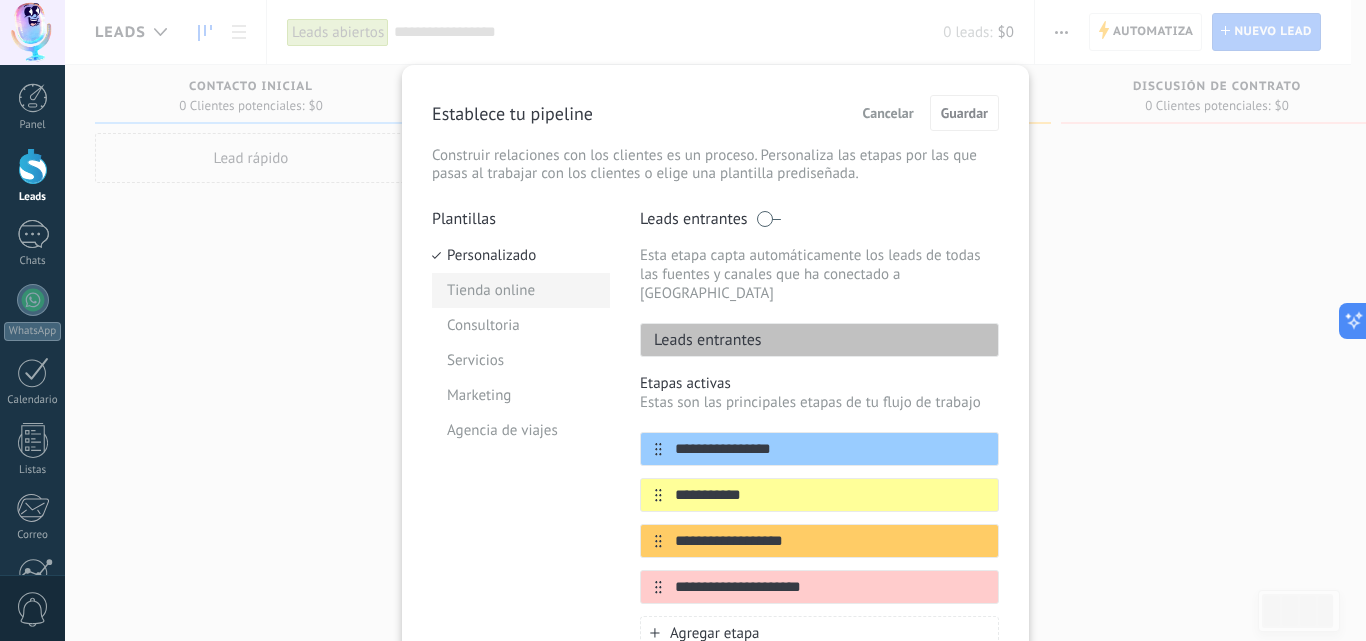 click on "Tienda online" at bounding box center [521, 290] 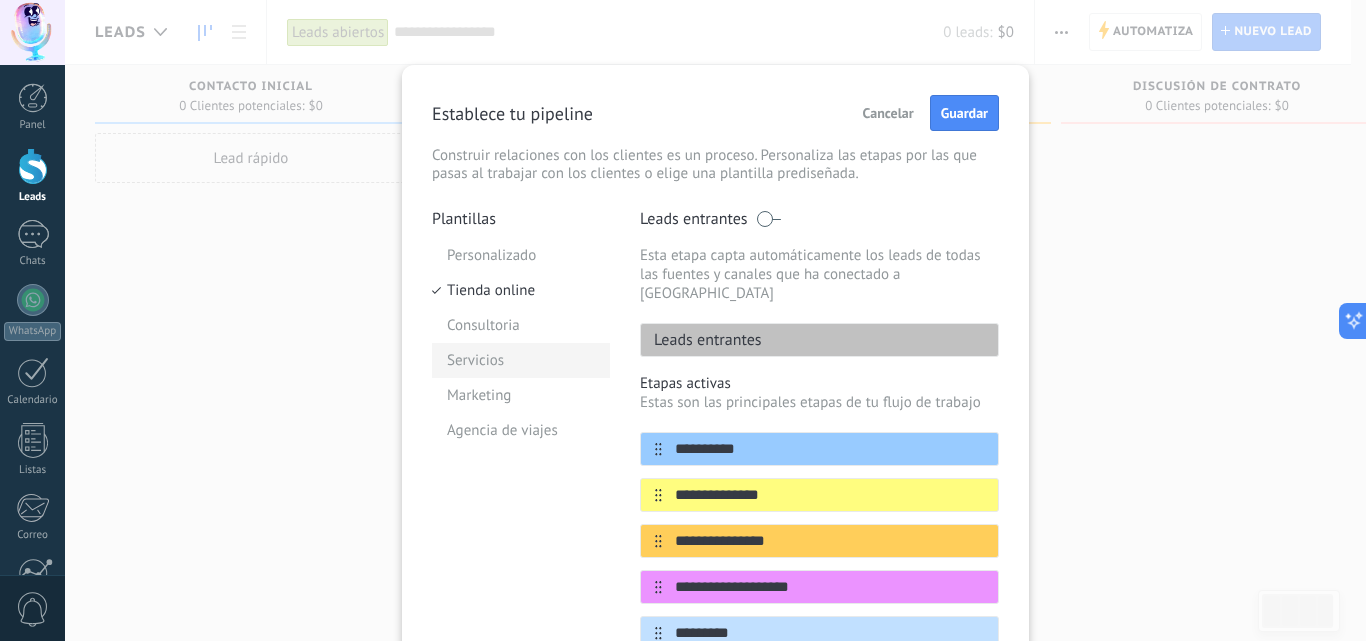 click on "Servicios" at bounding box center (521, 360) 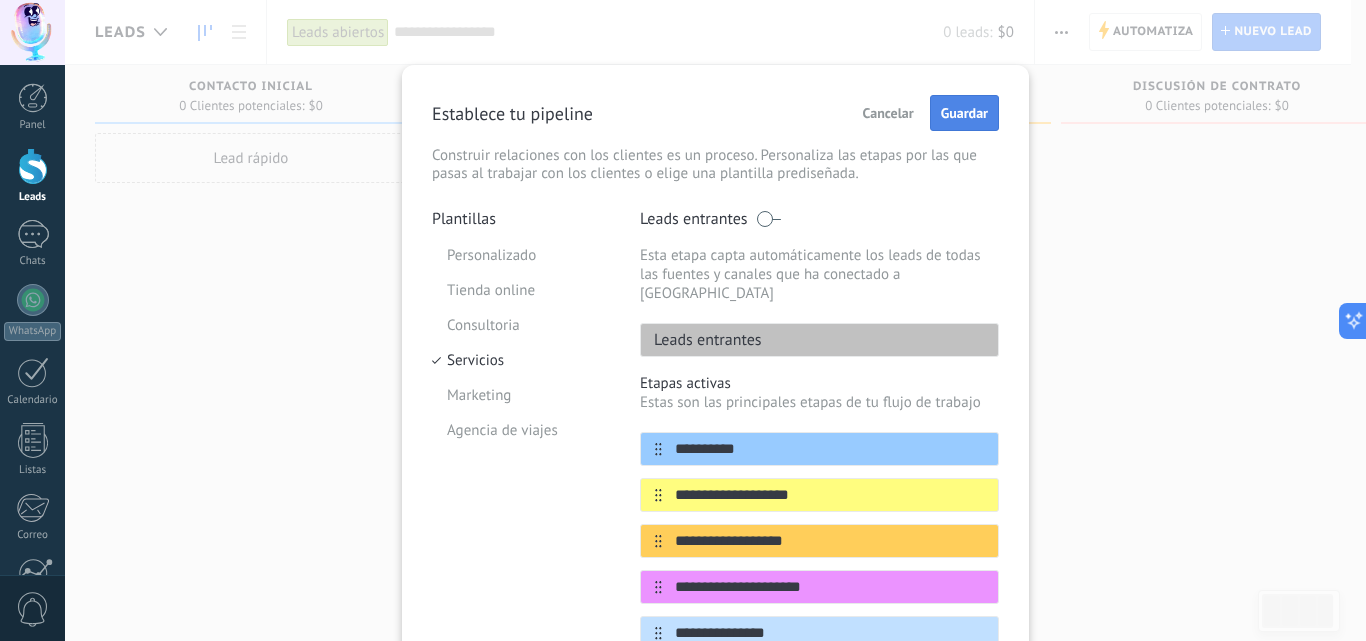 click on "Guardar" at bounding box center (964, 113) 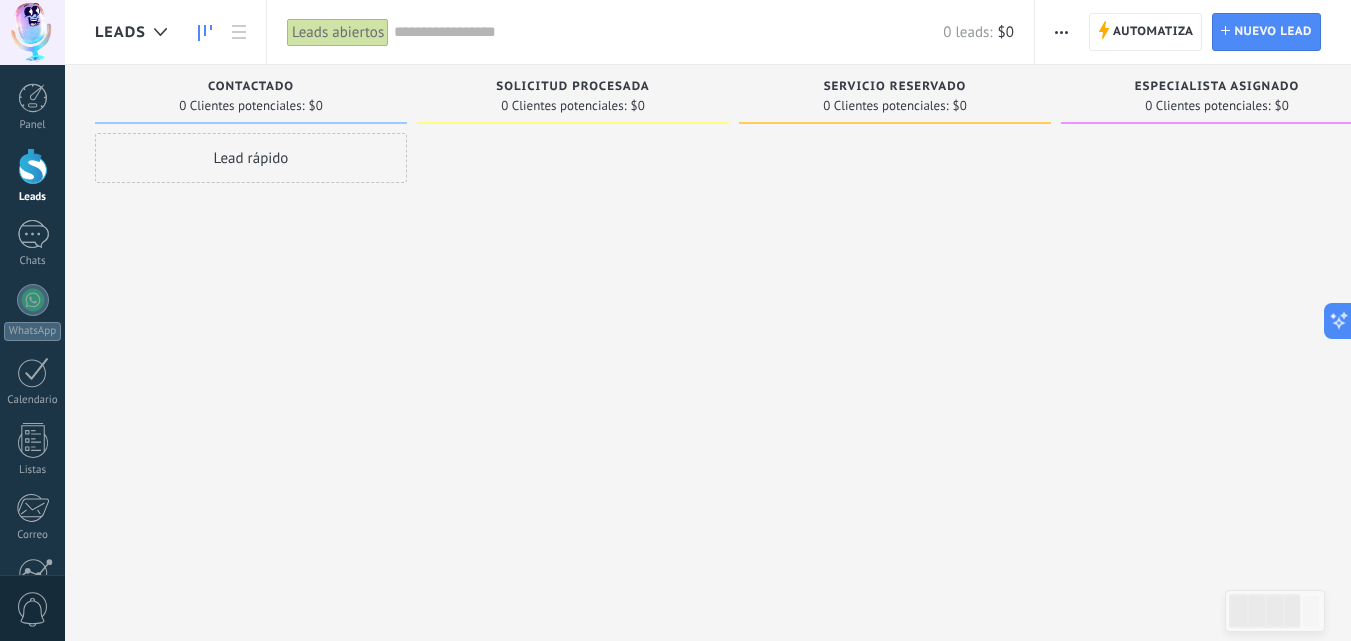click on "Lead rápido" at bounding box center (251, 158) 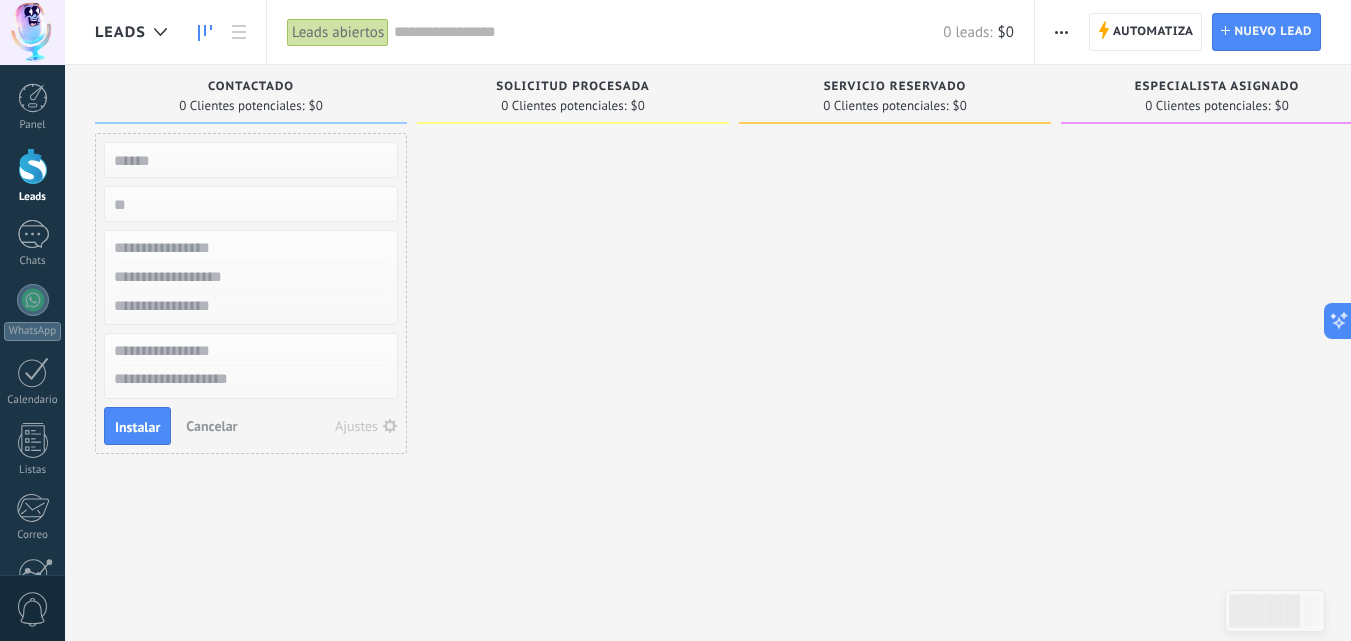 click at bounding box center [573, 323] 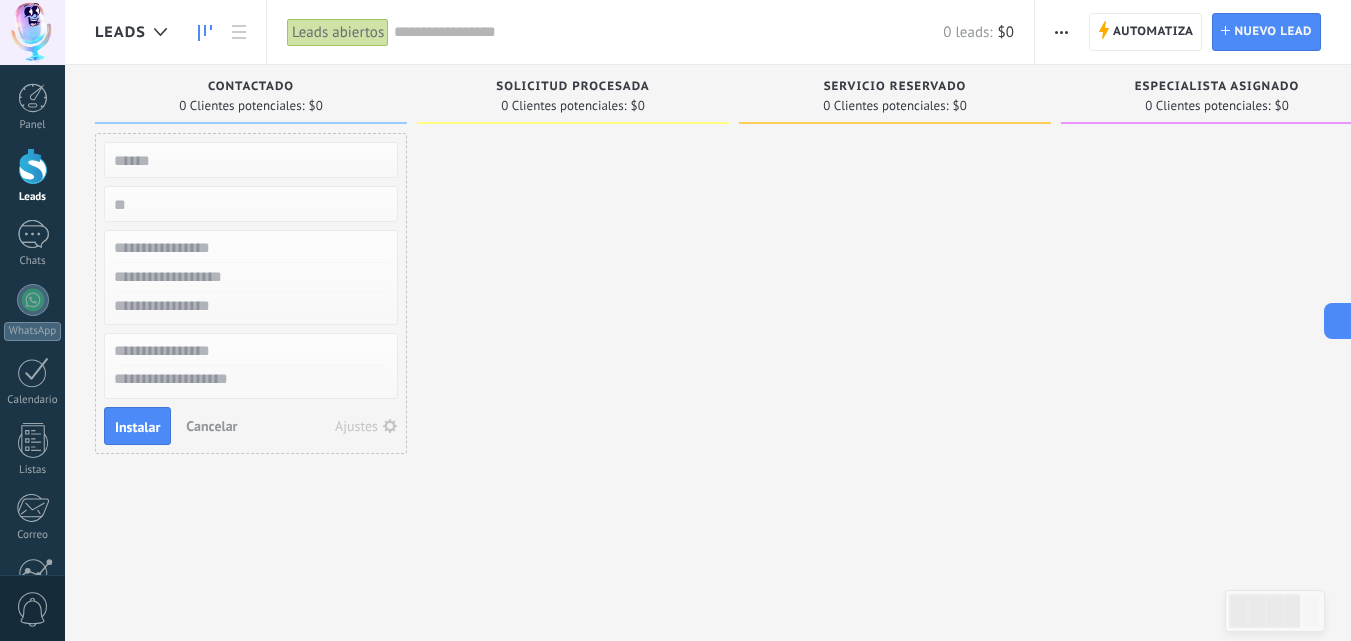 click on "Contactado 0  Clientes potenciales:  $0 Lead rápido Instalar Cancelar Ajustes" at bounding box center [256, 289] 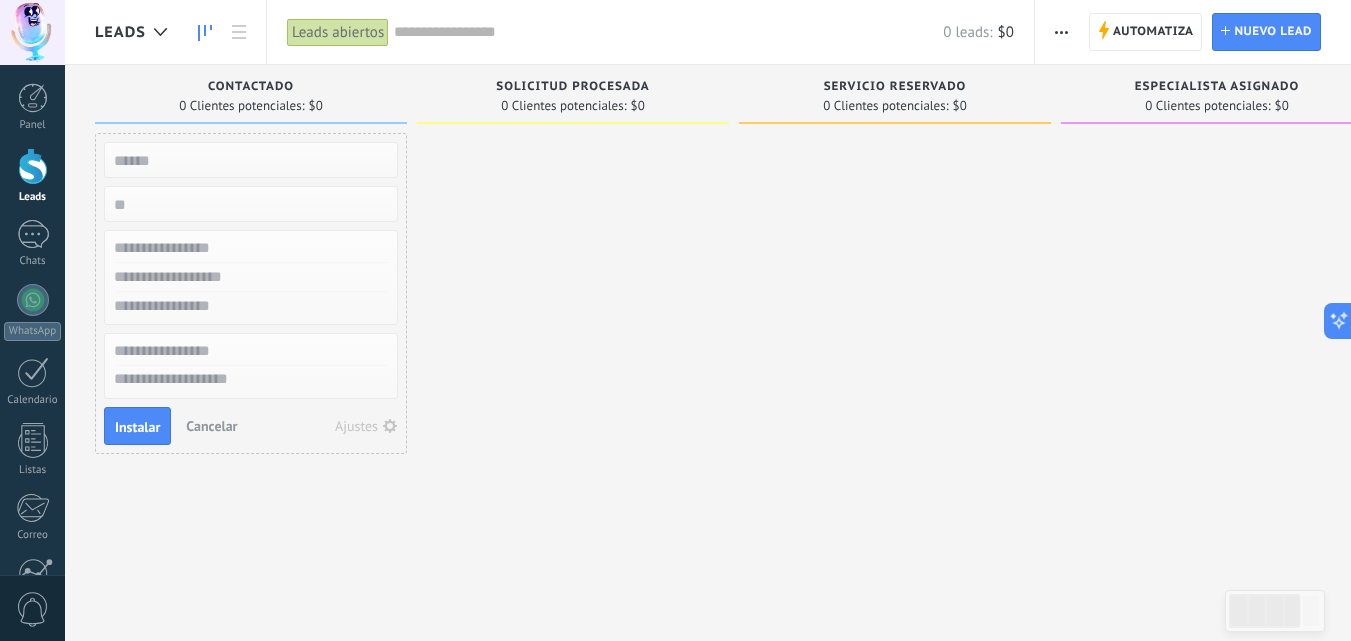 click on "Automatiza Nueva difusión Editar embudo Editar el diseño de la tarjeta Importar Exportar Buscar duplicados Seleccionar varios Ordenar Por último mensaje Por último evento Por fecha de creación Por nombre Por venta Actualización automática" at bounding box center [1062, 32] 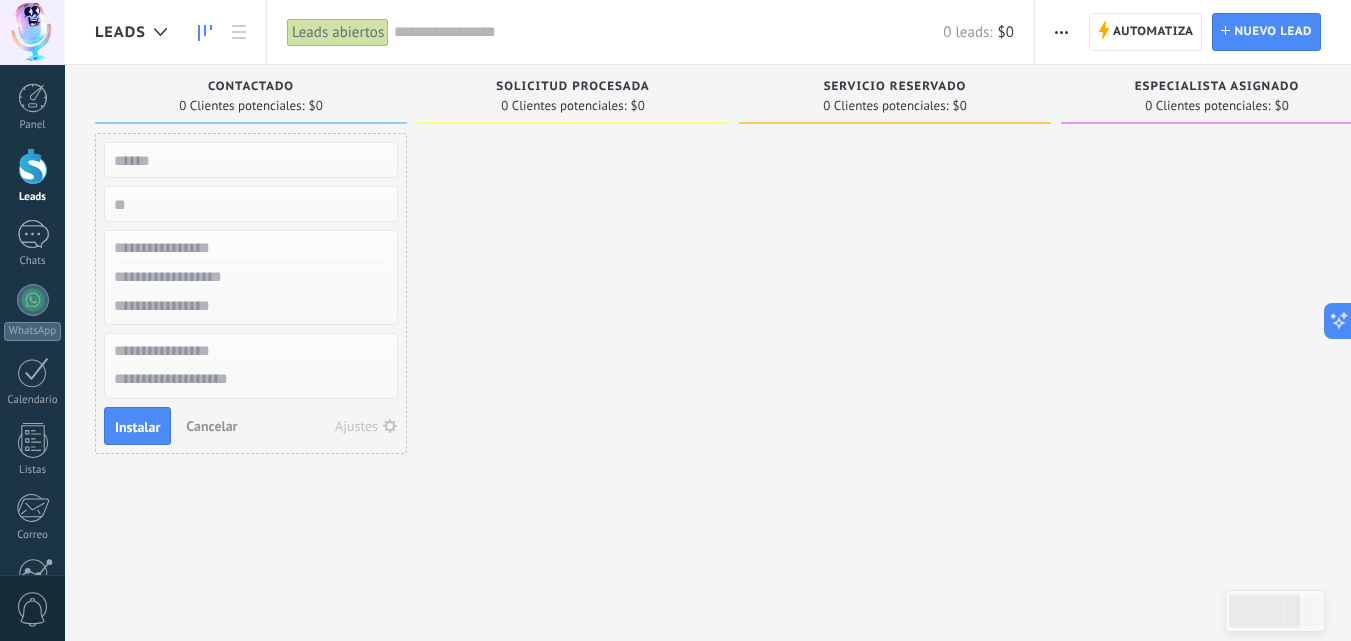 click on "Lamentablemente, no hay leads con estos parámetros.  Mostrar todo Leads Entrantes Solicitudes: 0 0 0 0 0 0 0 0 0 Contactado 0  Clientes potenciales:  $0 Lead rápido Instalar Cancelar Ajustes Solicitud procesada 0  Clientes potenciales:  $0 Servicio reservado 0  Clientes potenciales:  $0 Especialista asignado 0  Clientes potenciales:  $0 Factura enviada 0  Clientes potenciales:  $0" at bounding box center [910, 345] 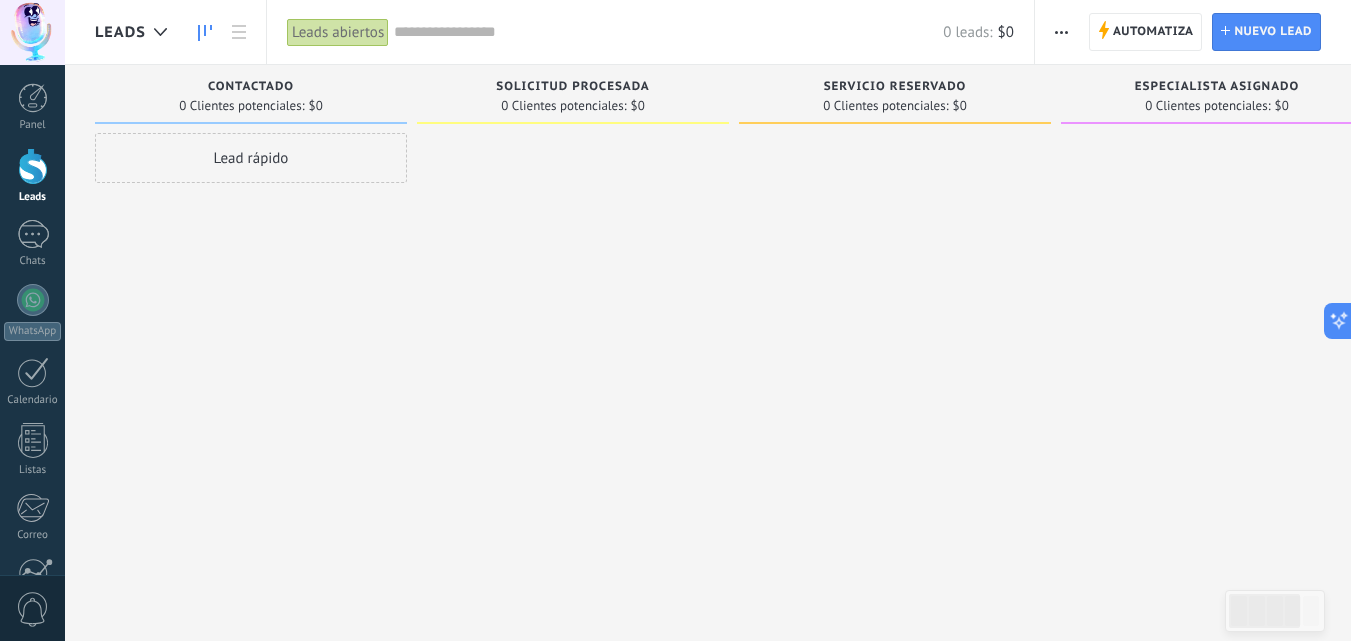 click on "Contactado" at bounding box center (251, 88) 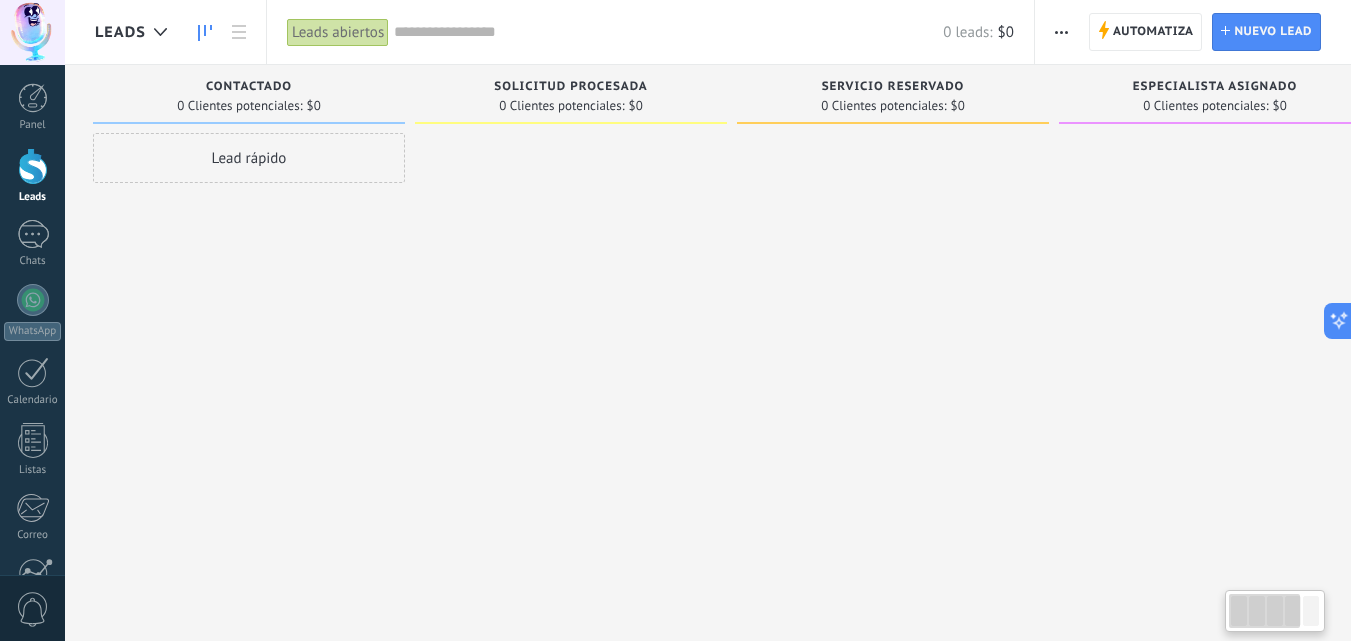 scroll, scrollTop: 0, scrollLeft: 0, axis: both 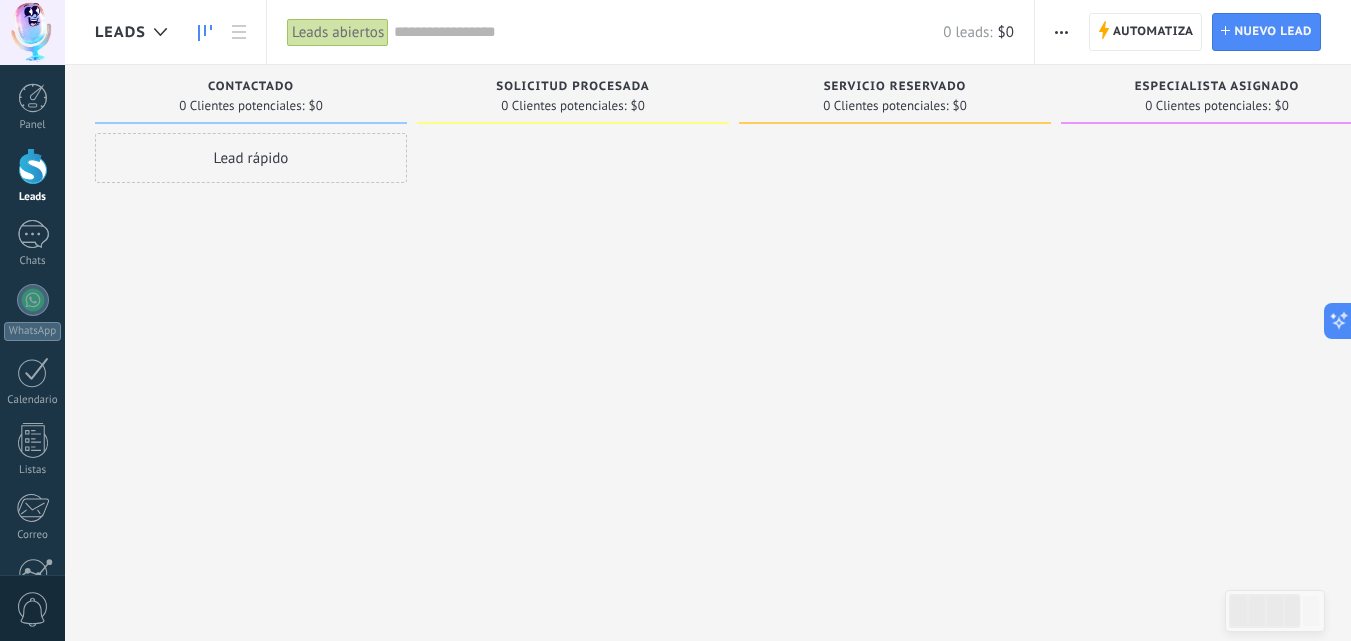 click on "Leads abiertos" at bounding box center (340, 32) 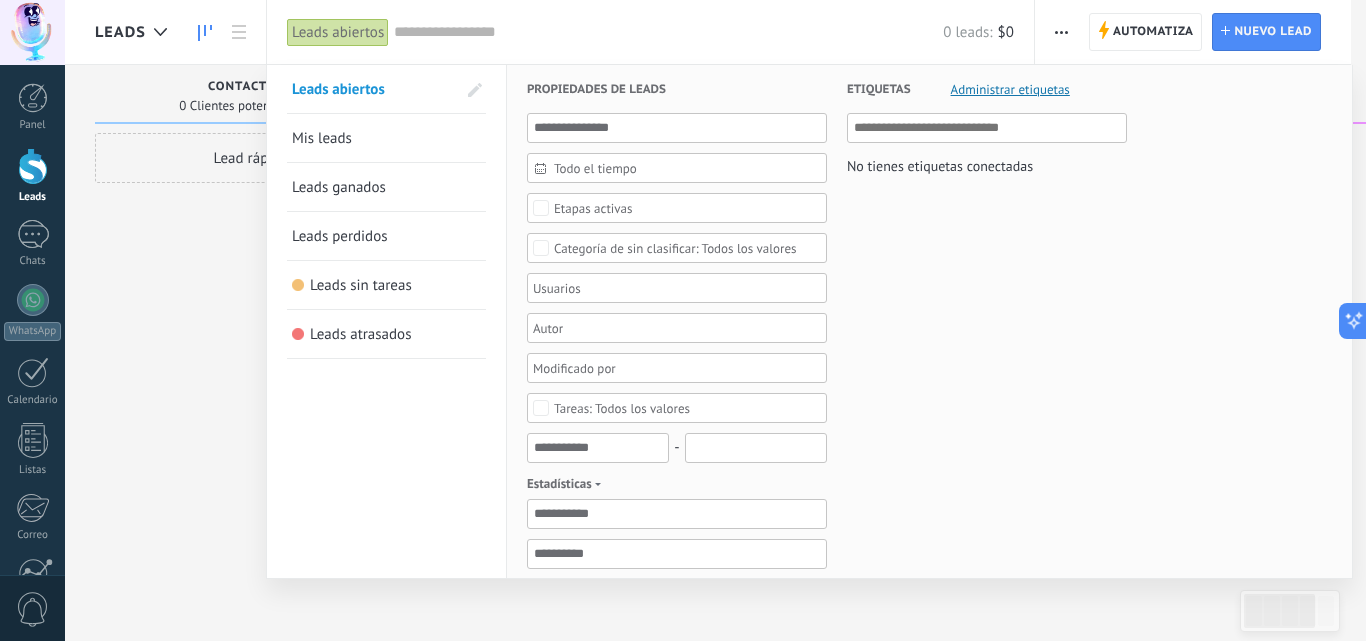 click at bounding box center [683, 320] 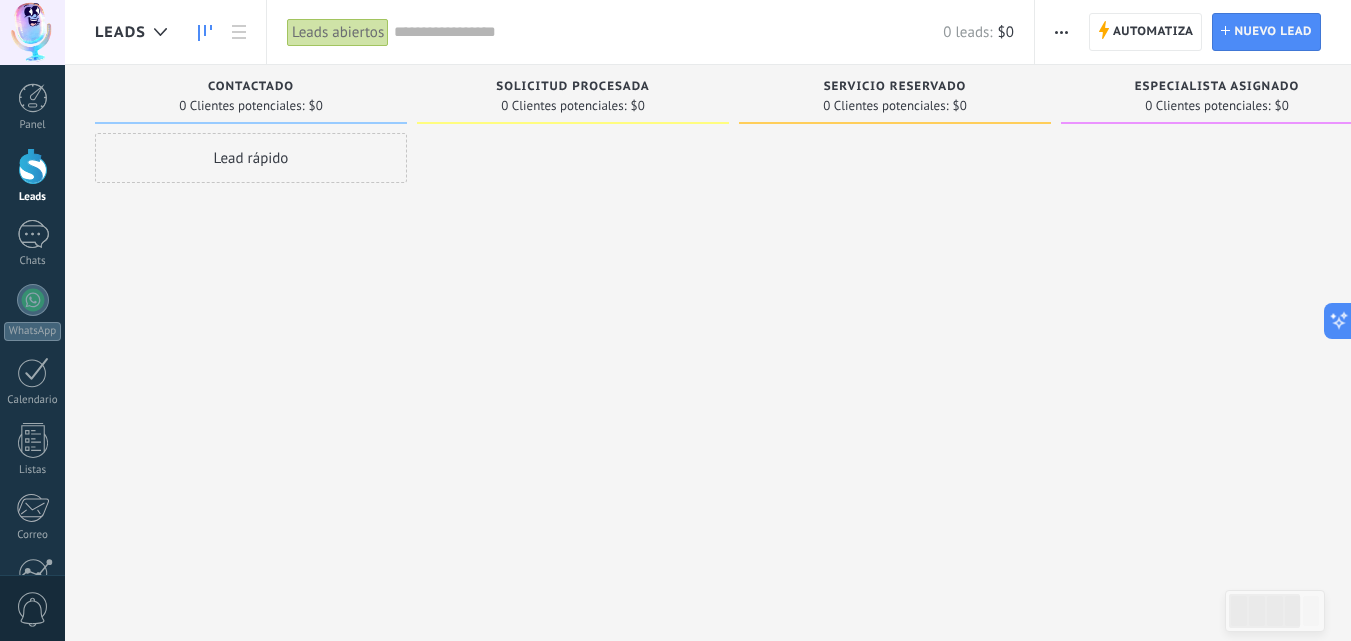 click at bounding box center (1061, 32) 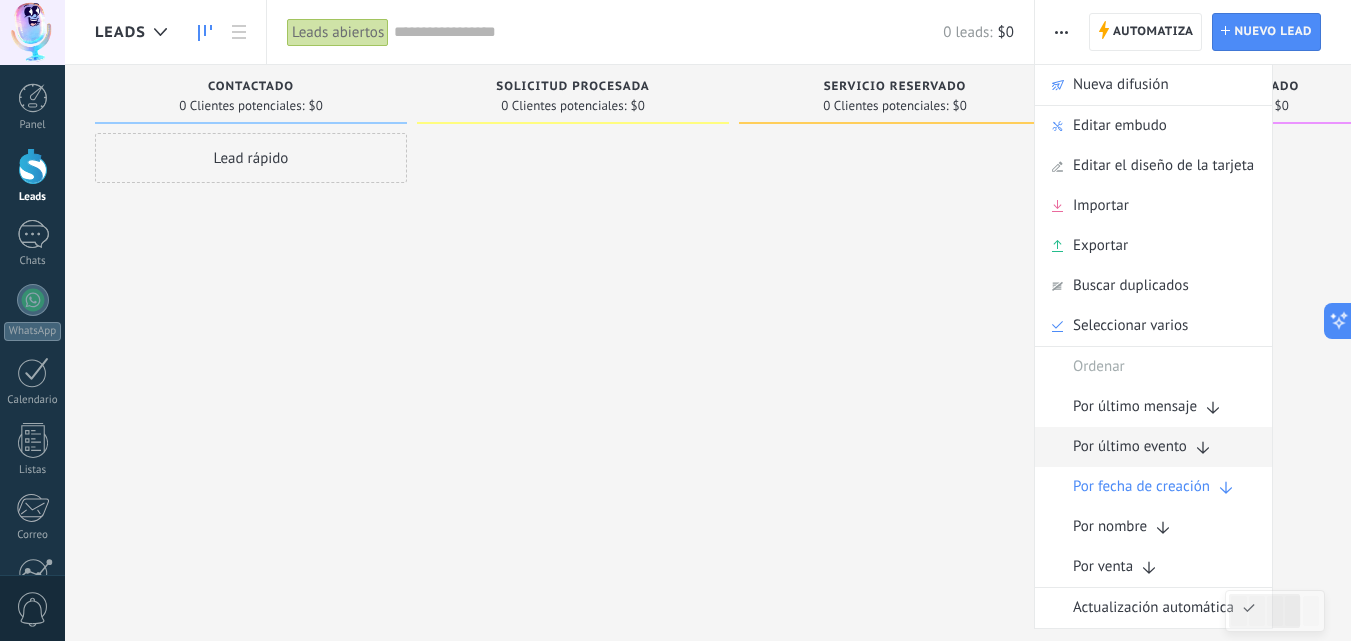 type 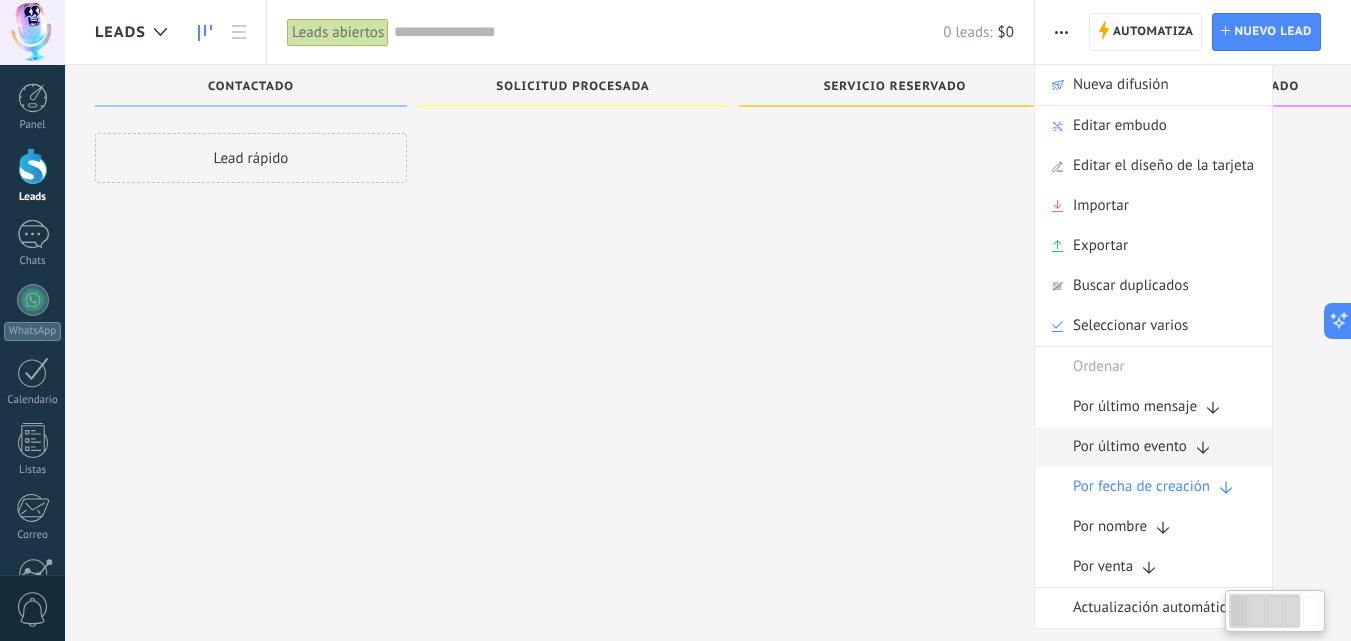 scroll, scrollTop: 34, scrollLeft: 0, axis: vertical 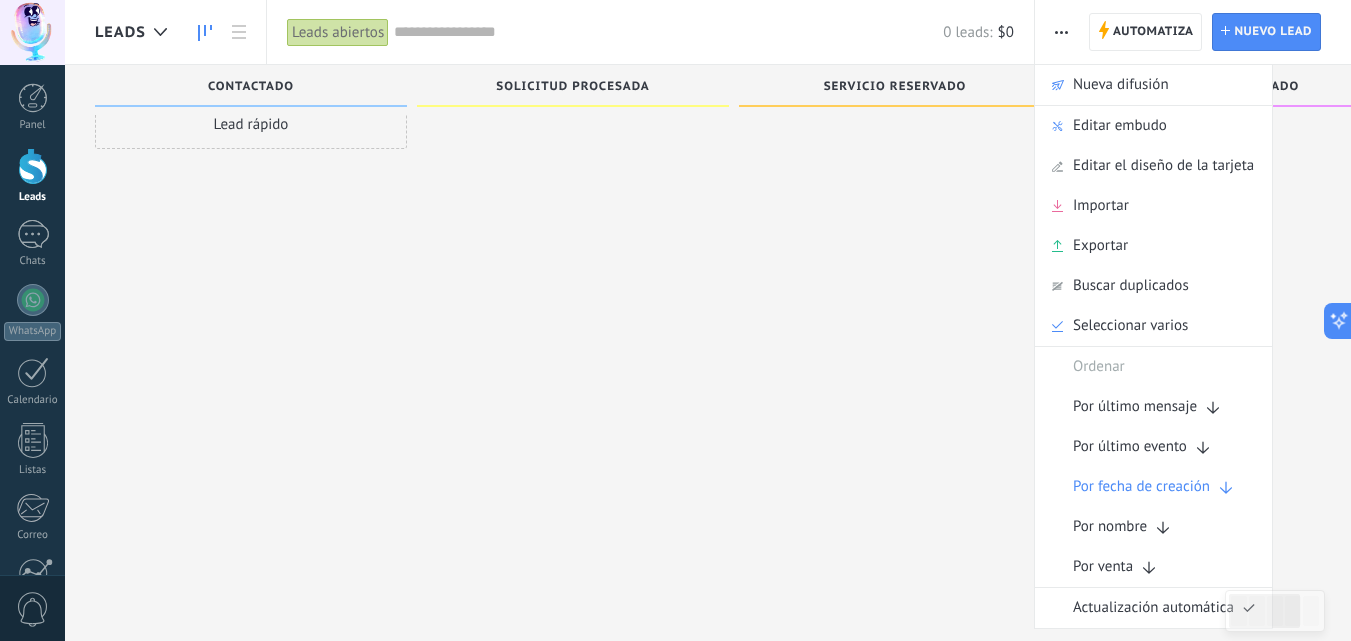 click on "Lamentablemente, no hay leads con estos parámetros.  Mostrar todo Leads Entrantes Solicitudes: 0 0 0 0 0 0 0 0 0 Contactado 0  Clientes potenciales:  $0 Lead rápido Solicitud procesada 0  Clientes potenciales:  $0 Servicio reservado 0  Clientes potenciales:  $0 Especialista asignado 0  Clientes potenciales:  $0 Factura enviada 0  Clientes potenciales:  $0" at bounding box center (910, 311) 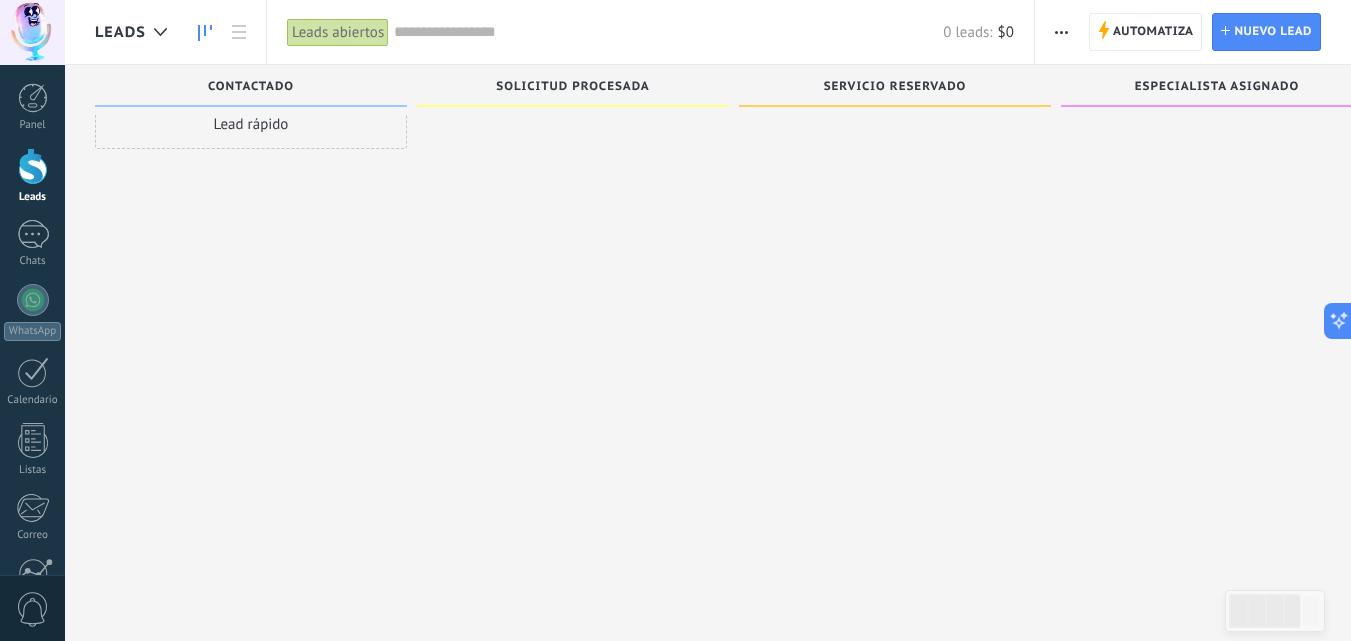 click at bounding box center (895, 289) 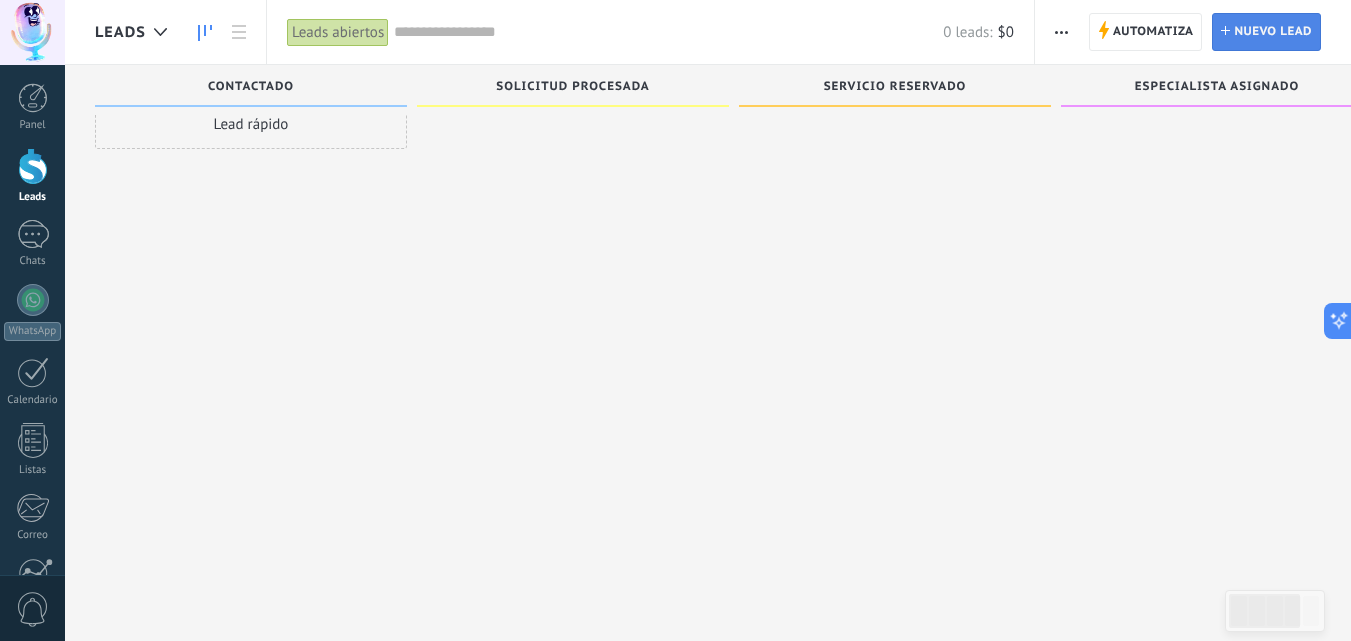 click on "Lead Nuevo lead" at bounding box center (1266, 32) 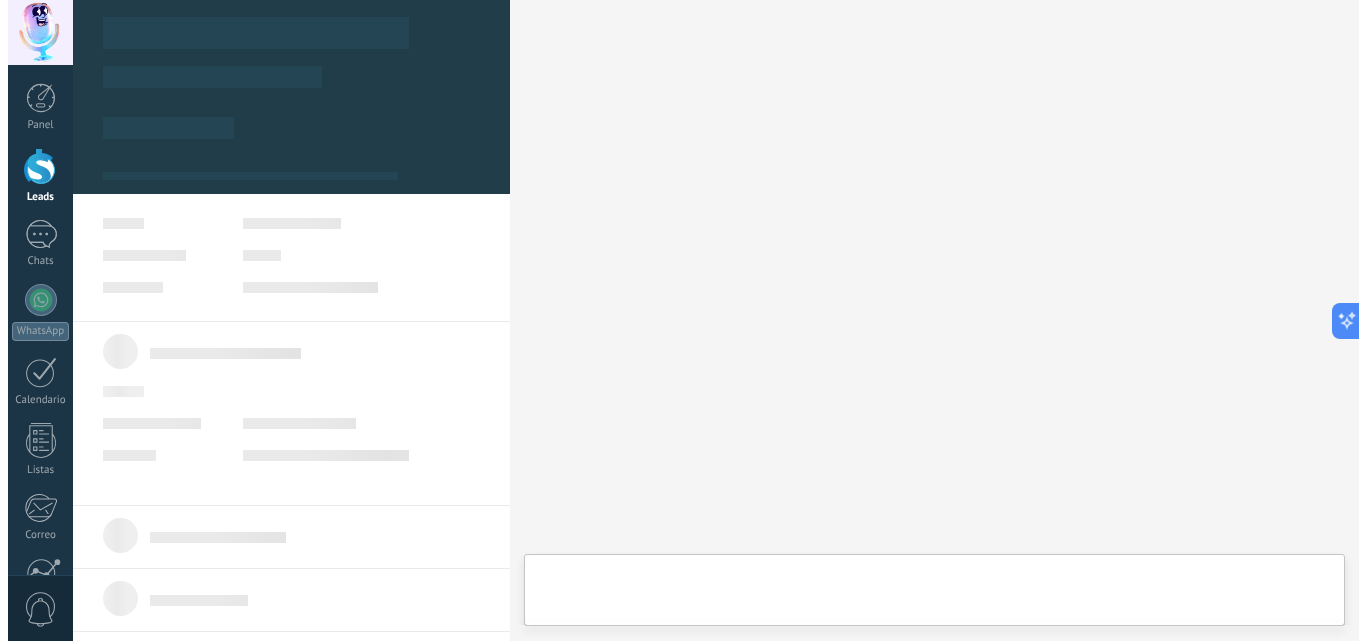 scroll, scrollTop: 0, scrollLeft: 0, axis: both 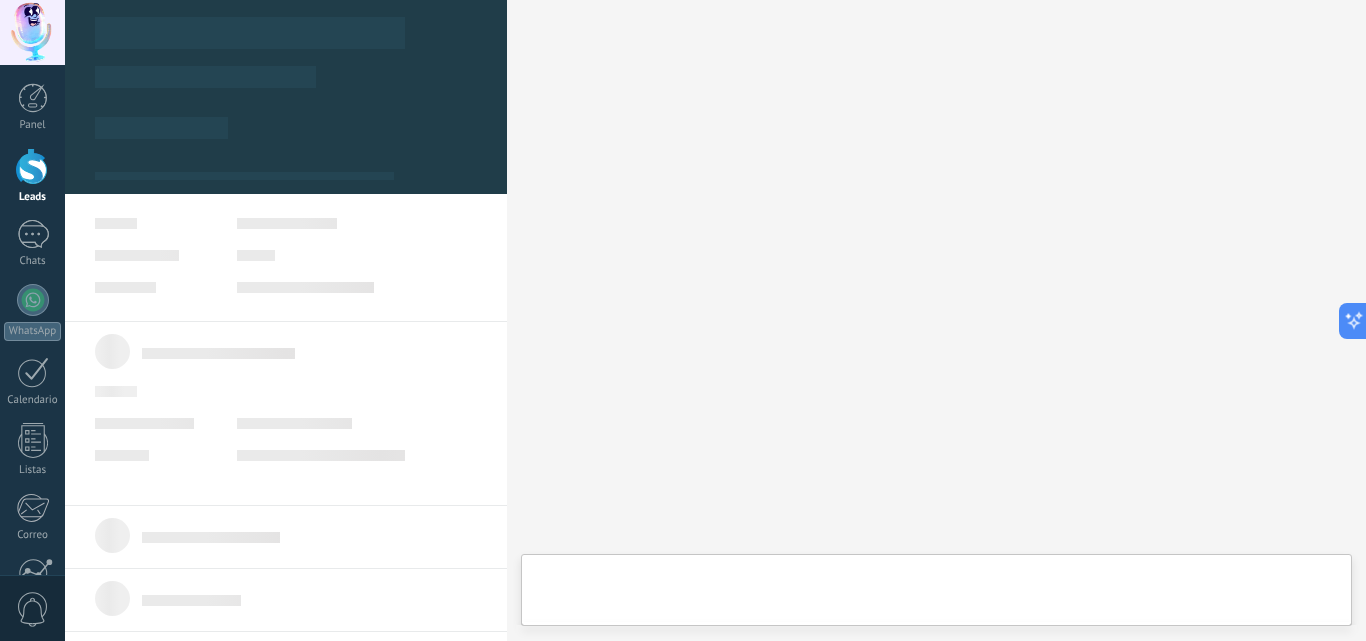 click on "Buscar Carga más Participantes:" at bounding box center (936, 320) 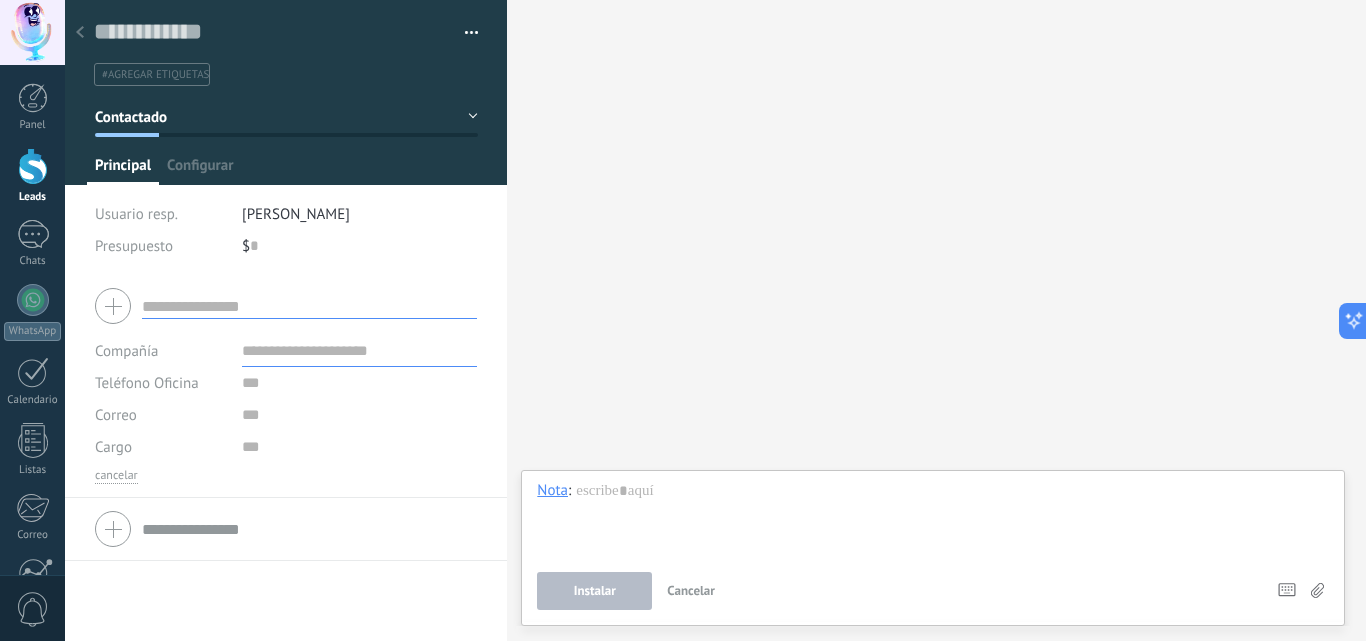 click at bounding box center [472, 36] 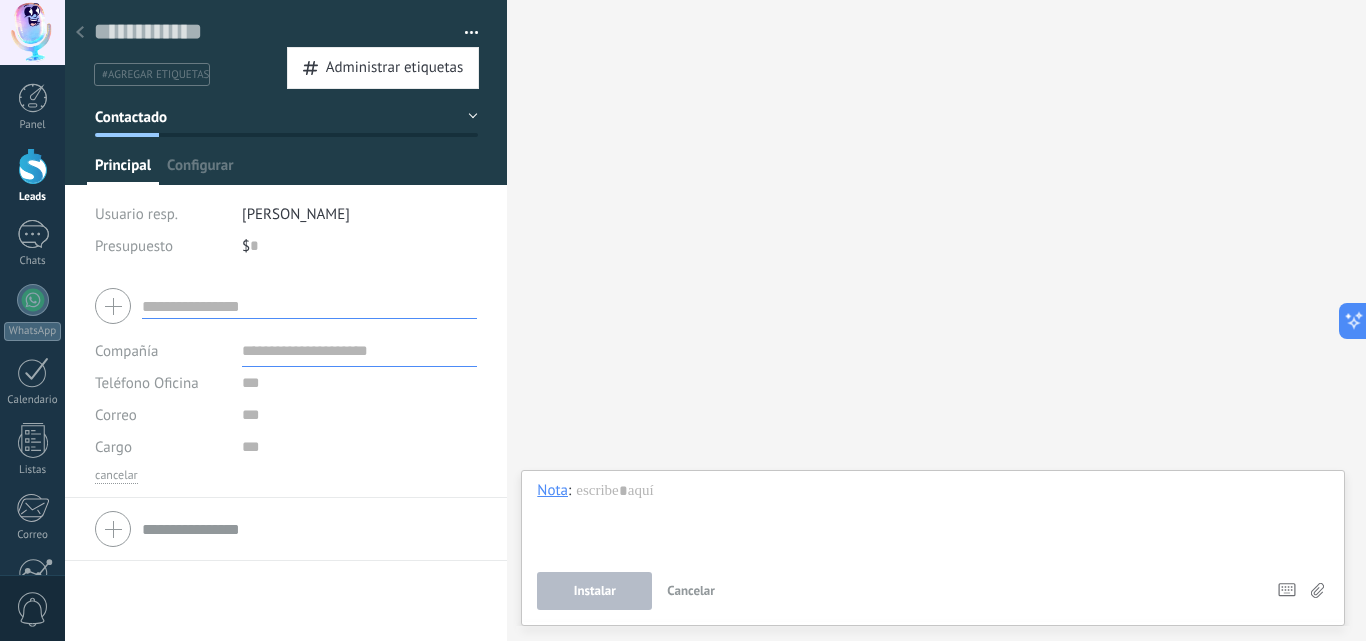 click on "Buscar Carga más Participantes:  0 Agregar usuario Bots:  0" at bounding box center (936, 320) 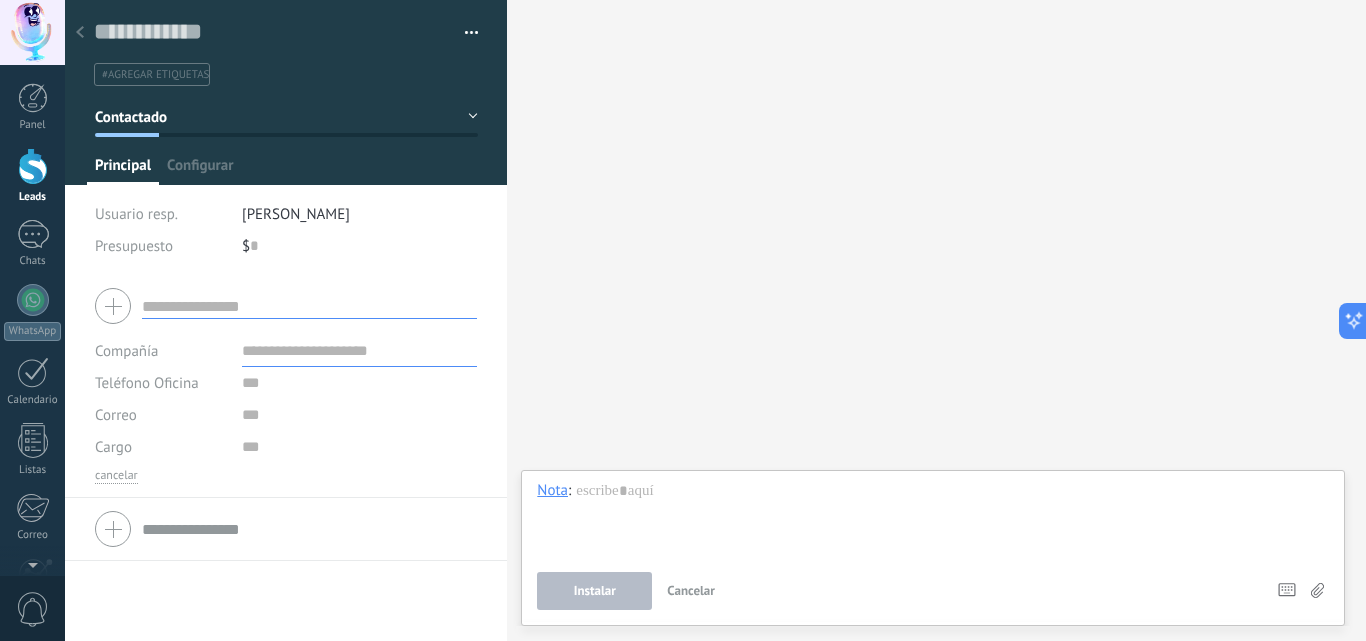 click at bounding box center (80, 33) 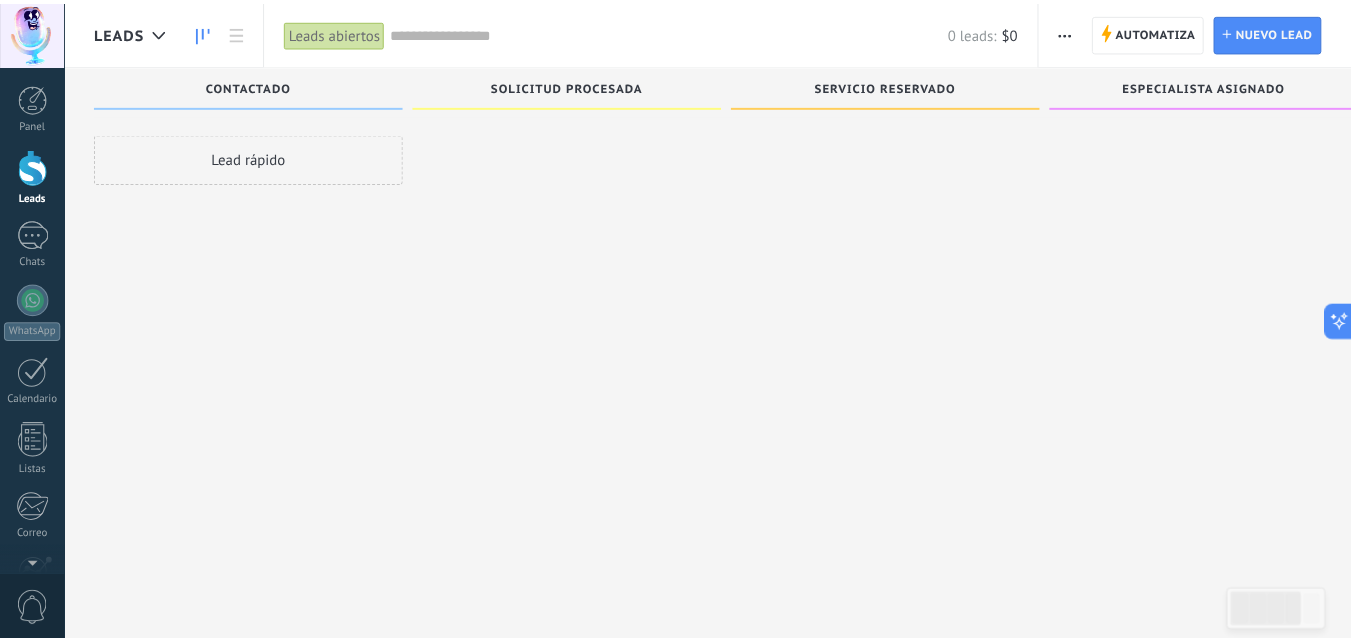 scroll, scrollTop: 34, scrollLeft: 0, axis: vertical 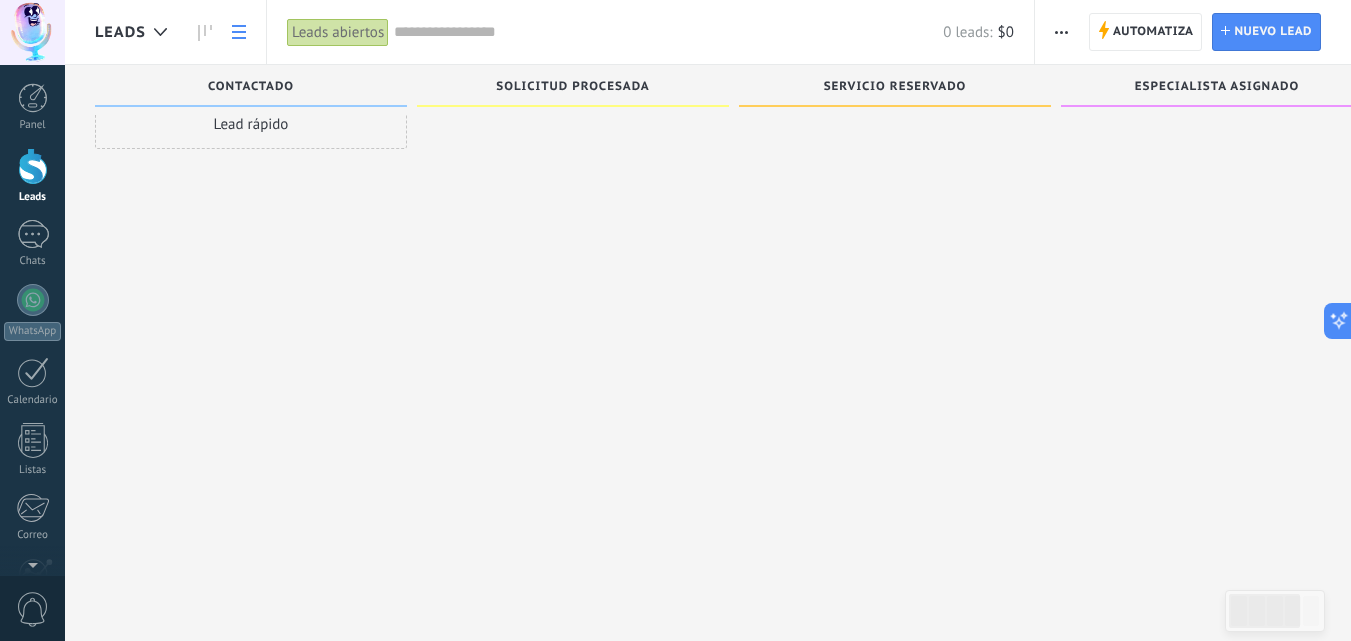 click 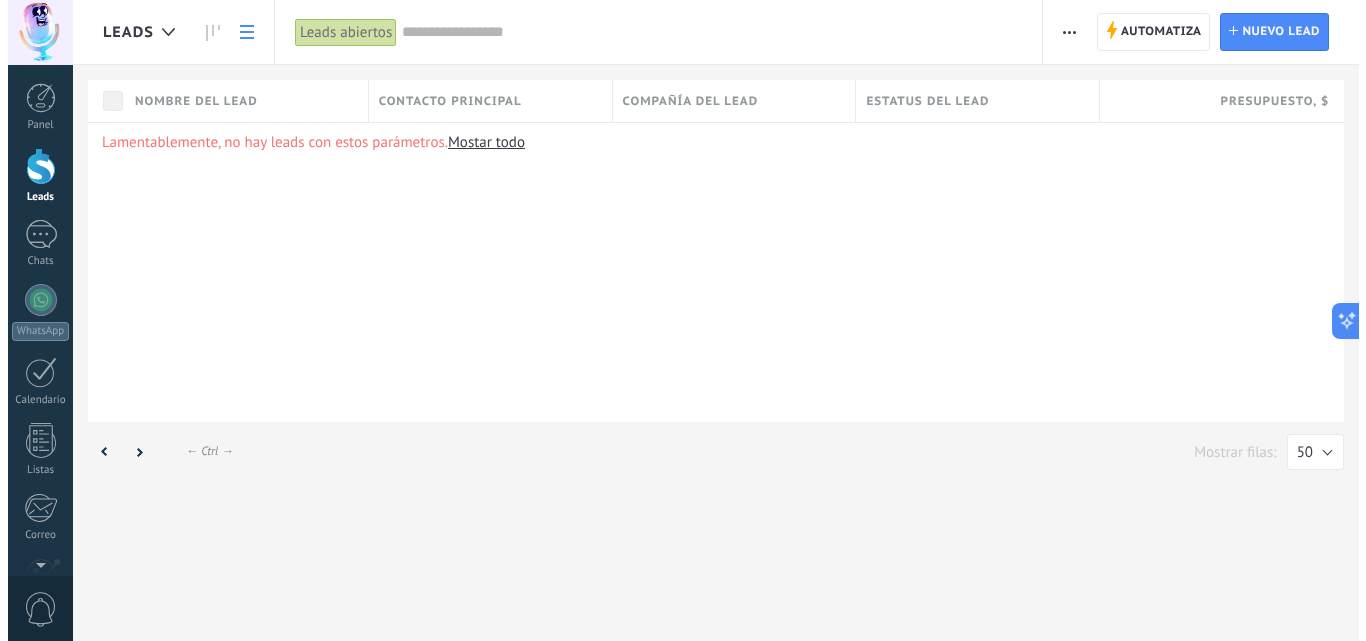 scroll, scrollTop: 0, scrollLeft: 0, axis: both 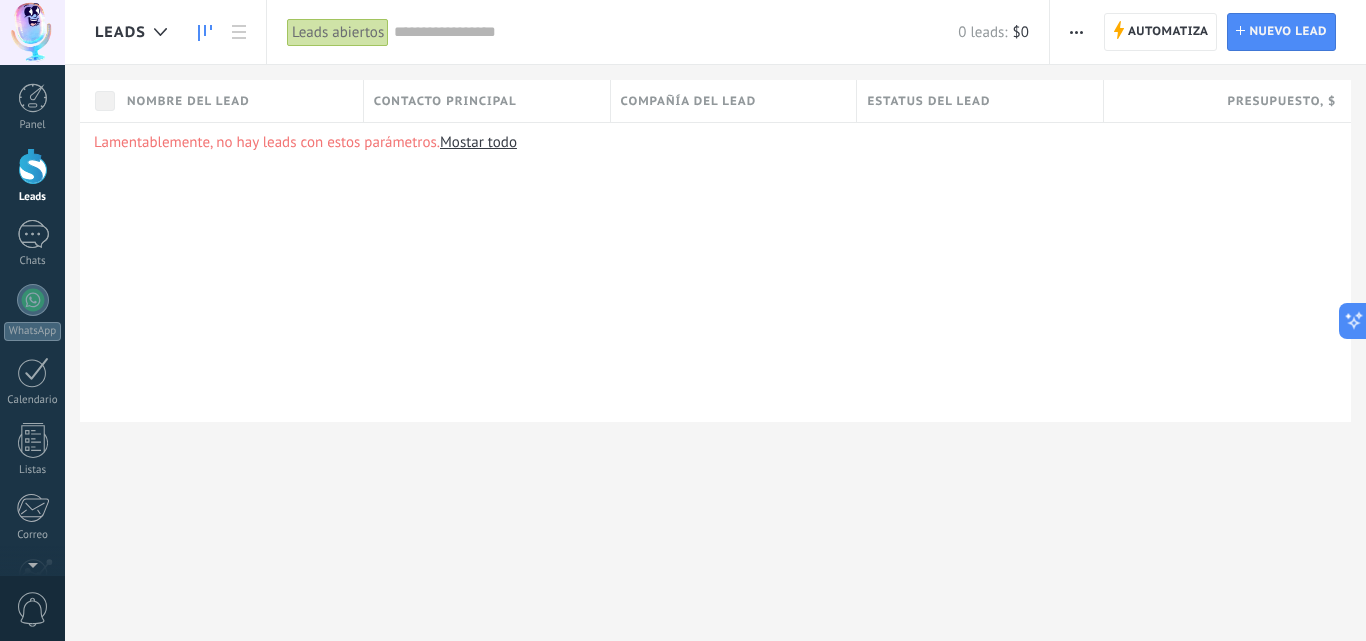 click at bounding box center [205, 32] 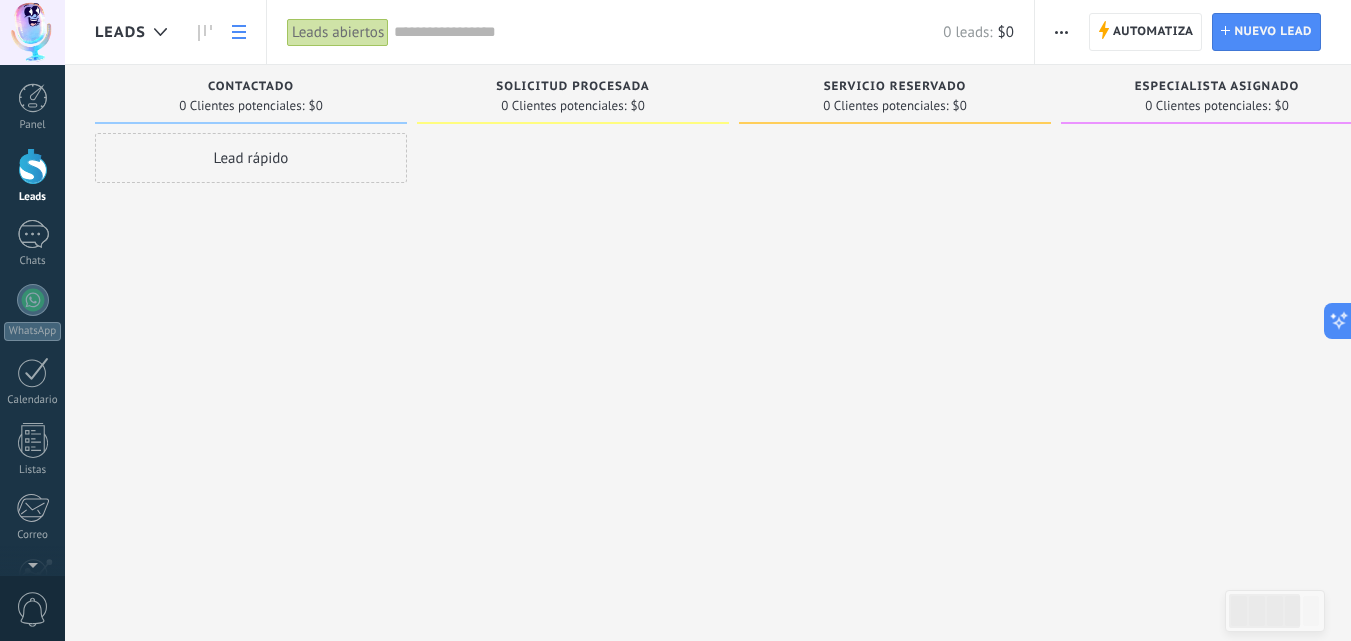 click at bounding box center (239, 32) 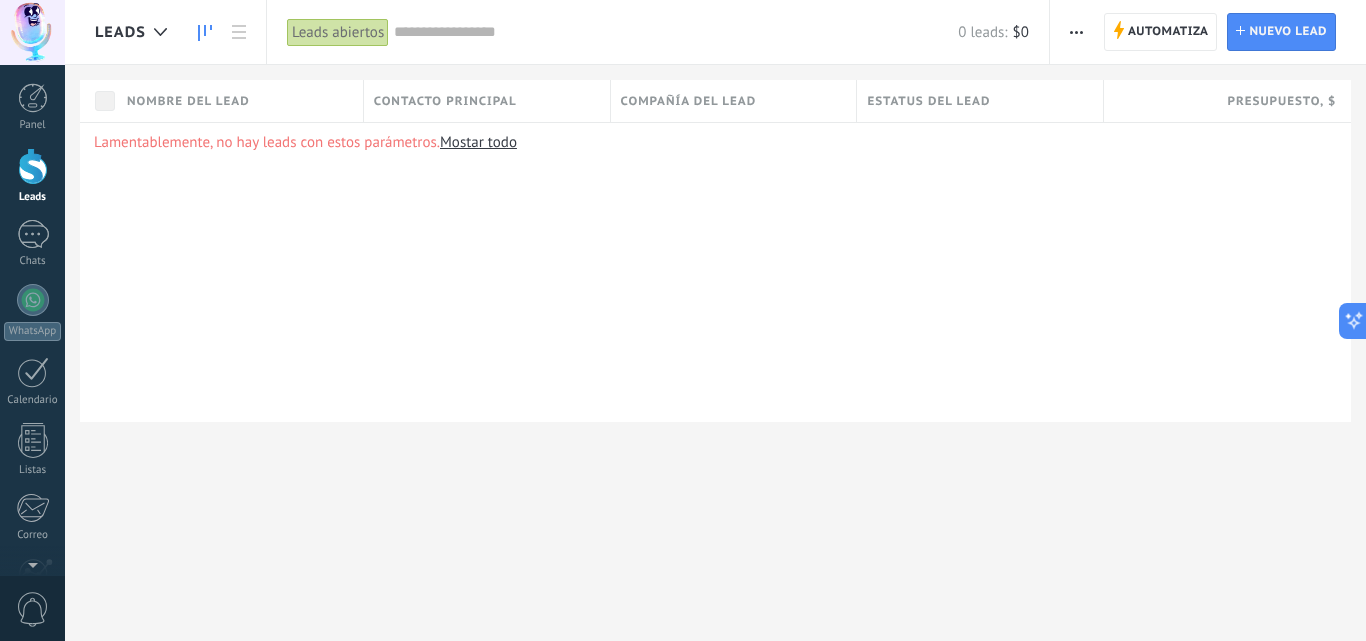 click at bounding box center [205, 32] 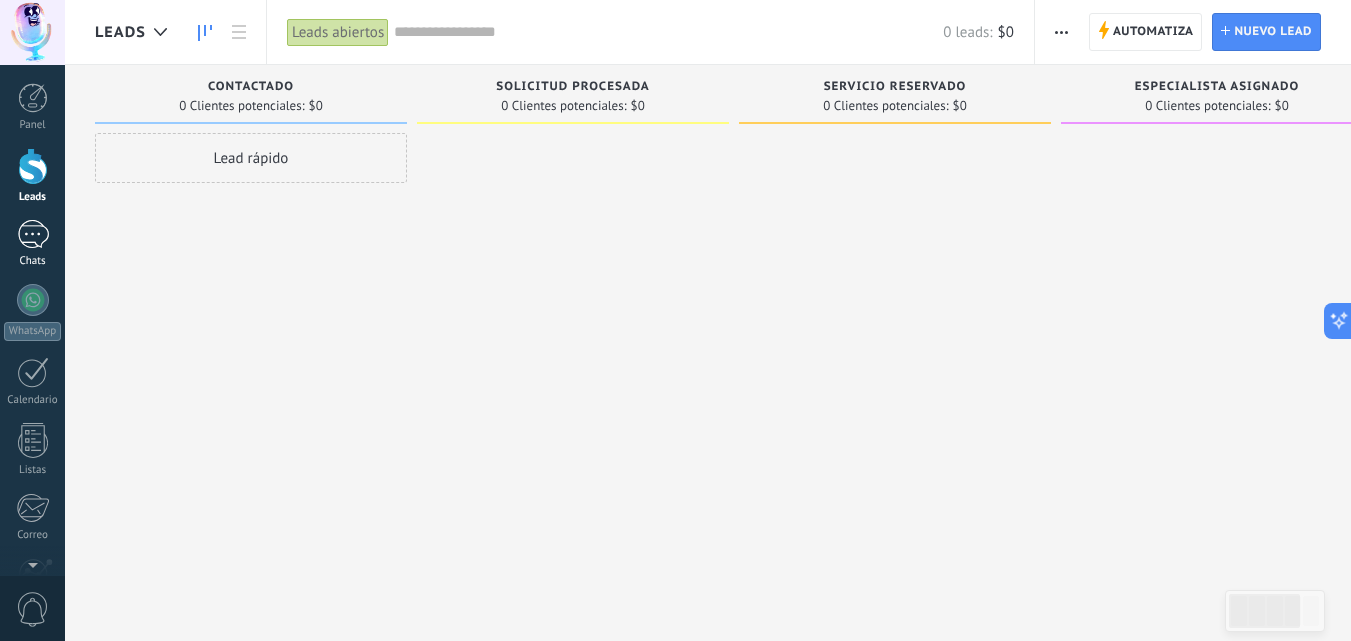 click at bounding box center (33, 234) 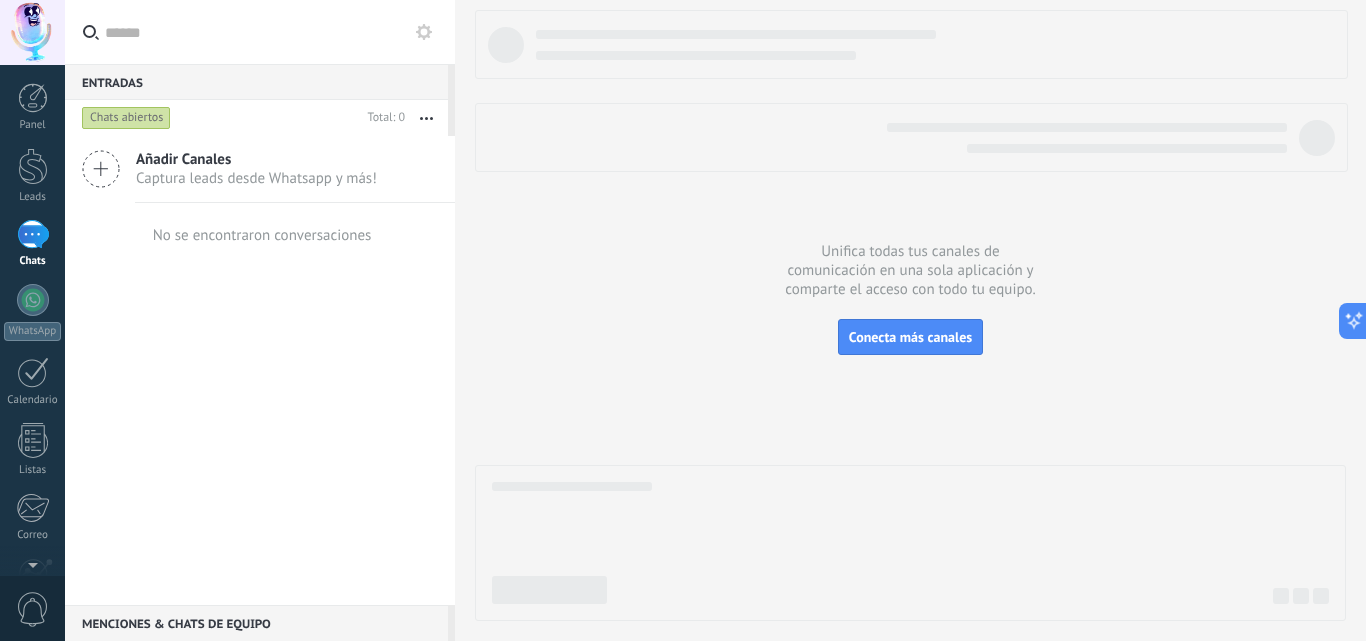 click on "Añadir Canales" at bounding box center [256, 159] 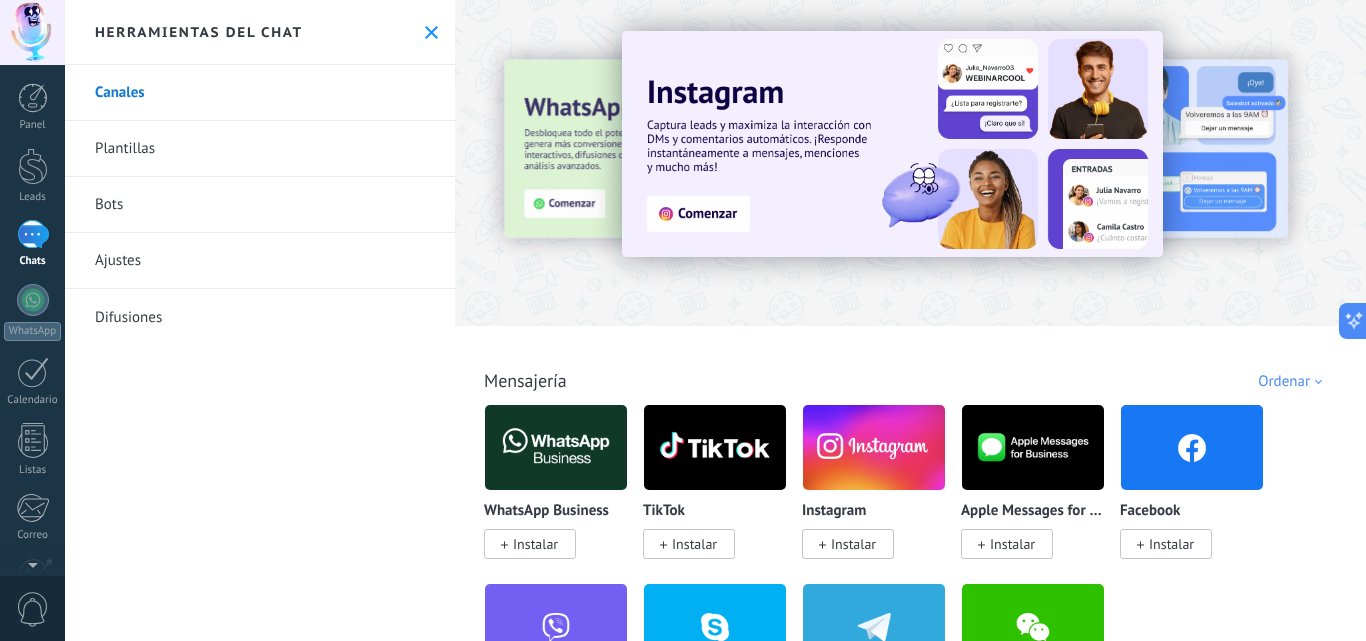 click on "Bots" at bounding box center (260, 205) 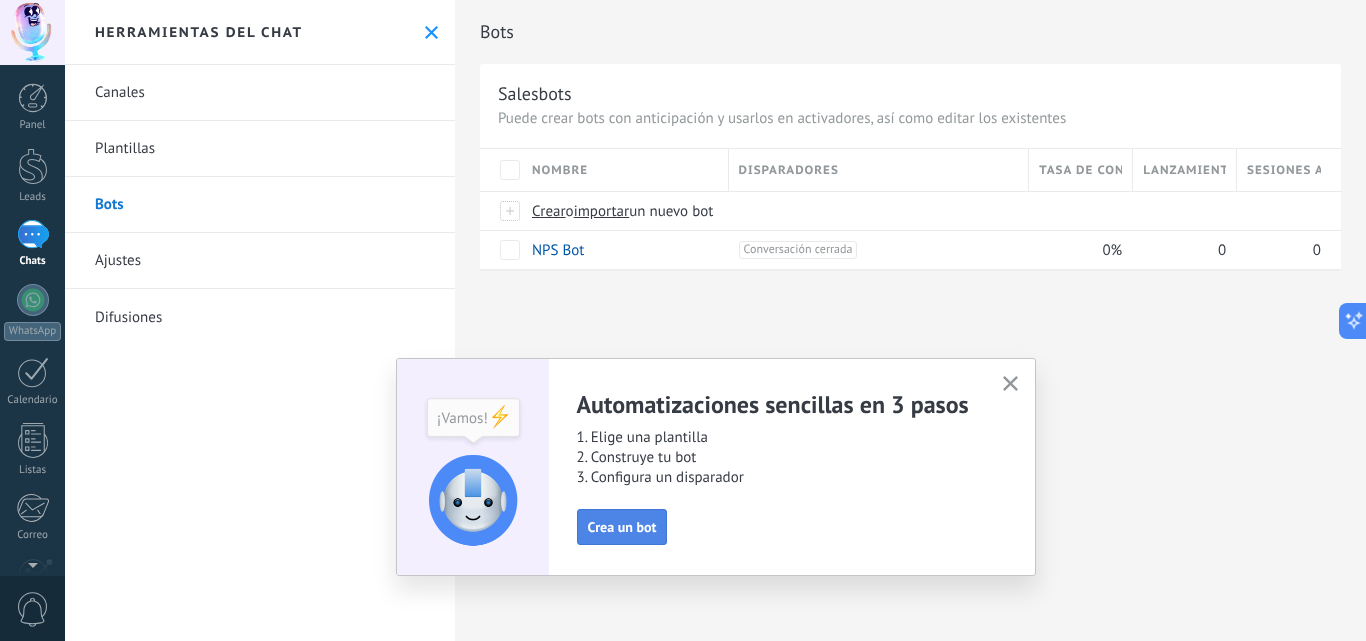 click on "Crea un bot" at bounding box center [622, 527] 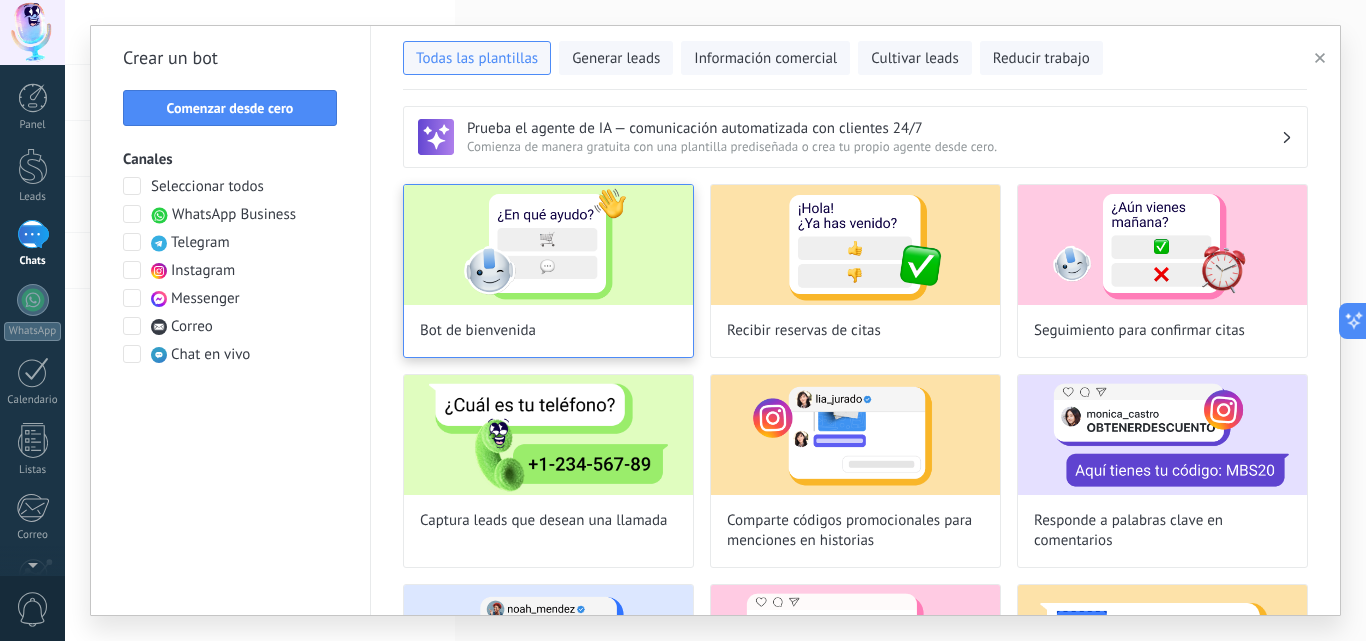 click at bounding box center [548, 245] 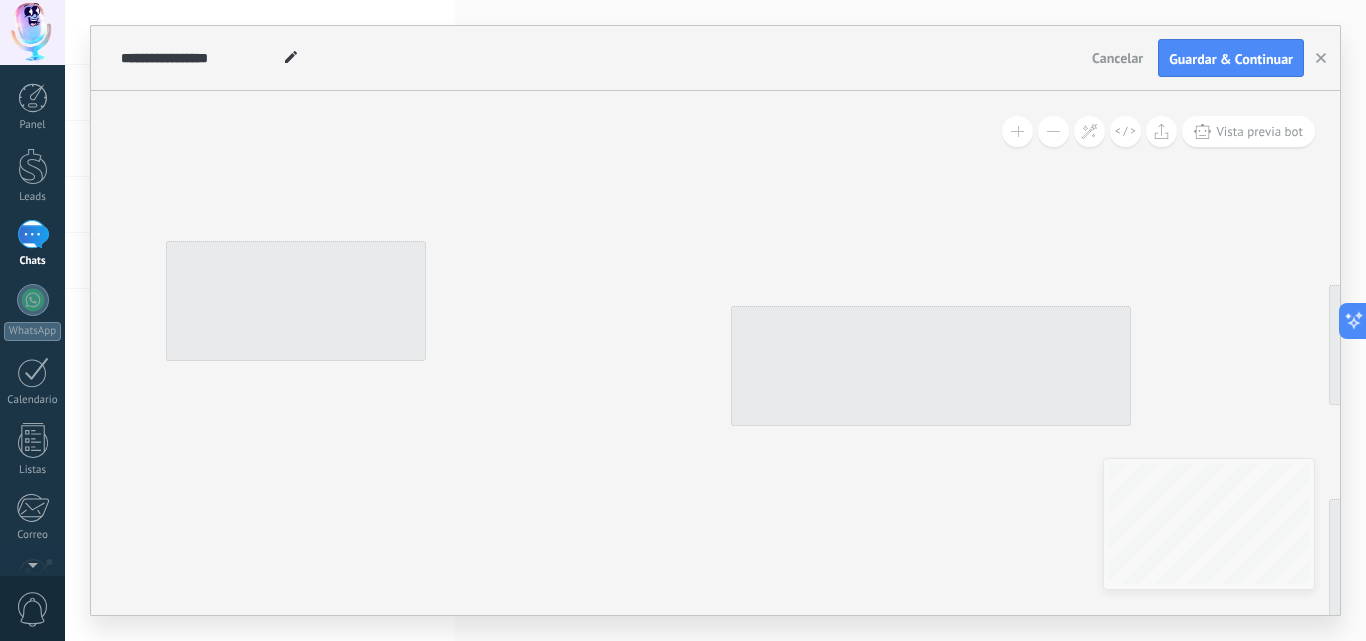 click 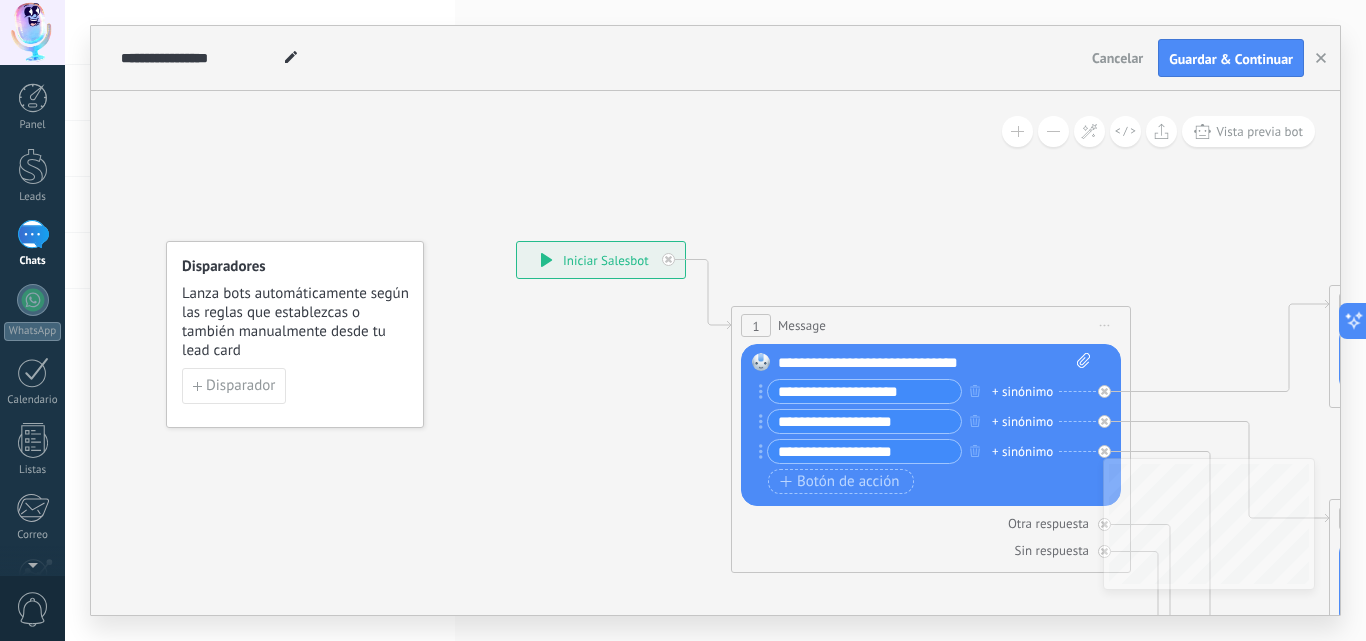 click 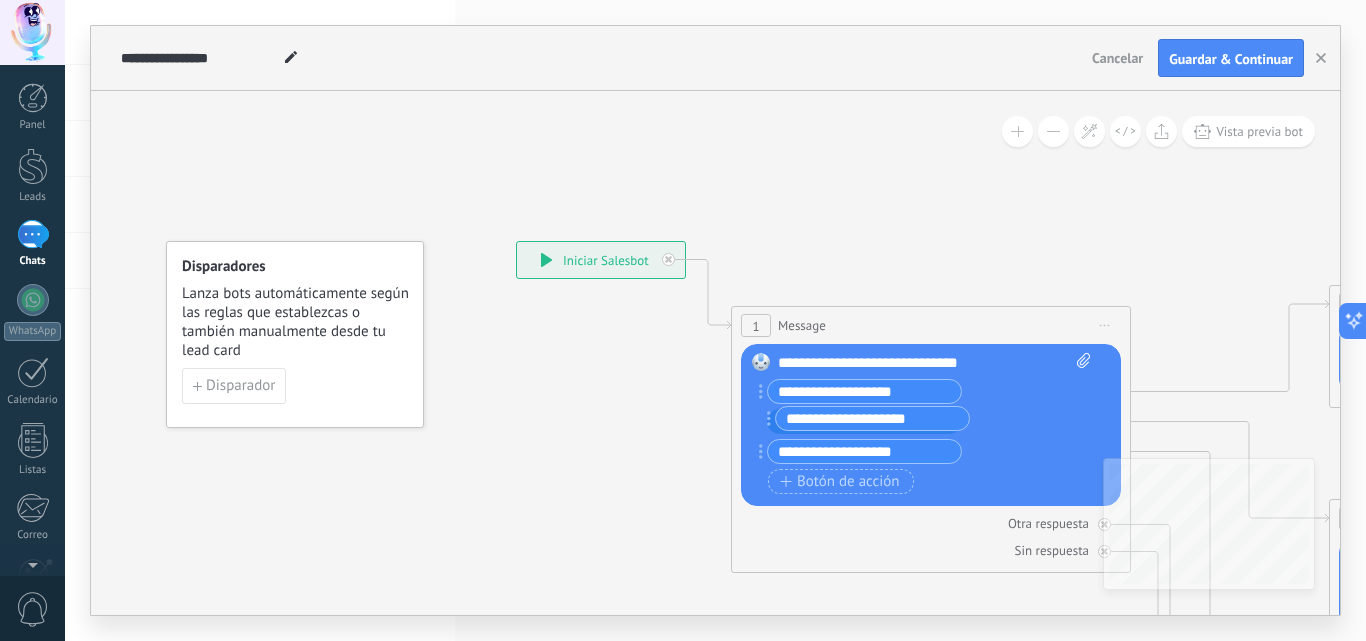 drag, startPoint x: 762, startPoint y: 397, endPoint x: 751, endPoint y: 421, distance: 26.400757 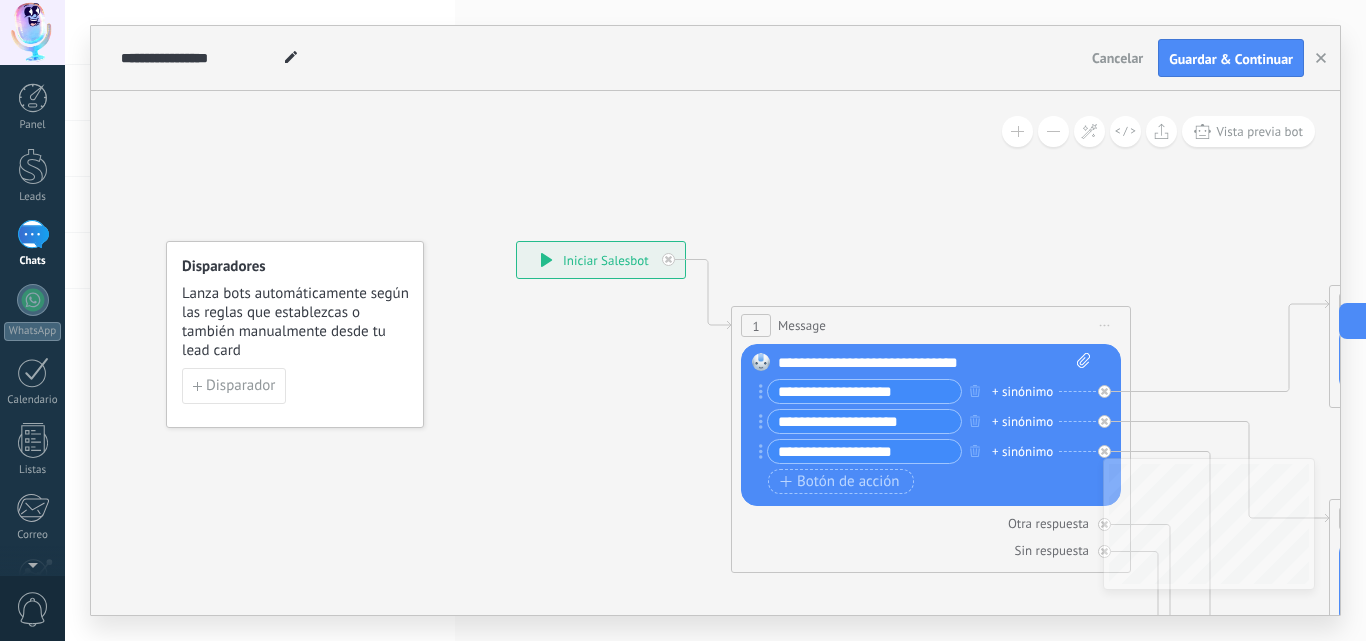 click on "**********" at bounding box center (864, 391) 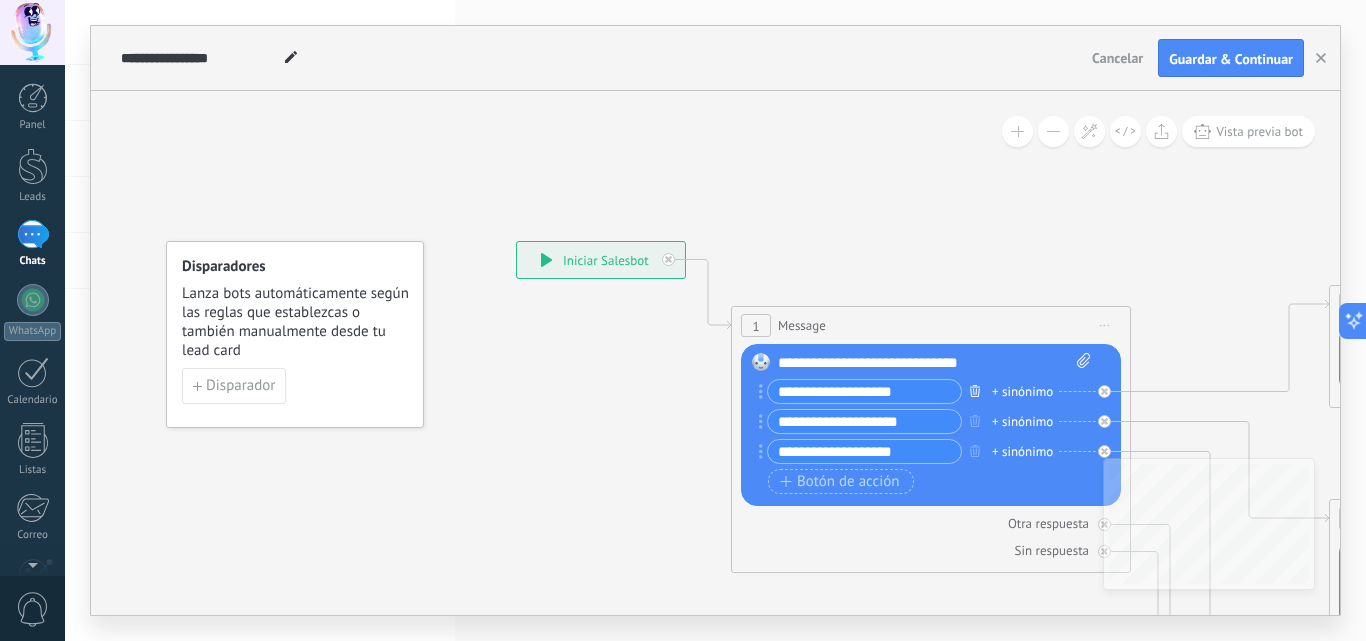 click at bounding box center (975, 390) 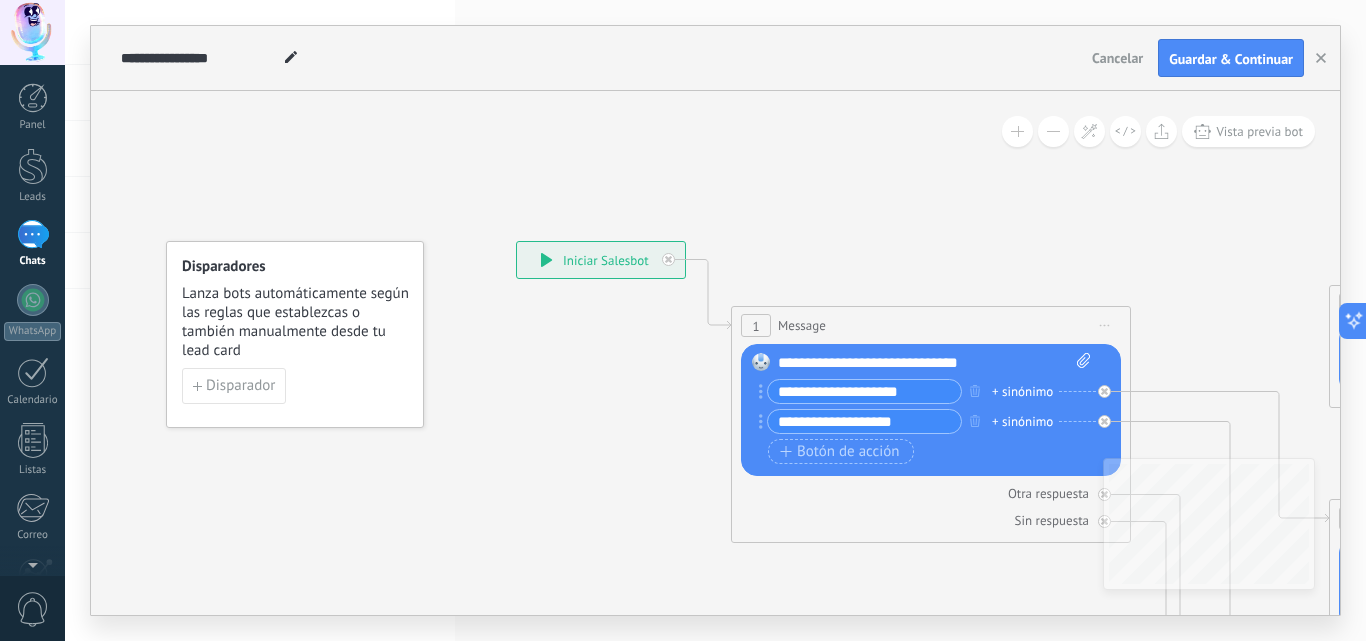 click on "**********" at bounding box center [920, 391] 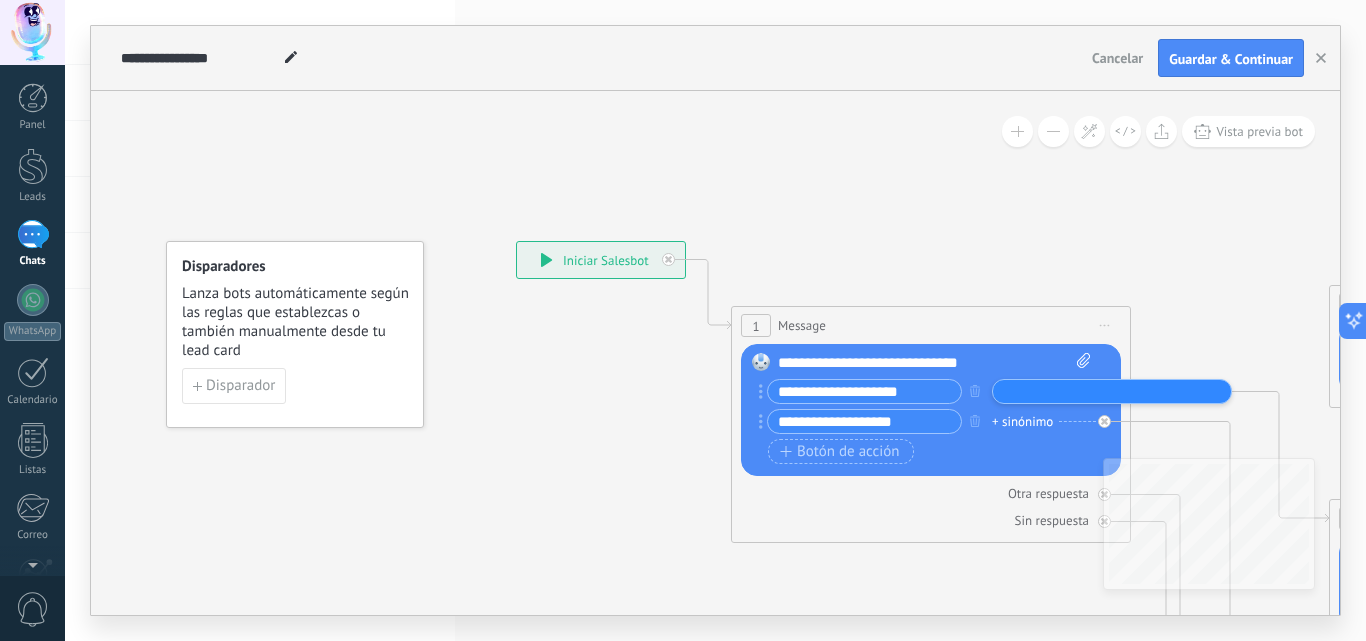 click at bounding box center [1048, 391] 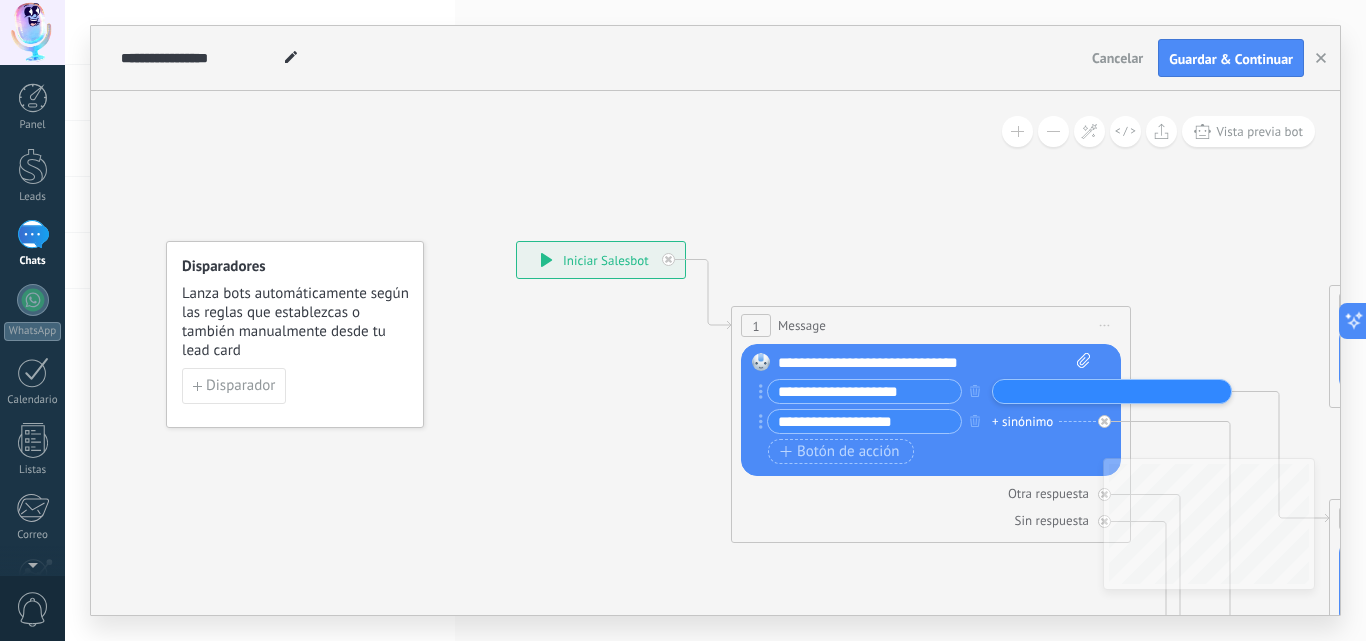 click on "**********" at bounding box center (864, 421) 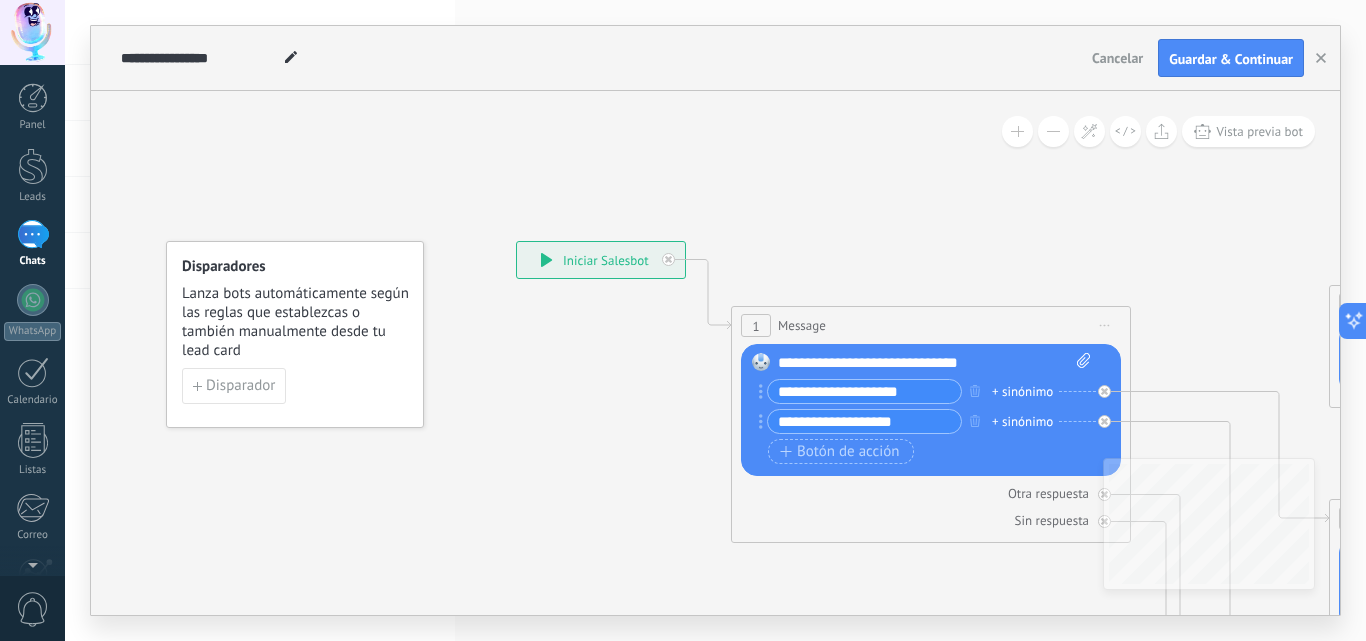 click 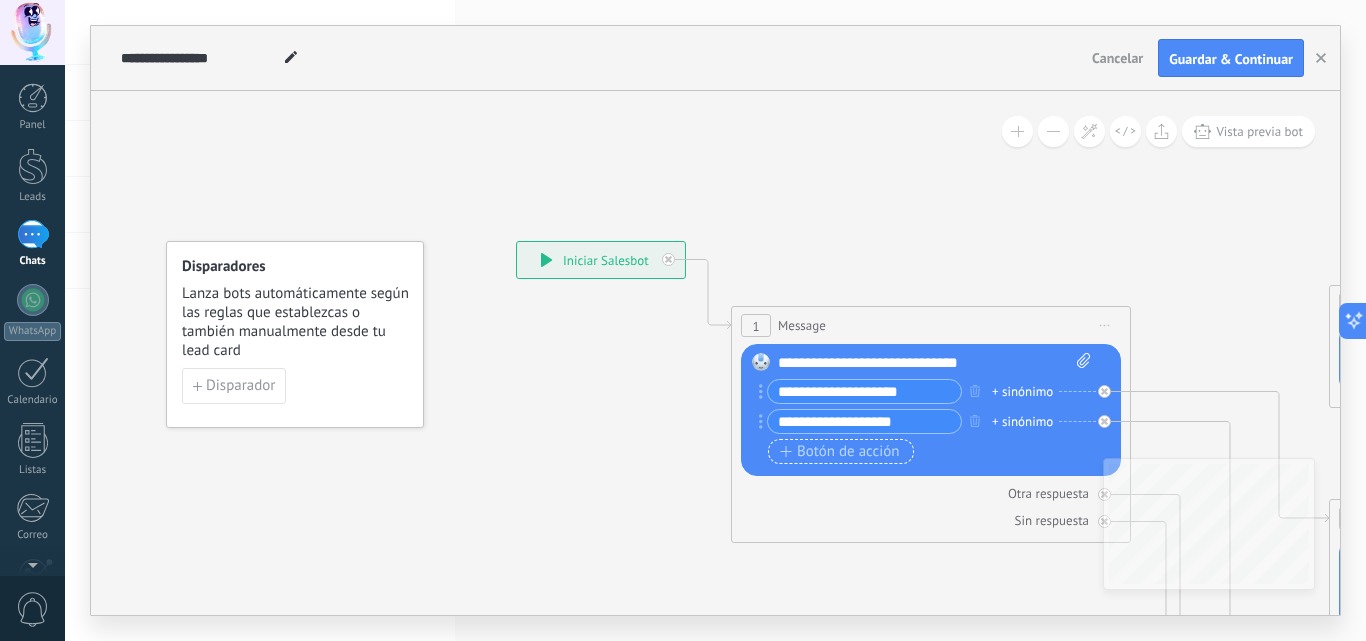 click on "Botón de acción" at bounding box center (840, 452) 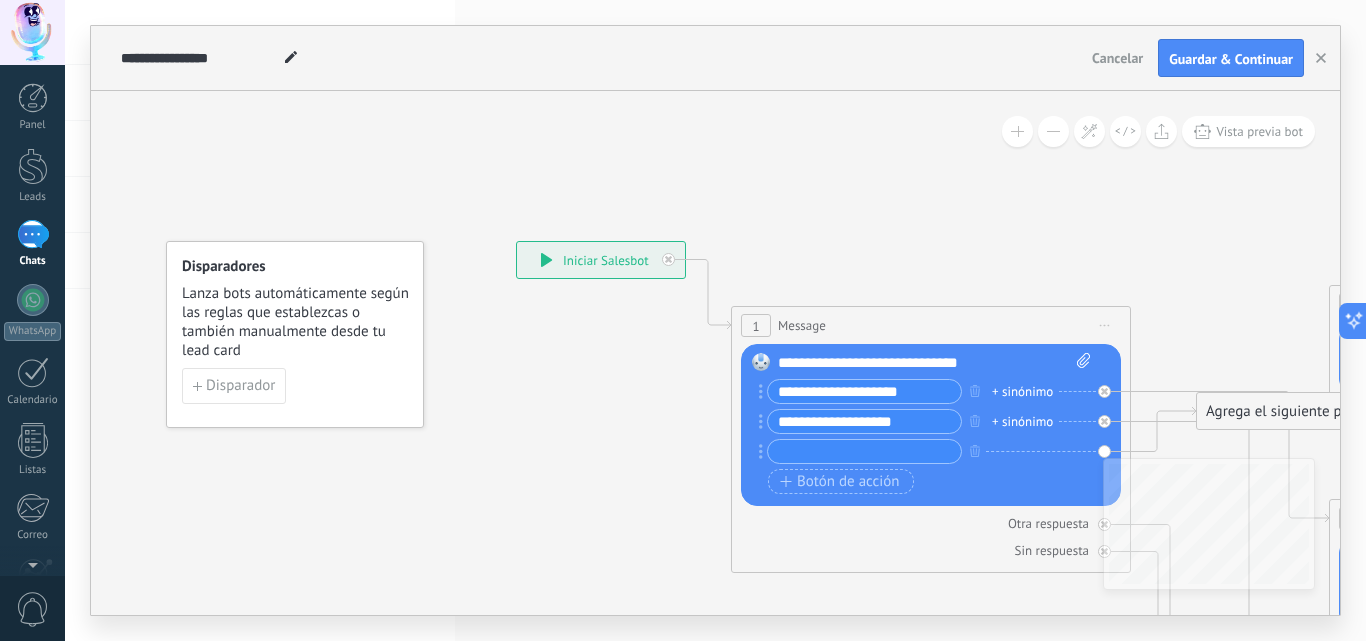 drag, startPoint x: 951, startPoint y: 349, endPoint x: 976, endPoint y: 352, distance: 25.179358 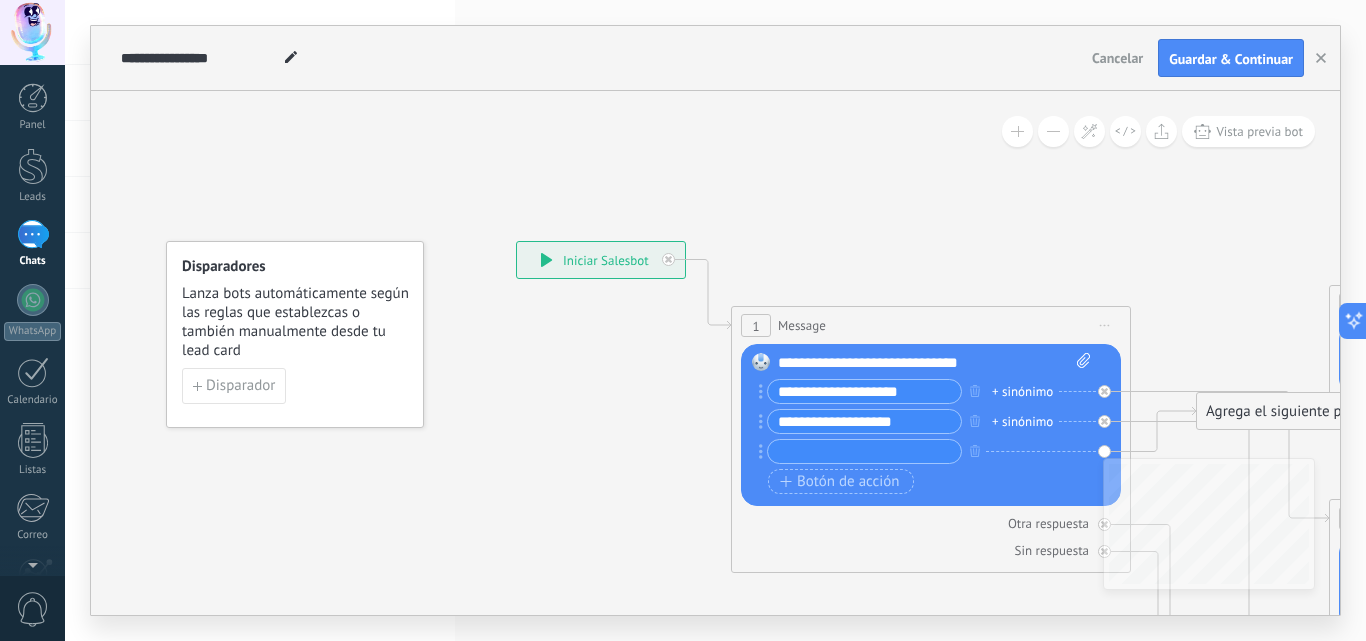 click on "Reemplazar
Quitar
Convertir a mensaje de voz
Arrastre la imagen aquí para adjuntarla.
Añadir imagen
Subir
Arrastrar y soltar
Archivo no encontrado
Escribe tu mensaje..." at bounding box center (931, 425) 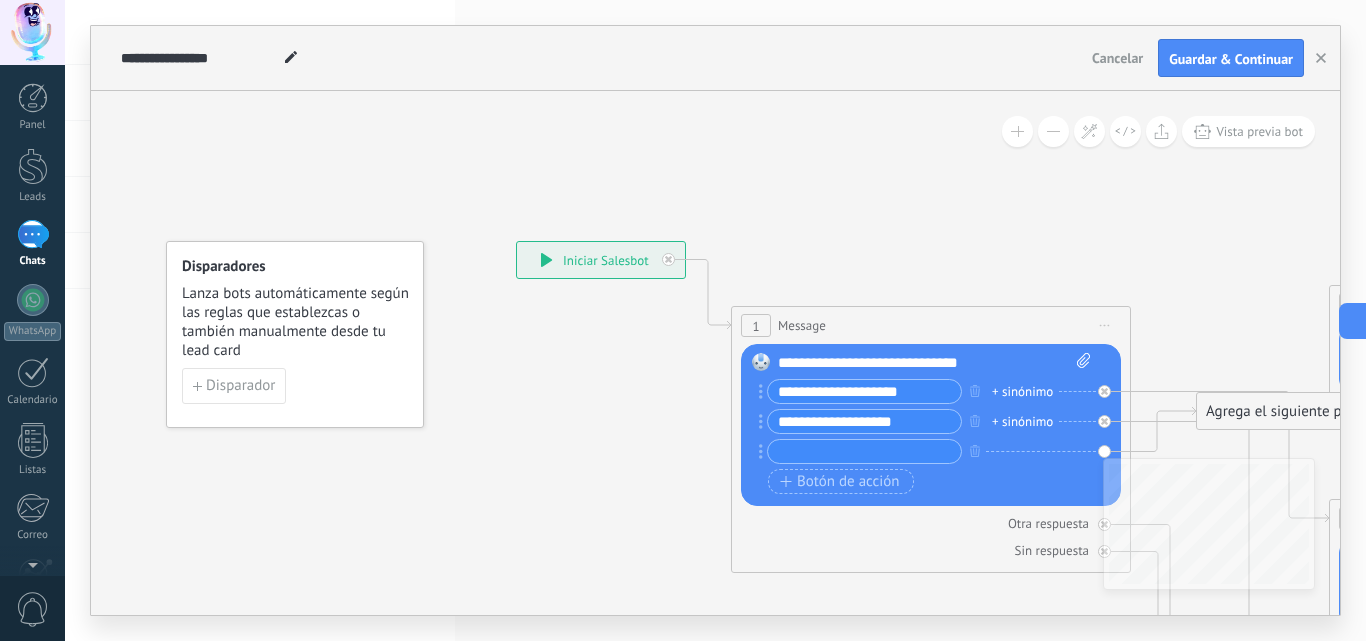 type 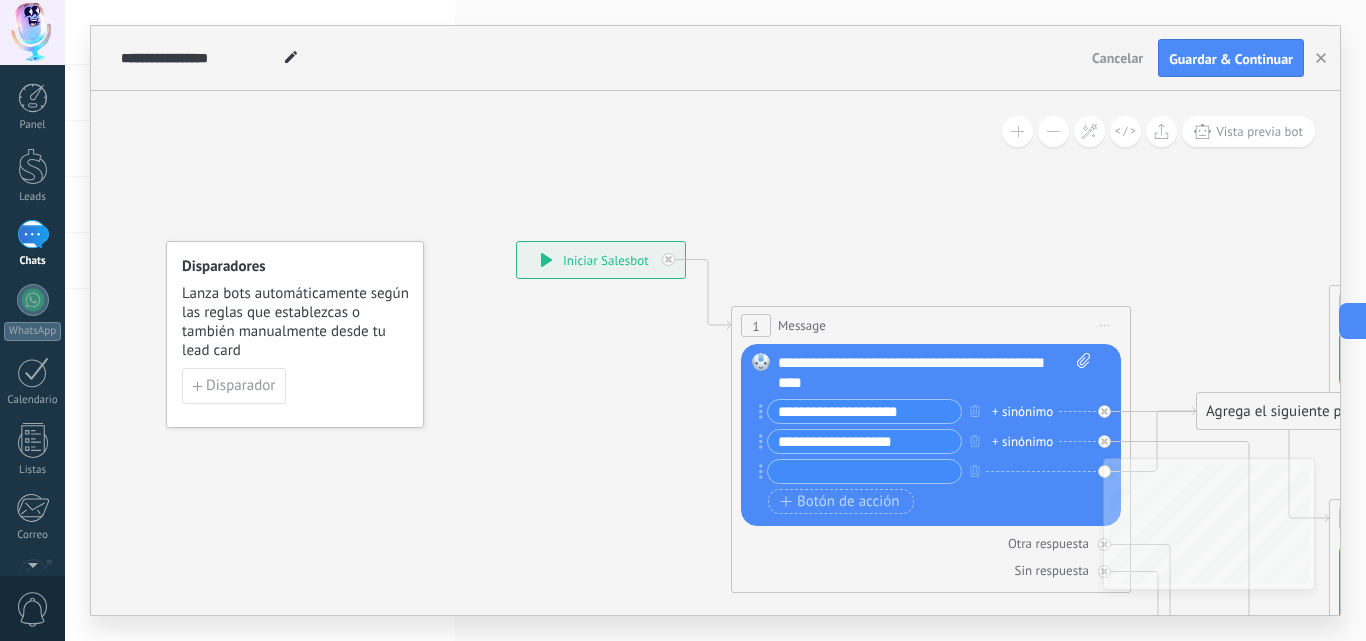 click on "+ sinónimo" at bounding box center [1022, 412] 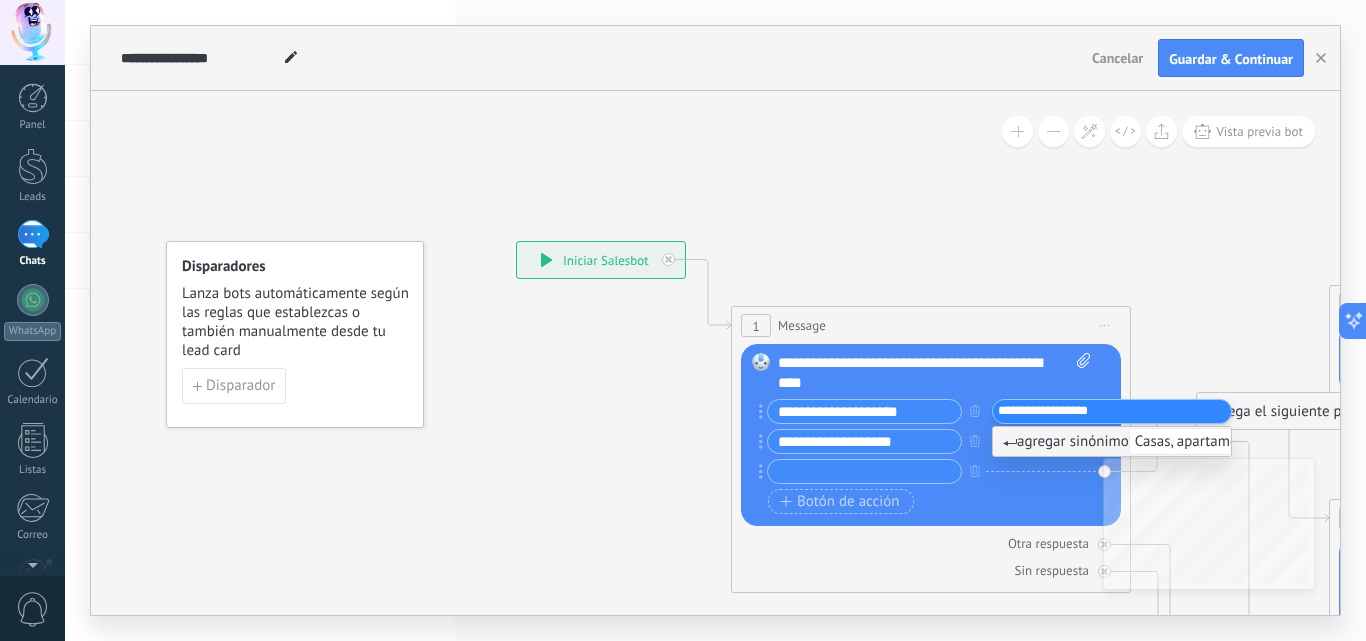 type on "**********" 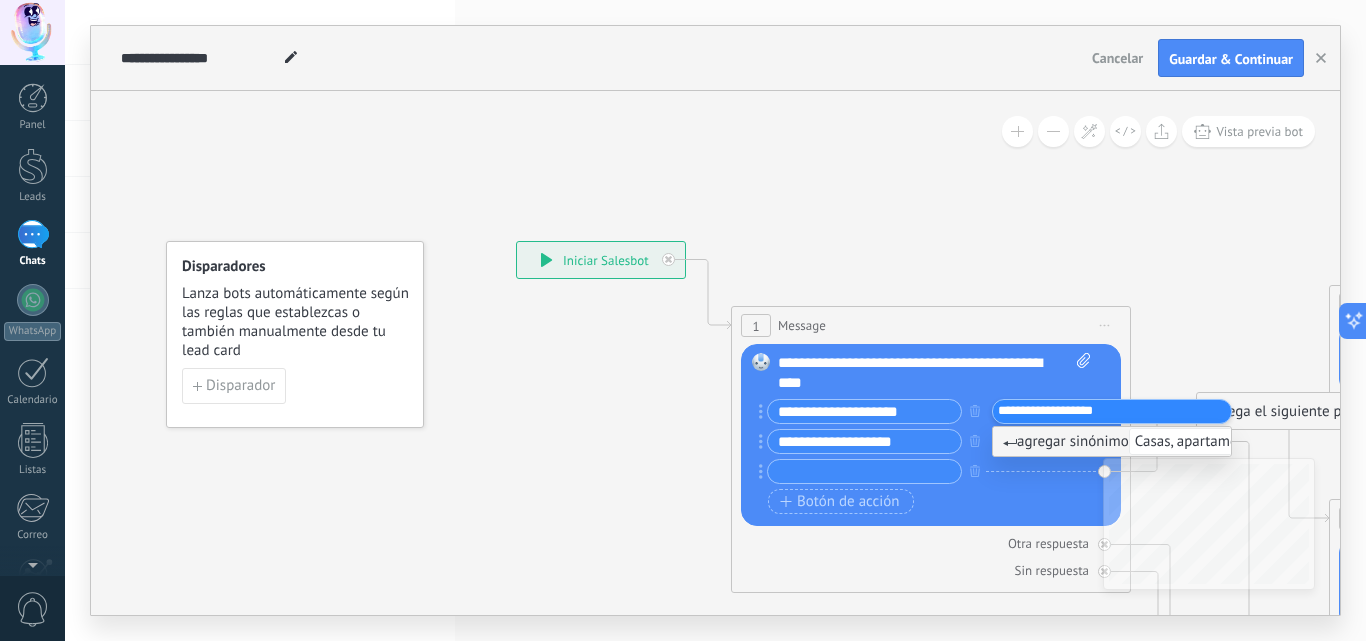 type 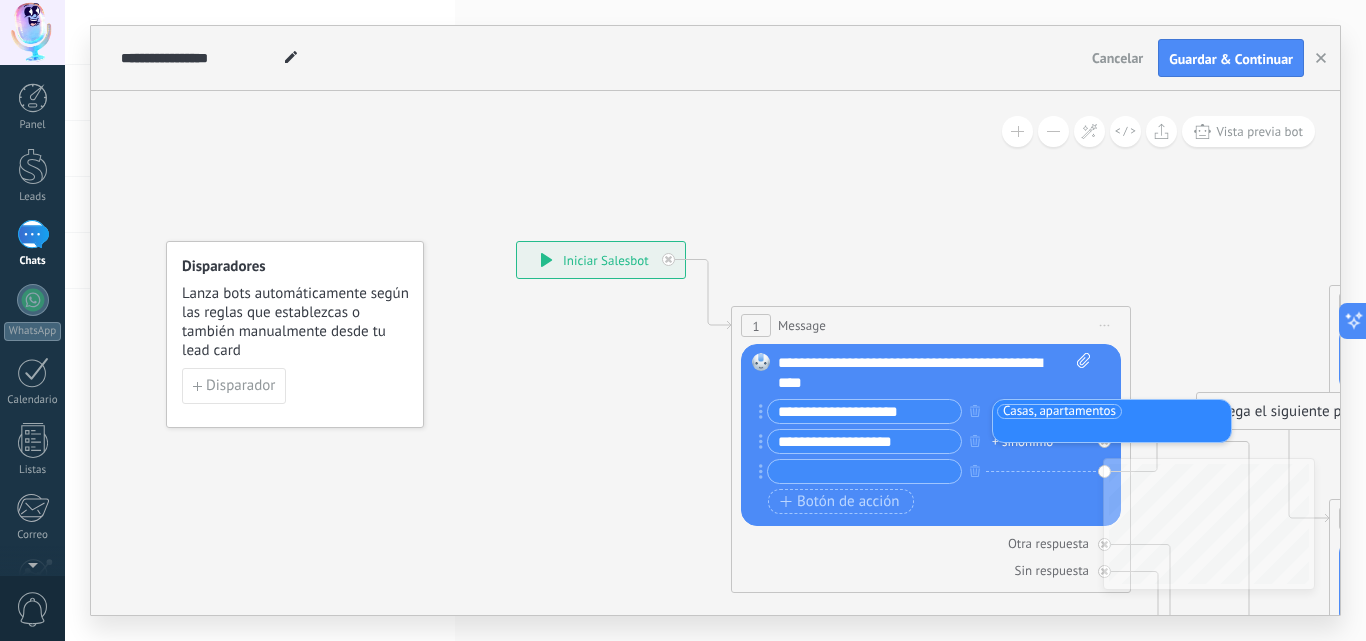 click 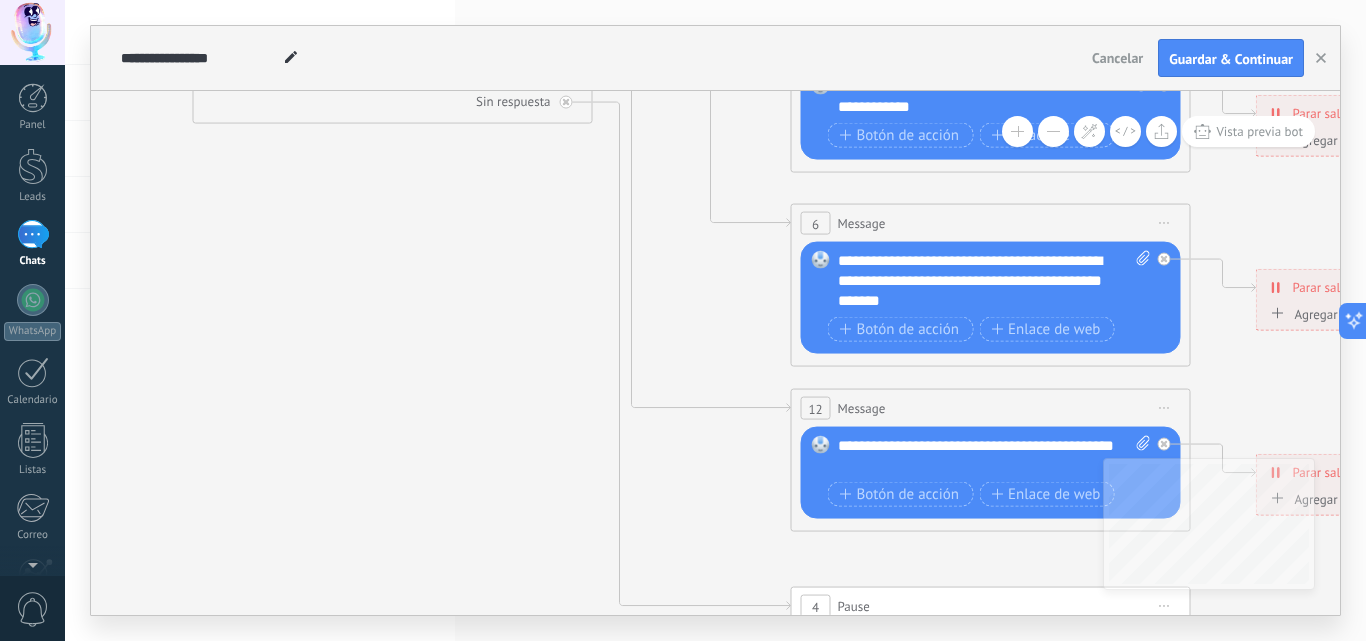 click on "12" at bounding box center [816, 408] 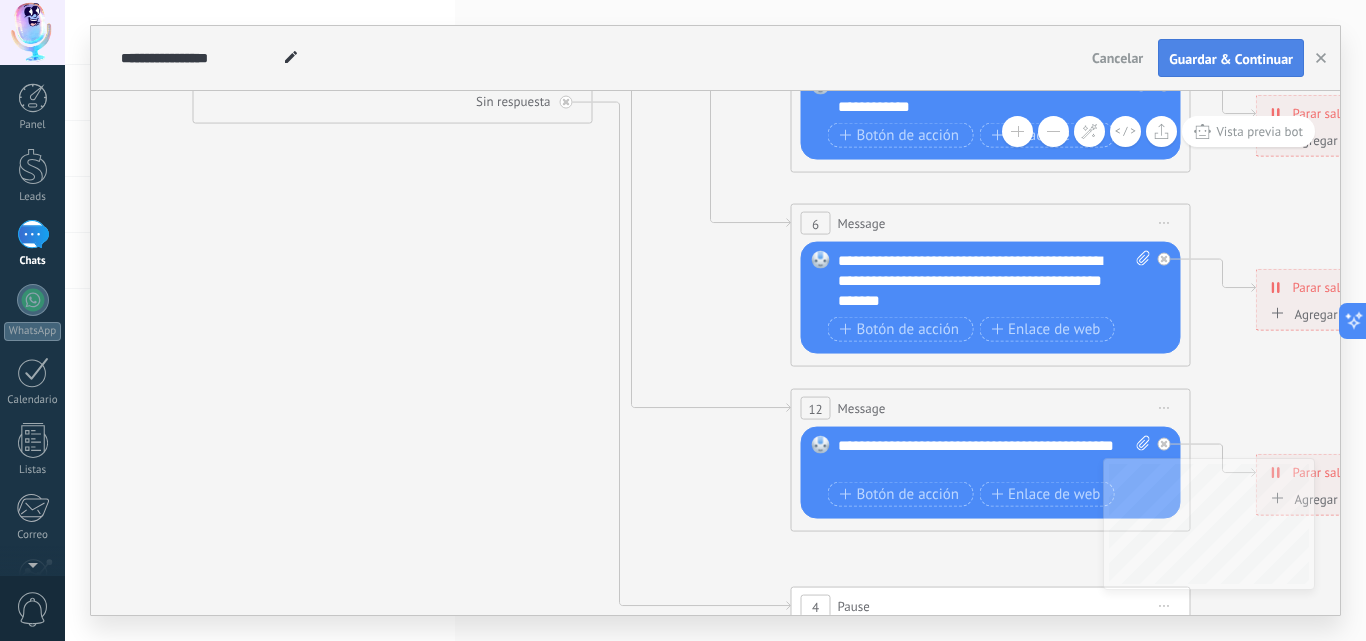 click on "Guardar & Continuar" at bounding box center [1231, 59] 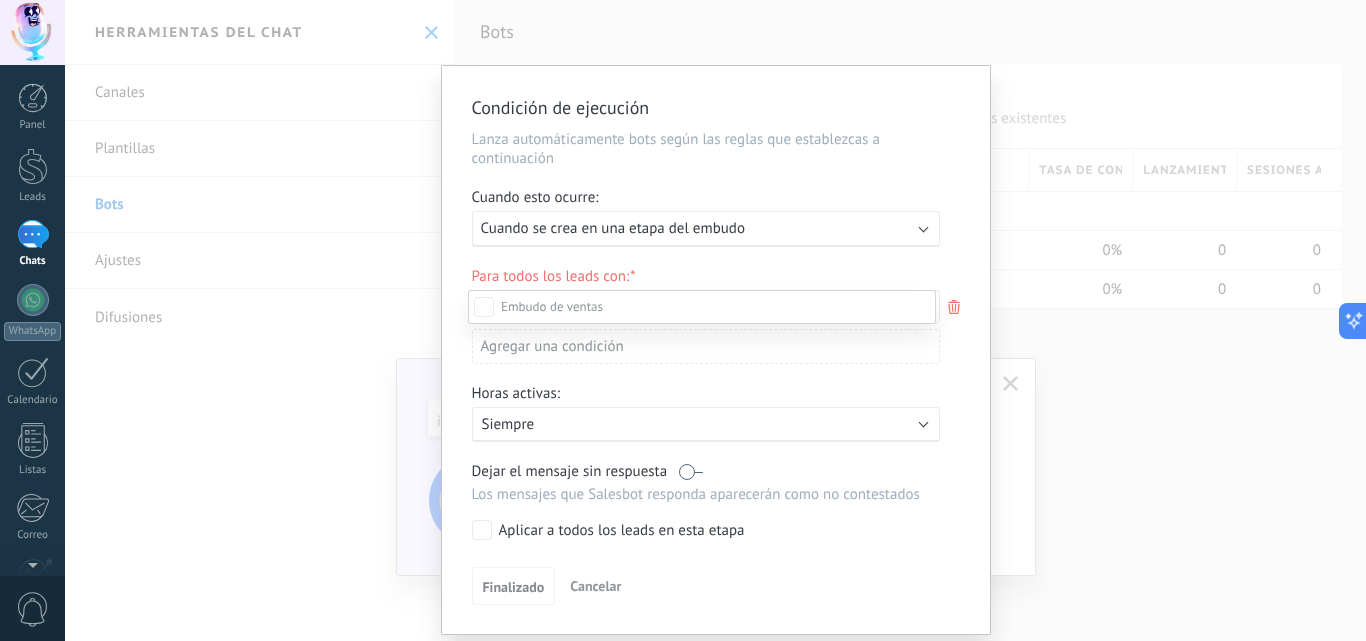 click at bounding box center (715, 320) 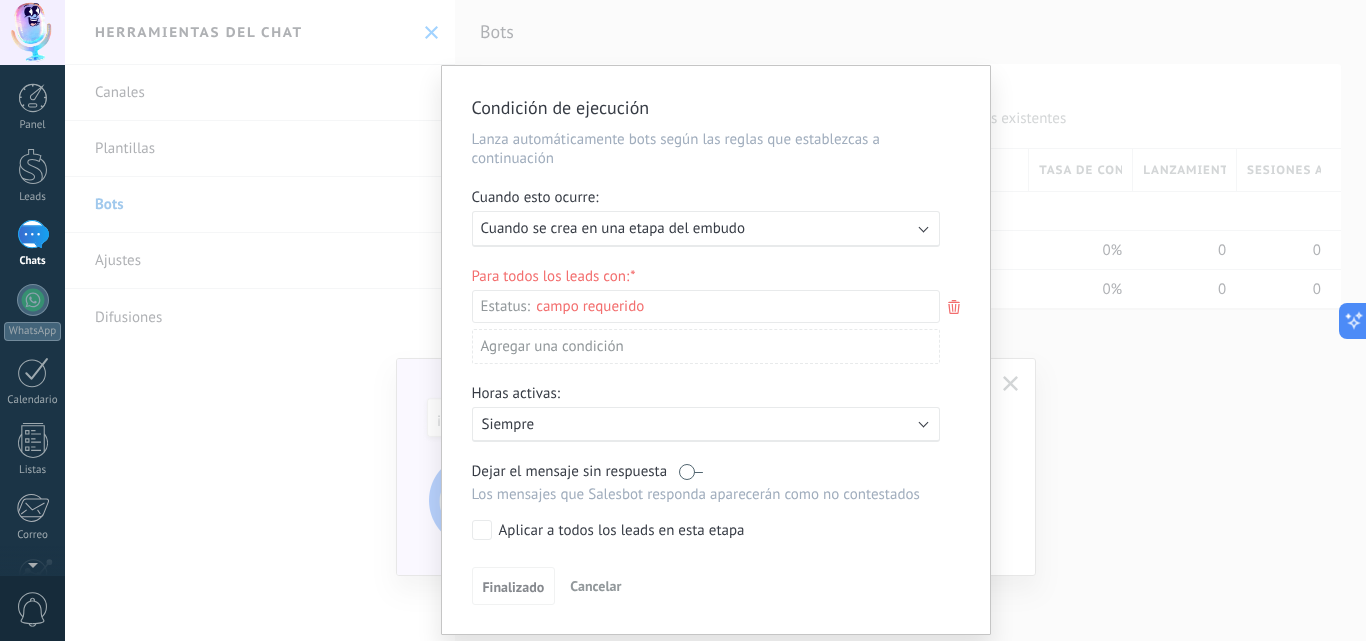 click on "Ejecutar:  Cuando se crea en una etapa del embudo" at bounding box center [698, 228] 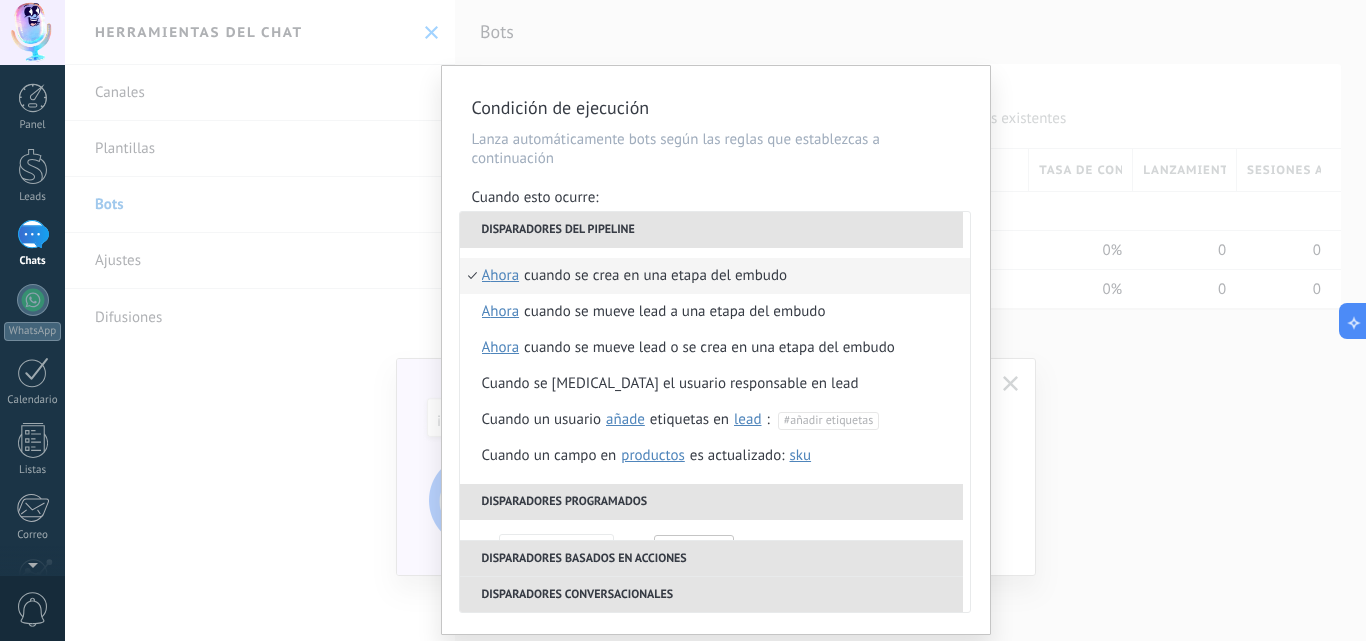 click on "**********" at bounding box center (715, 320) 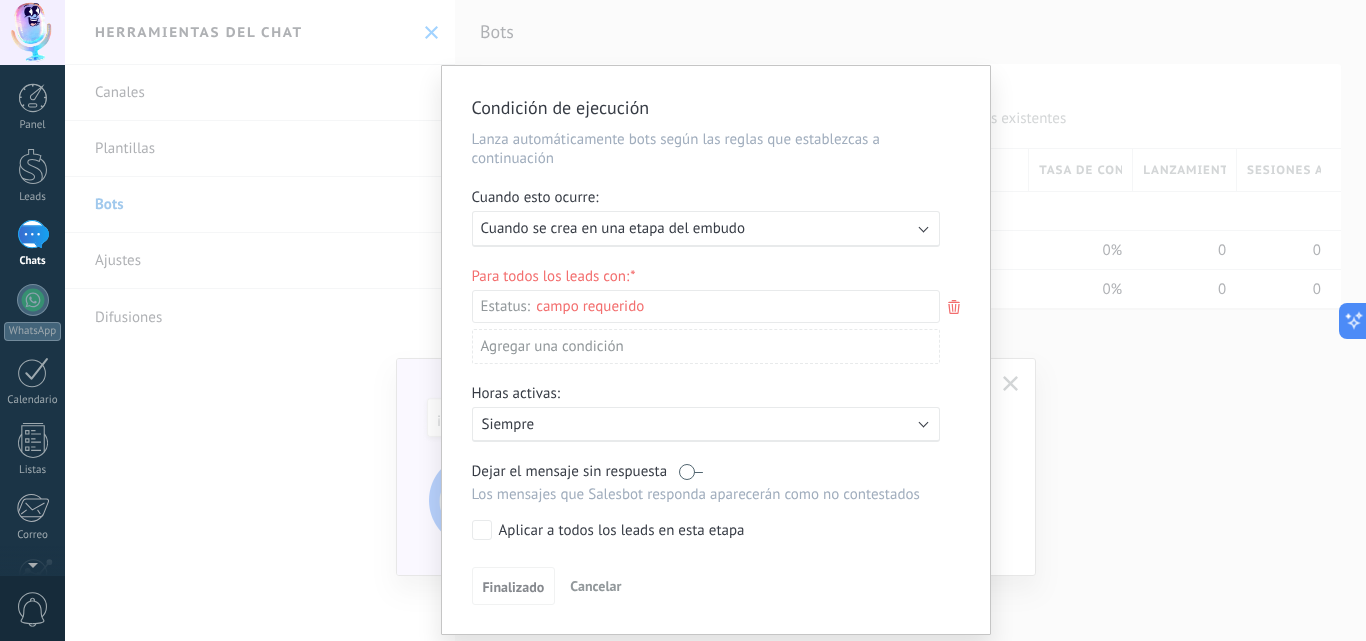 click on "Activo:  Siempre" at bounding box center (706, 424) 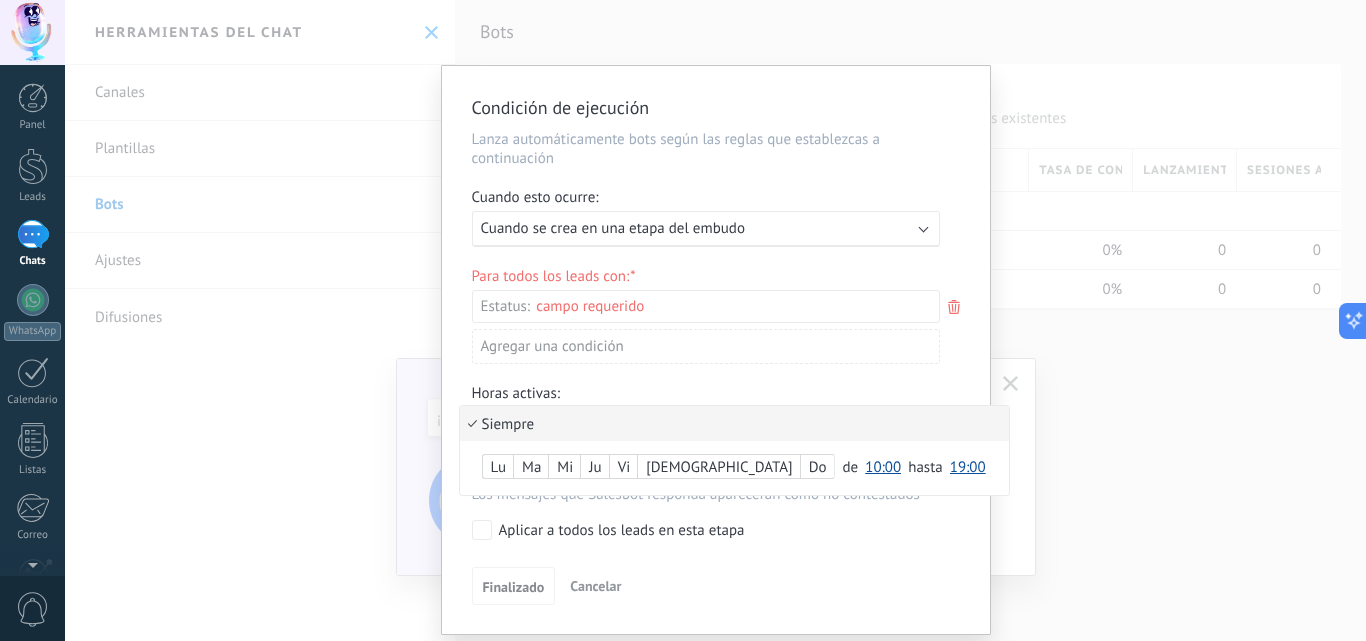 click at bounding box center [716, 350] 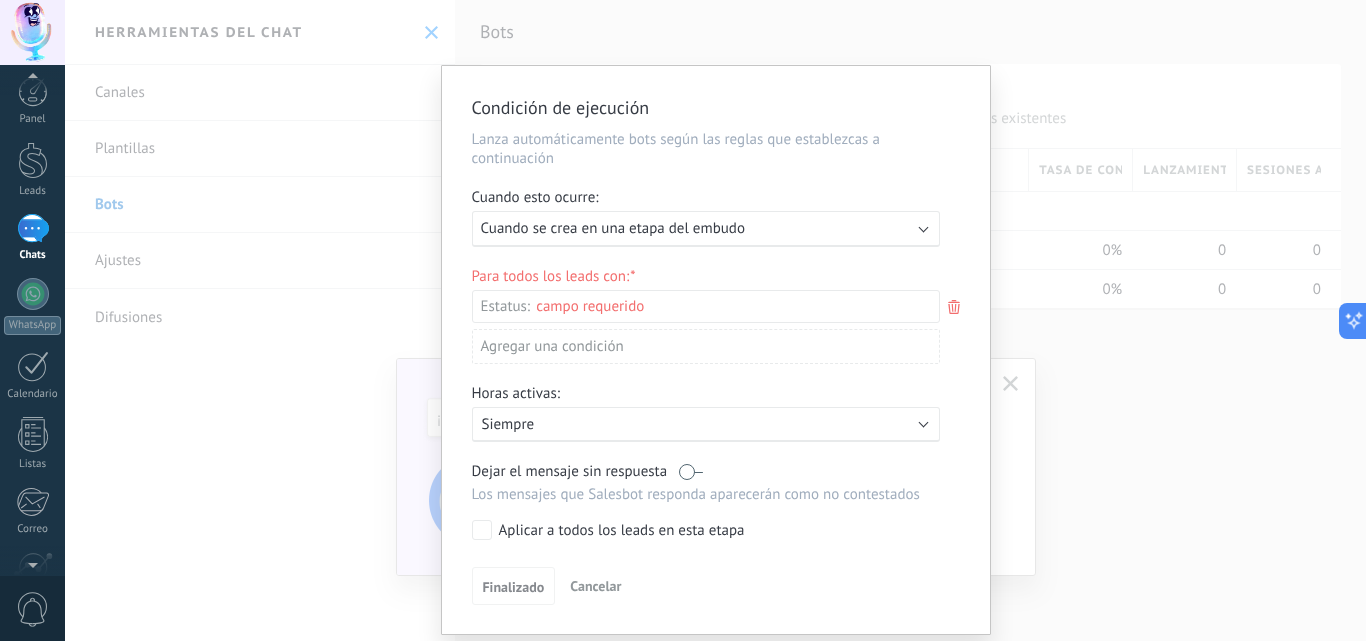 scroll, scrollTop: 0, scrollLeft: 0, axis: both 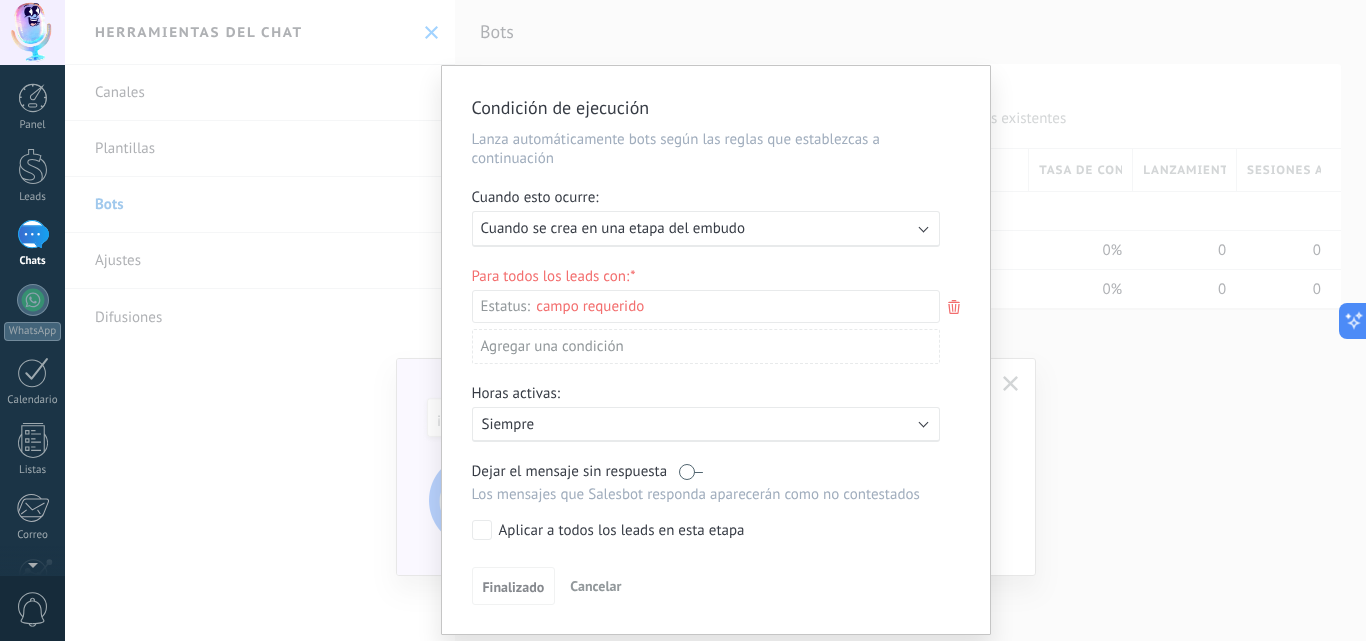 click at bounding box center [691, 471] 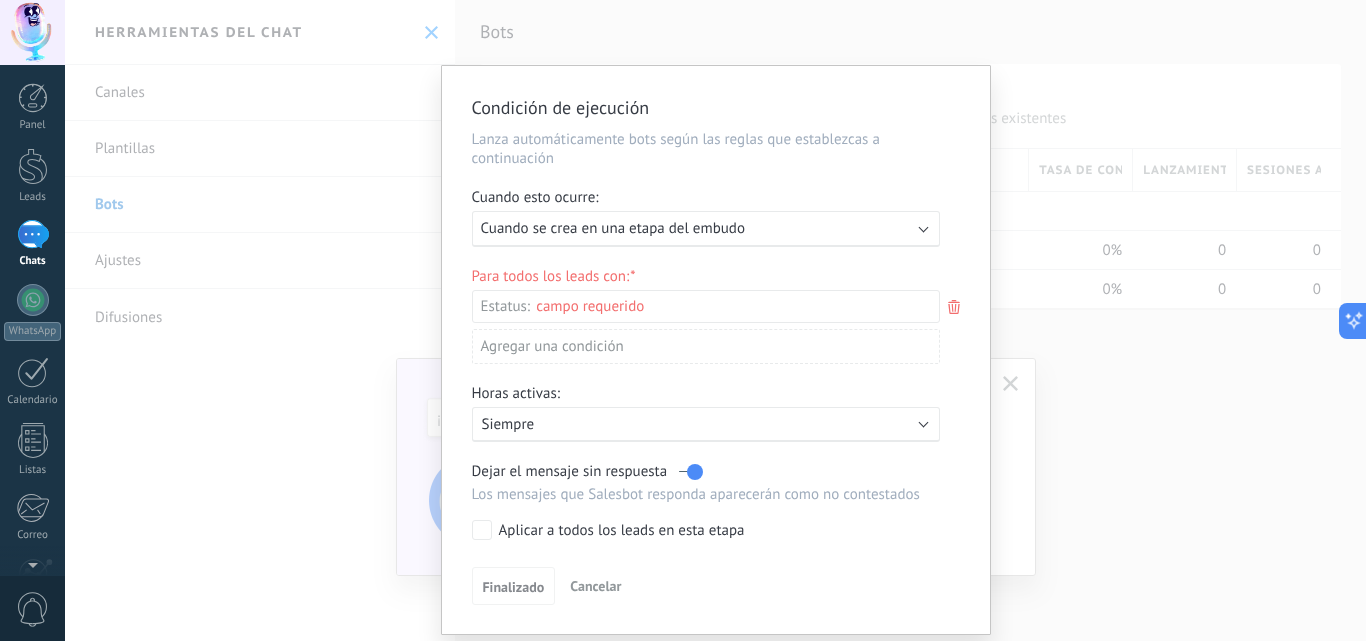 click at bounding box center [691, 471] 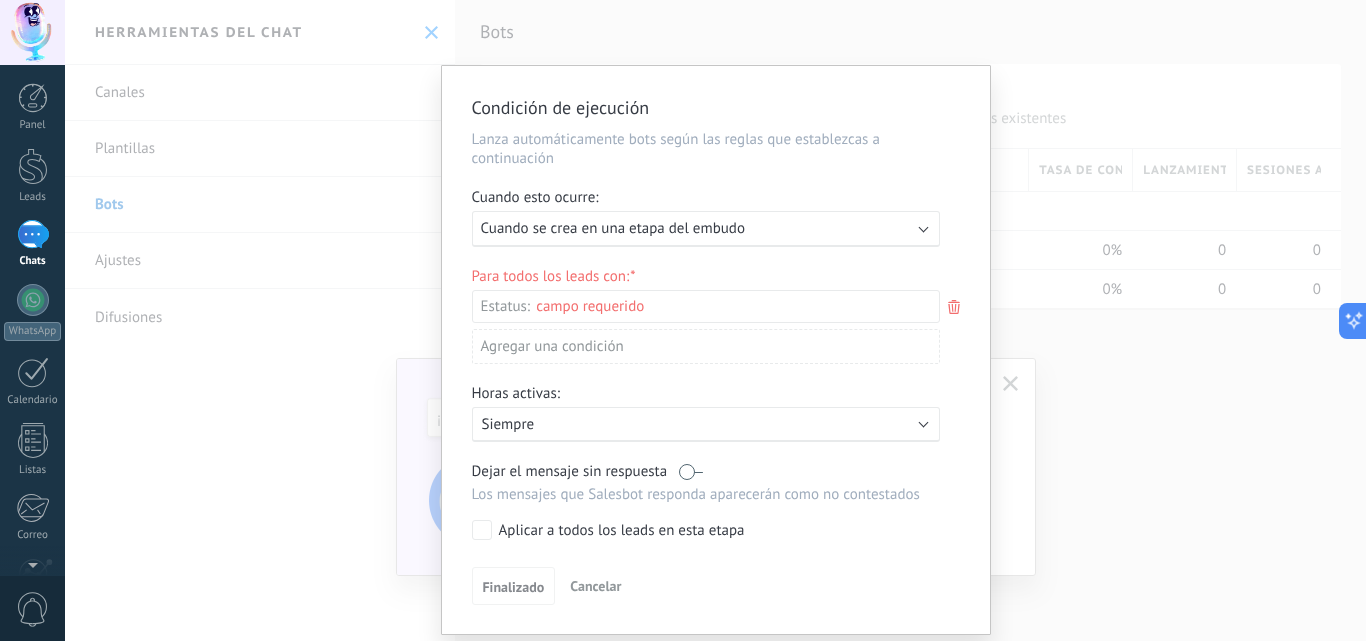 click at bounding box center (691, 471) 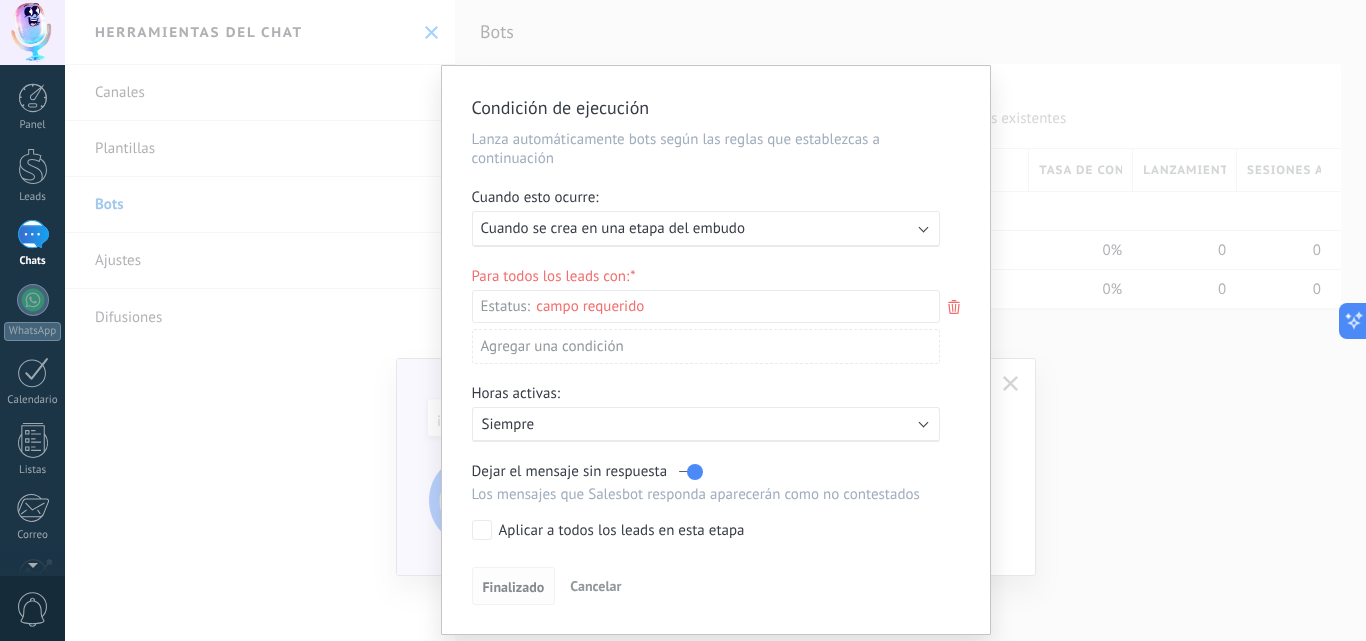 click on "Finalizado" at bounding box center (514, 587) 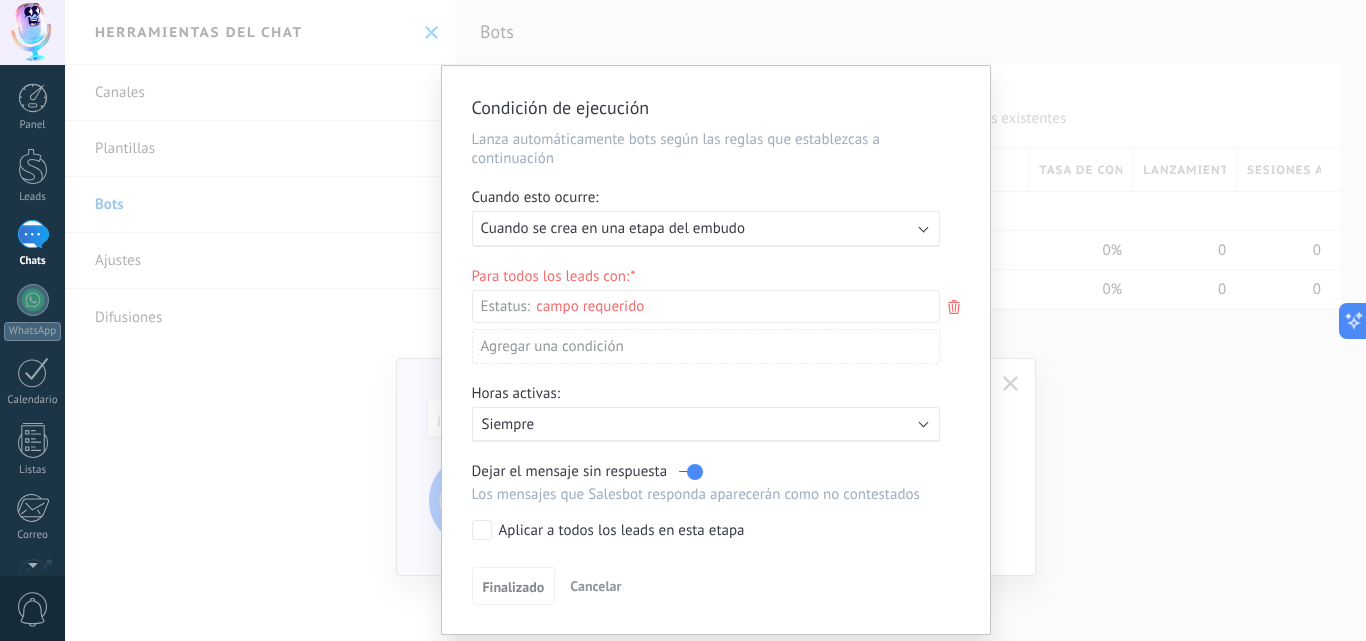 click on "Condición de ejecución  Lanza automáticamente bots según las reglas que establezcas a continuación Cuando esto ocurre: Ejecutar:  Cuando se crea en una etapa del embudo  Para todos los leads con: Estatus: Leads Entrantes Contactado Solicitud procesada Servicio reservado Especialista asignado Factura enviada Servicio prestado Cancelado Agregar una condición Horas activas: Activo:  Siempre Dejar el mensaje sin respuesta Los mensajes que Salesbot responda aparecerán como no contestados Aplicar a todos los leads en esta etapa Finalizado Cancelar" at bounding box center [716, 350] 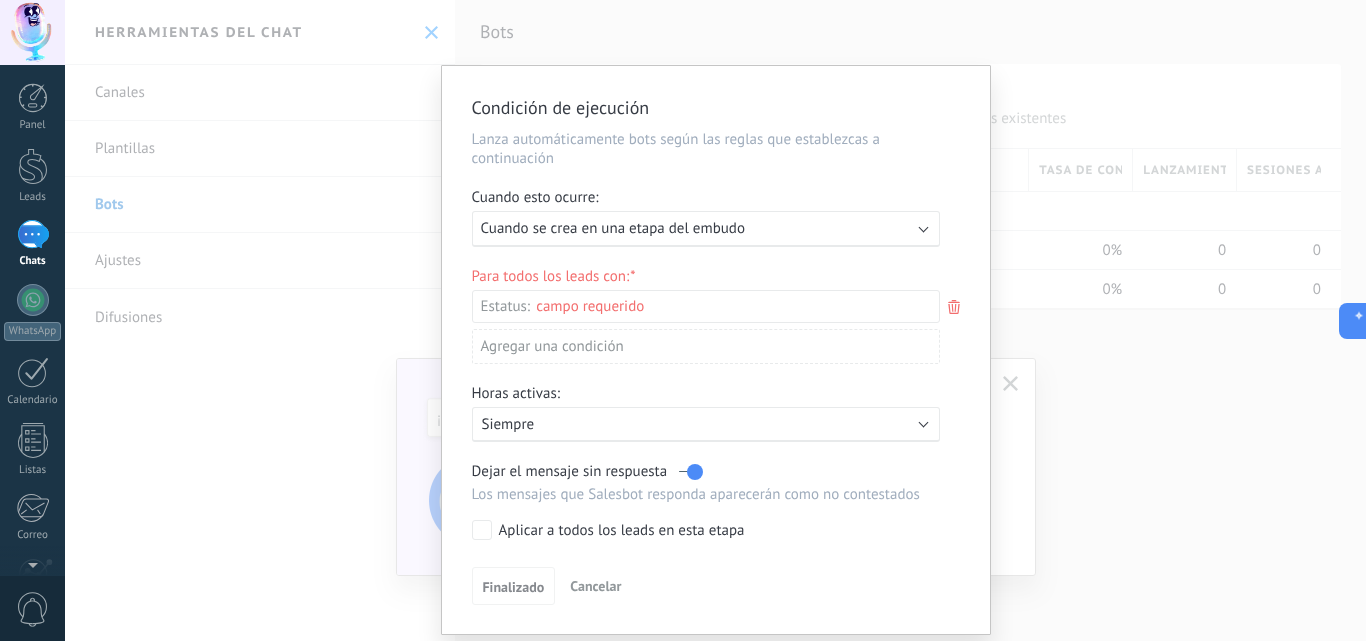 click on "Leads Entrantes Contactado Solicitud procesada Servicio reservado Especialista asignado Factura enviada Servicio prestado Cancelado" at bounding box center [0, 0] 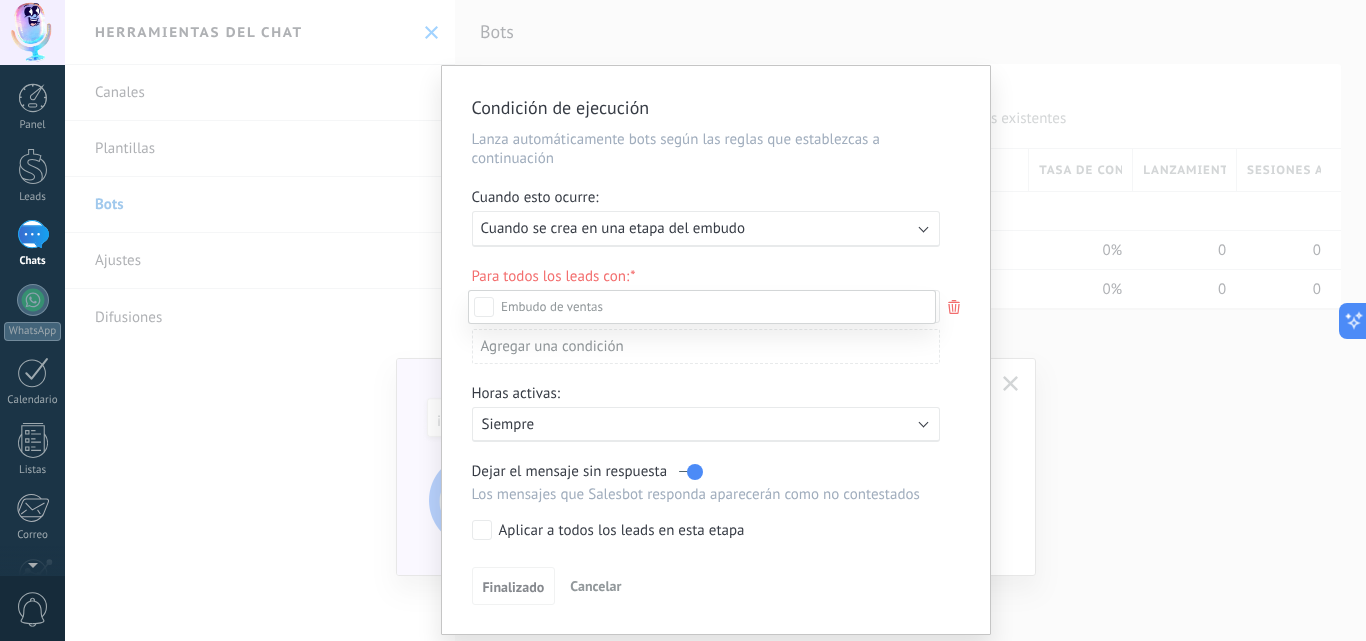 click on "Leads Entrantes" at bounding box center [0, 0] 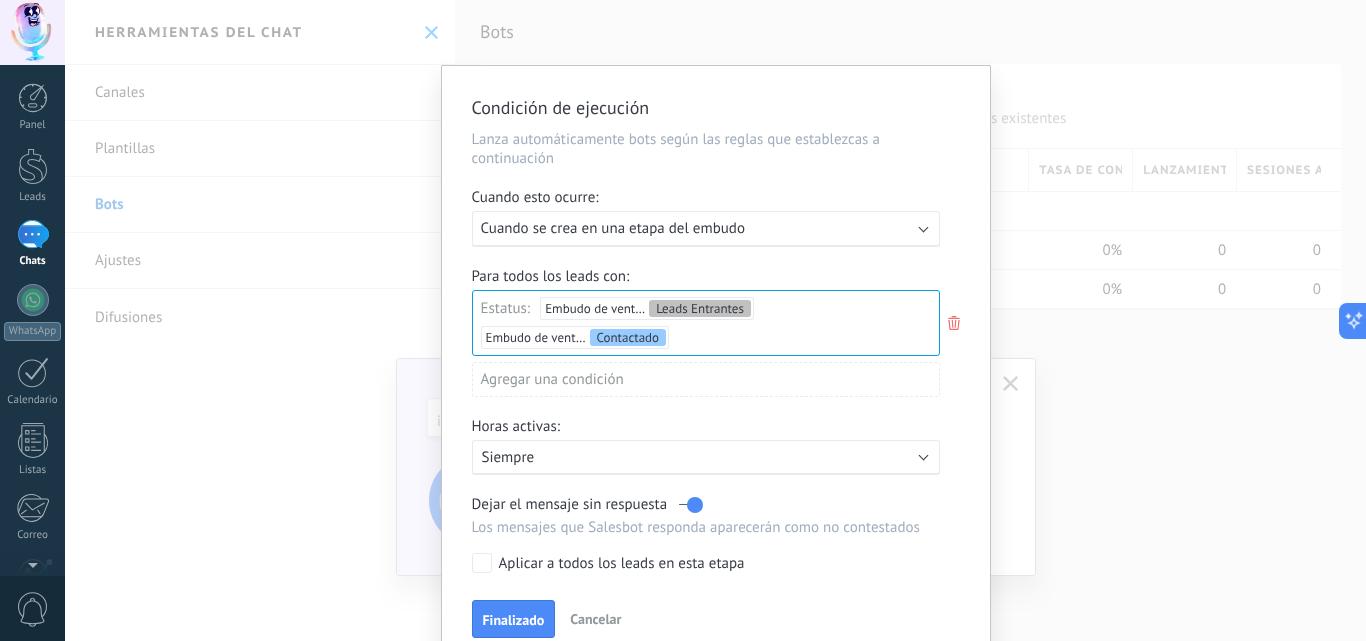 click on "Finalizado" at bounding box center [514, 619] 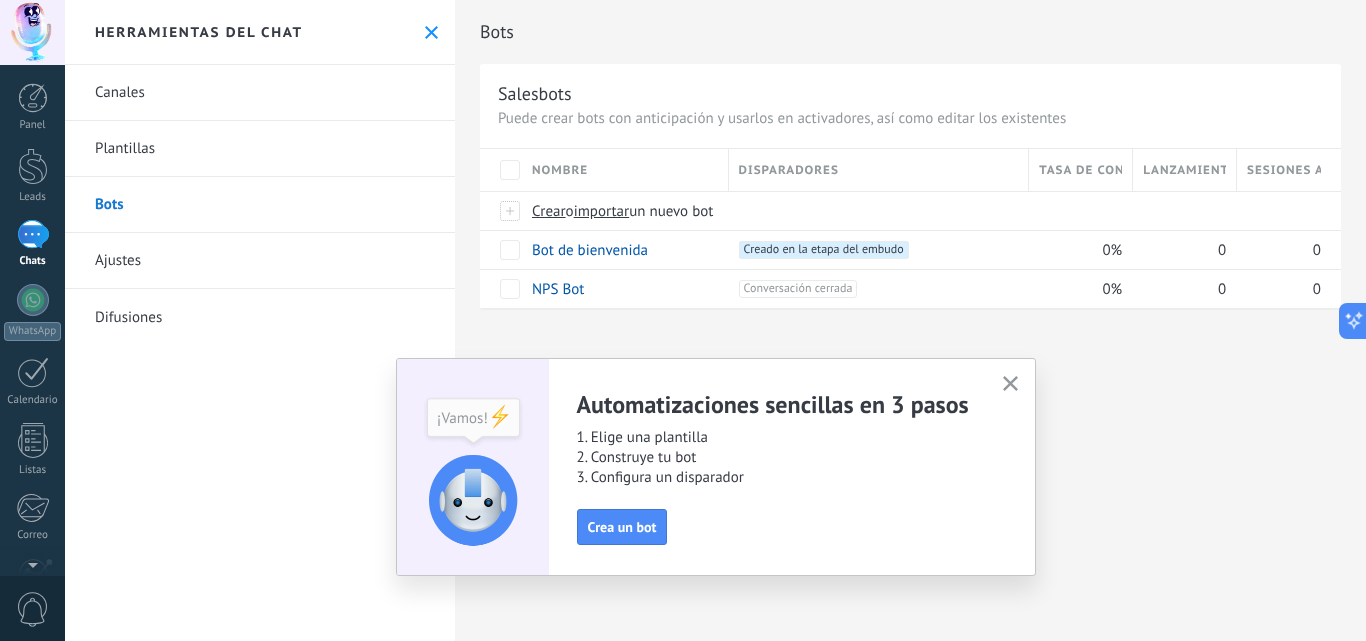 click on "Ajustes" at bounding box center (260, 261) 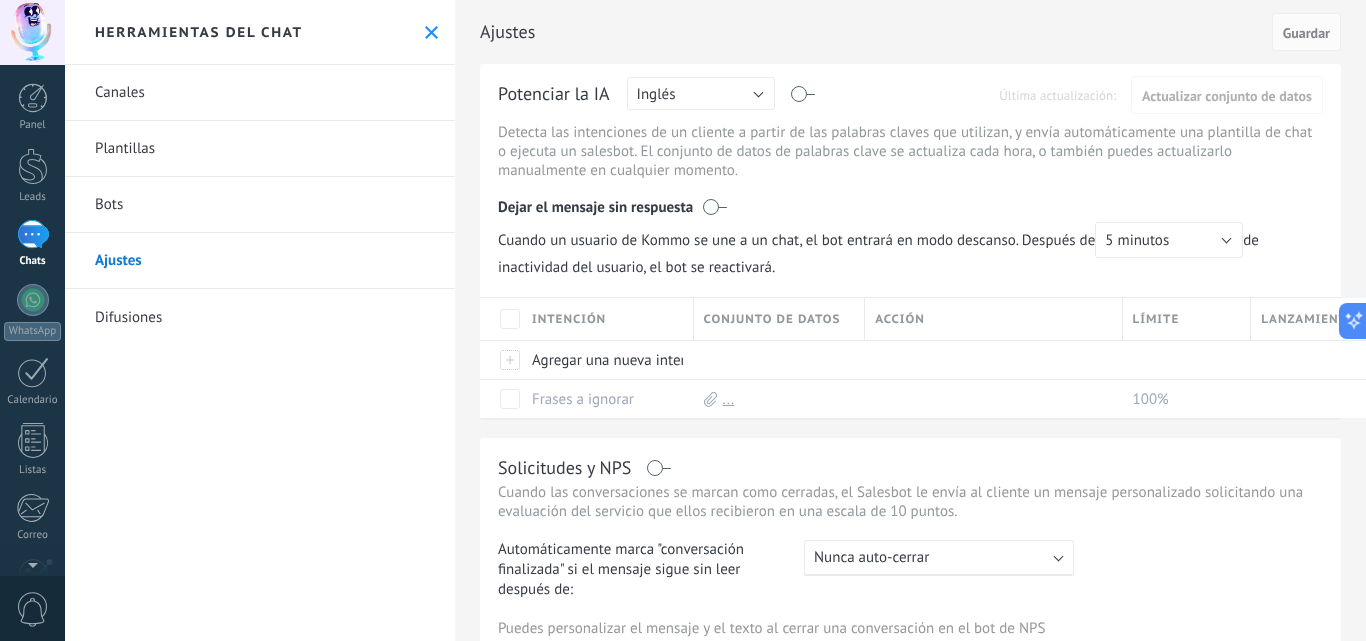 click on "Difusiones" at bounding box center [260, 317] 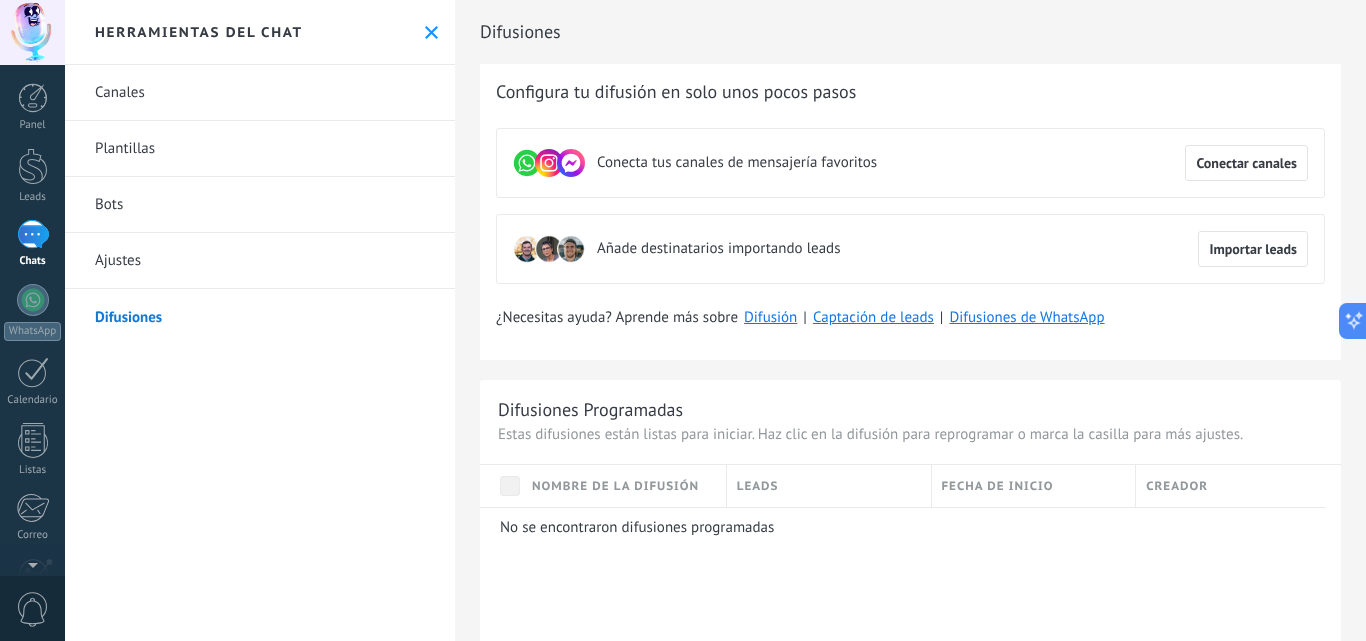 click on "Canales" at bounding box center (260, 93) 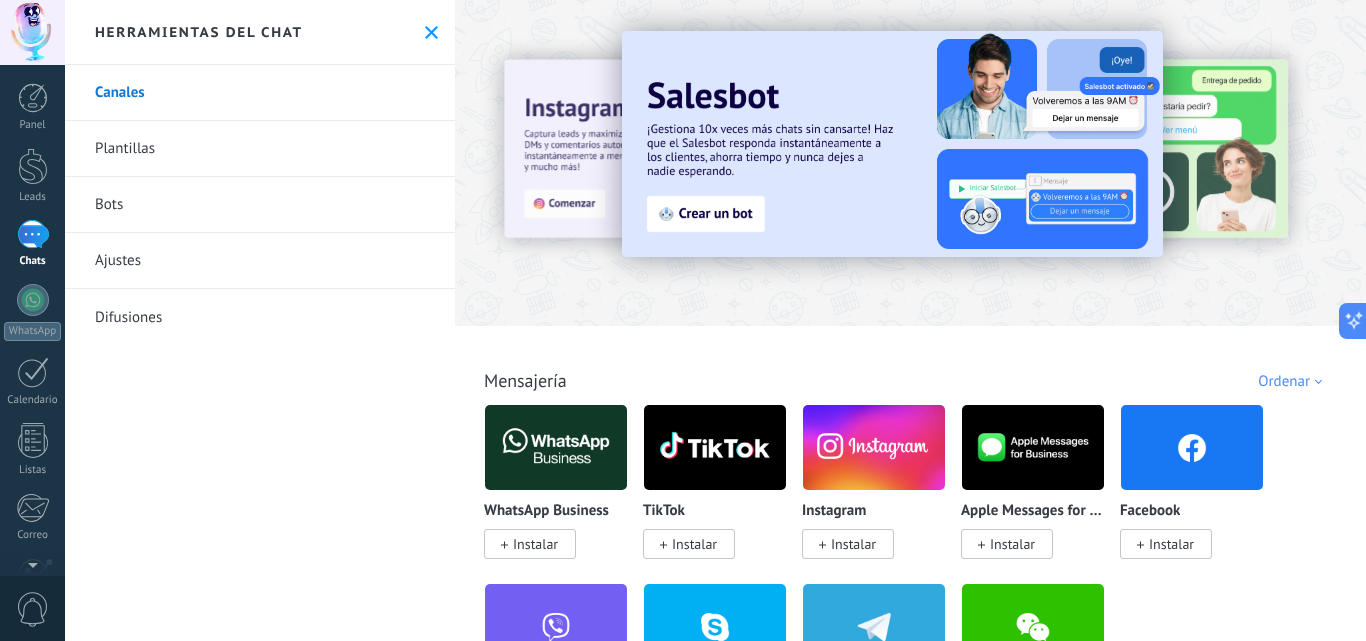 click on "Todo Bandeja de entrada Automatizaciones Fuentes de leads Instalado Mis contribuciones Ordenar Elegidos del equipo Tendencias Más popular Lo más nuevo primero" at bounding box center [910, 358] 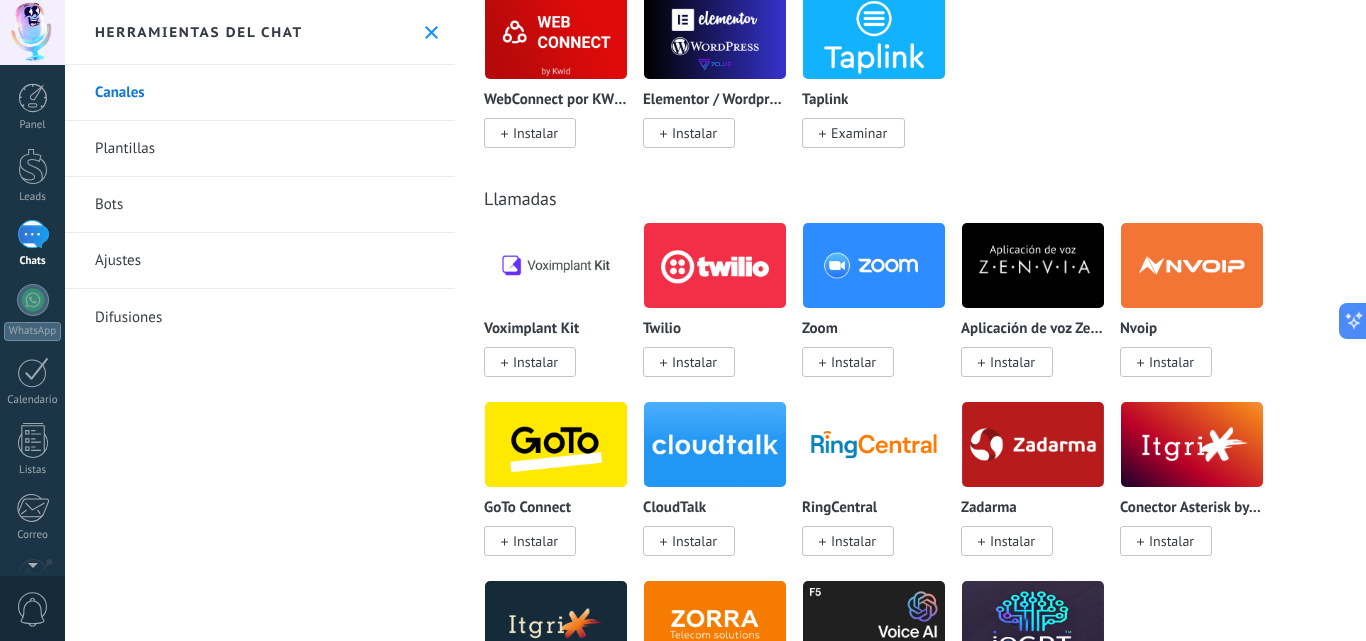 scroll, scrollTop: 2507, scrollLeft: 0, axis: vertical 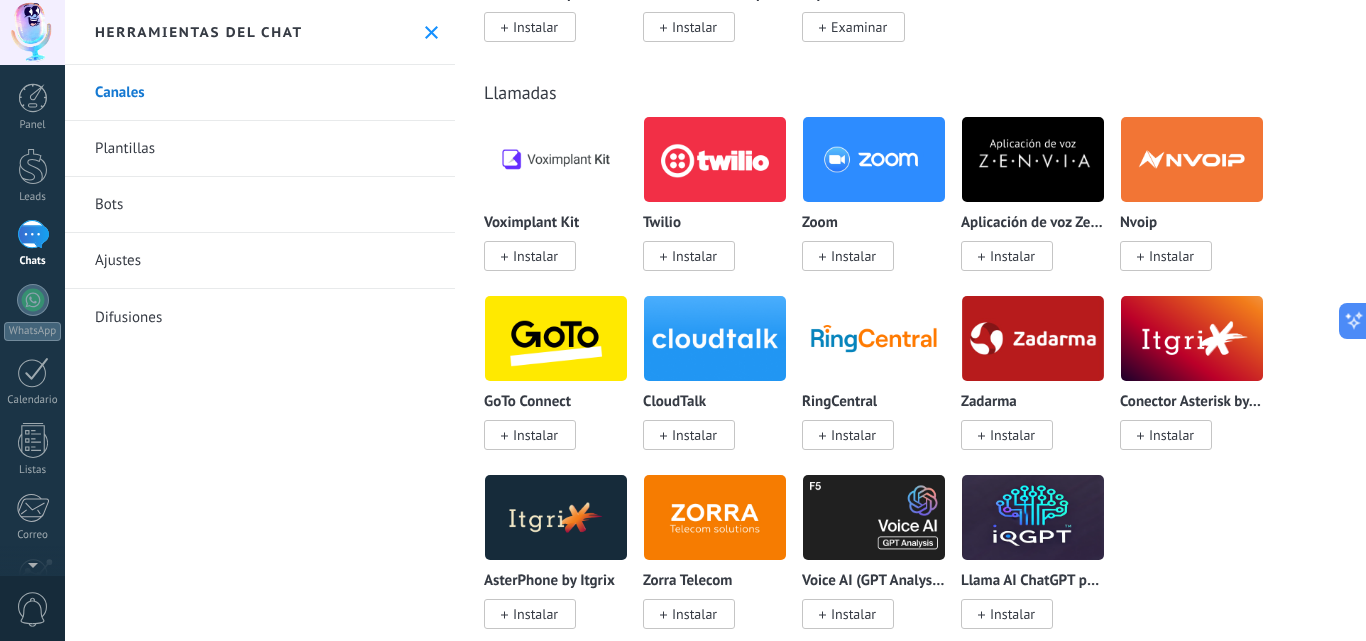 click on "Llamadas" at bounding box center (910, 92) 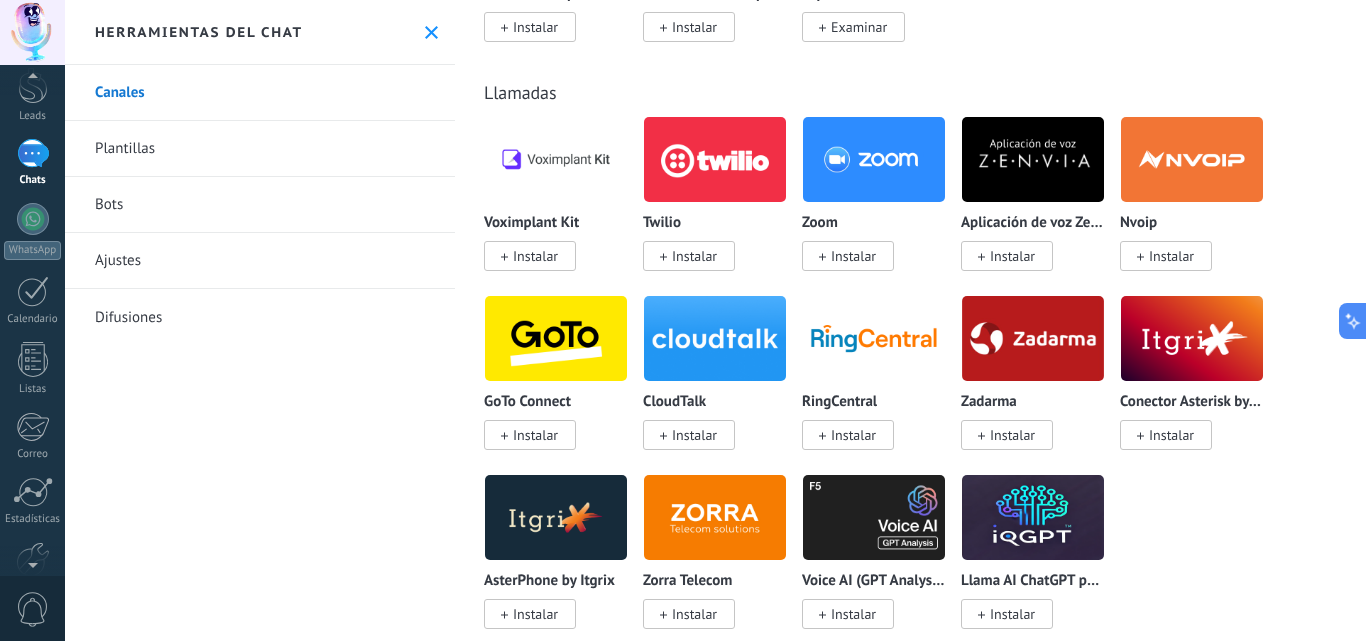 scroll, scrollTop: 90, scrollLeft: 0, axis: vertical 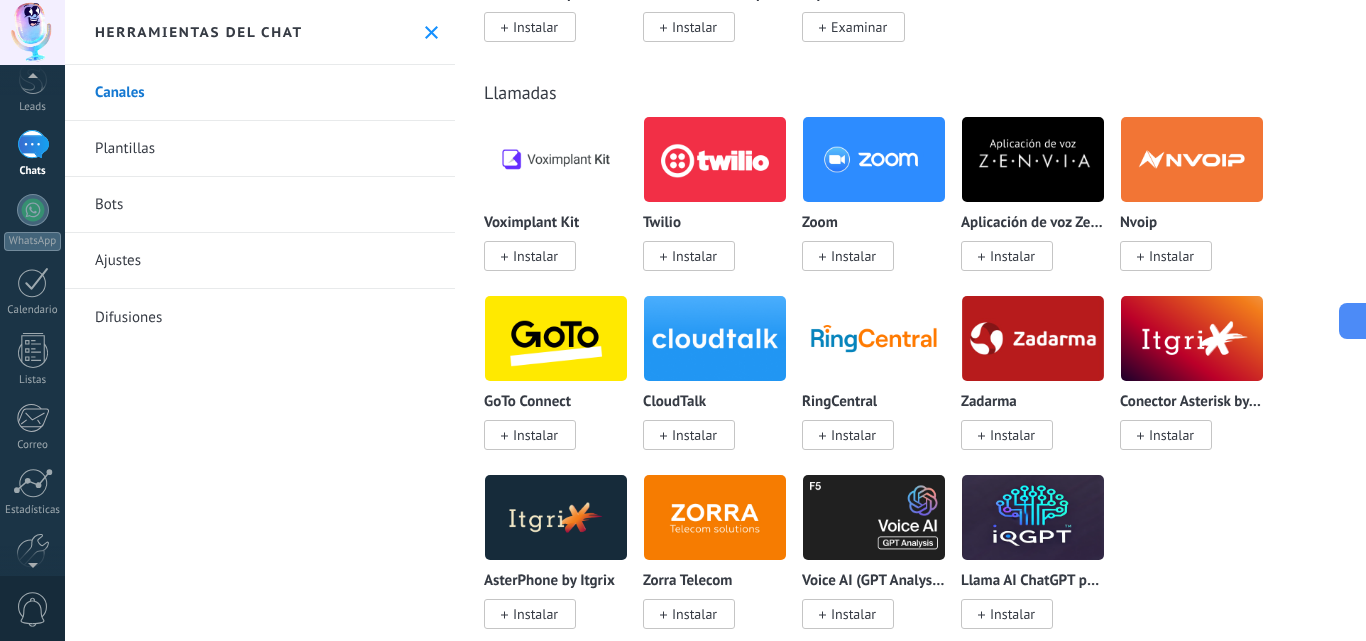 click on "0" at bounding box center [33, 609] 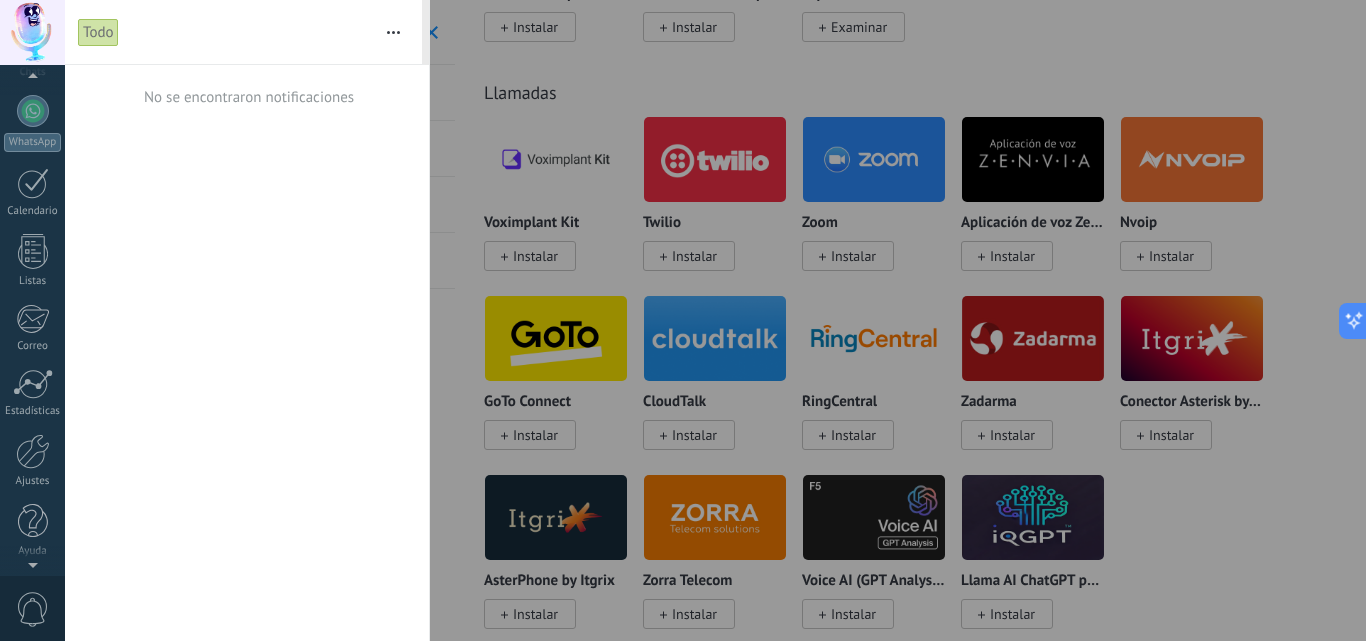 scroll, scrollTop: 191, scrollLeft: 0, axis: vertical 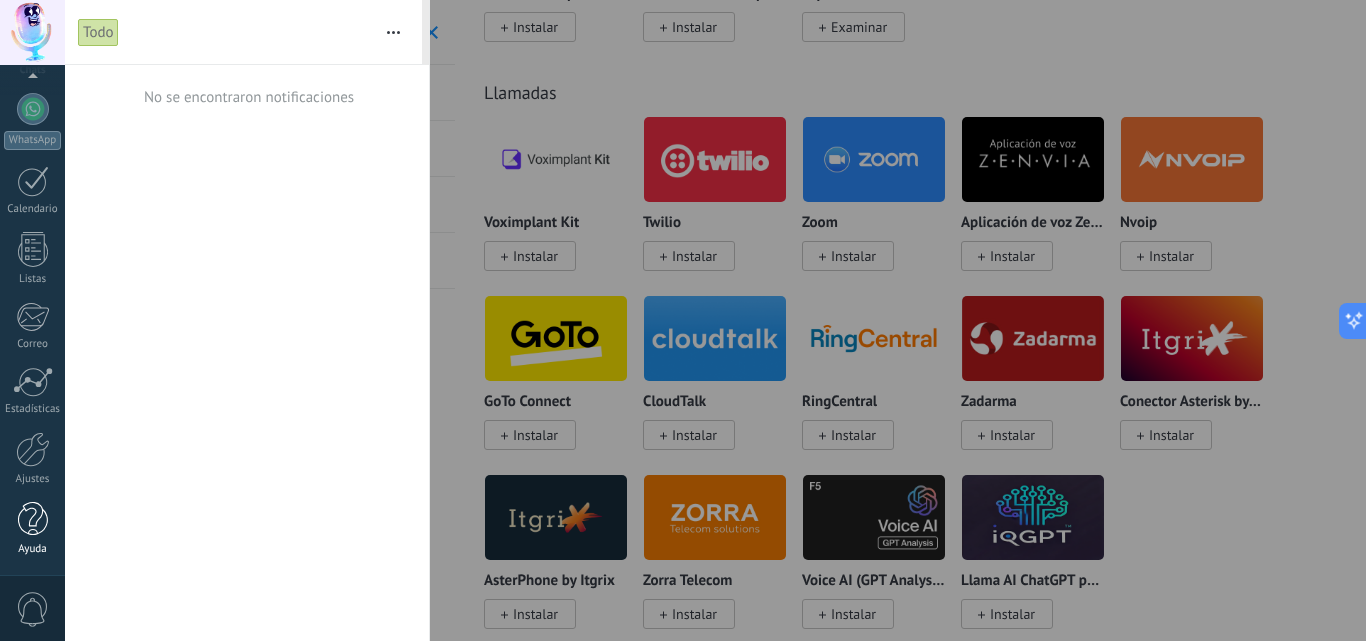 click at bounding box center [33, 519] 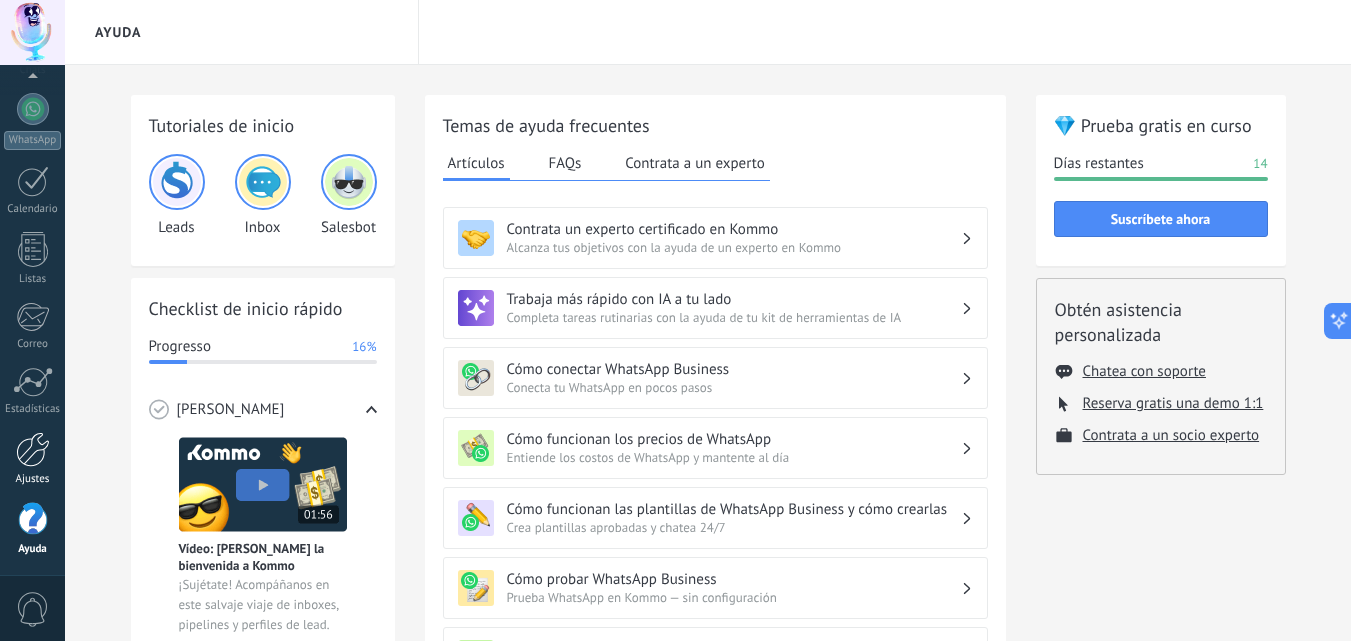 click at bounding box center (33, 449) 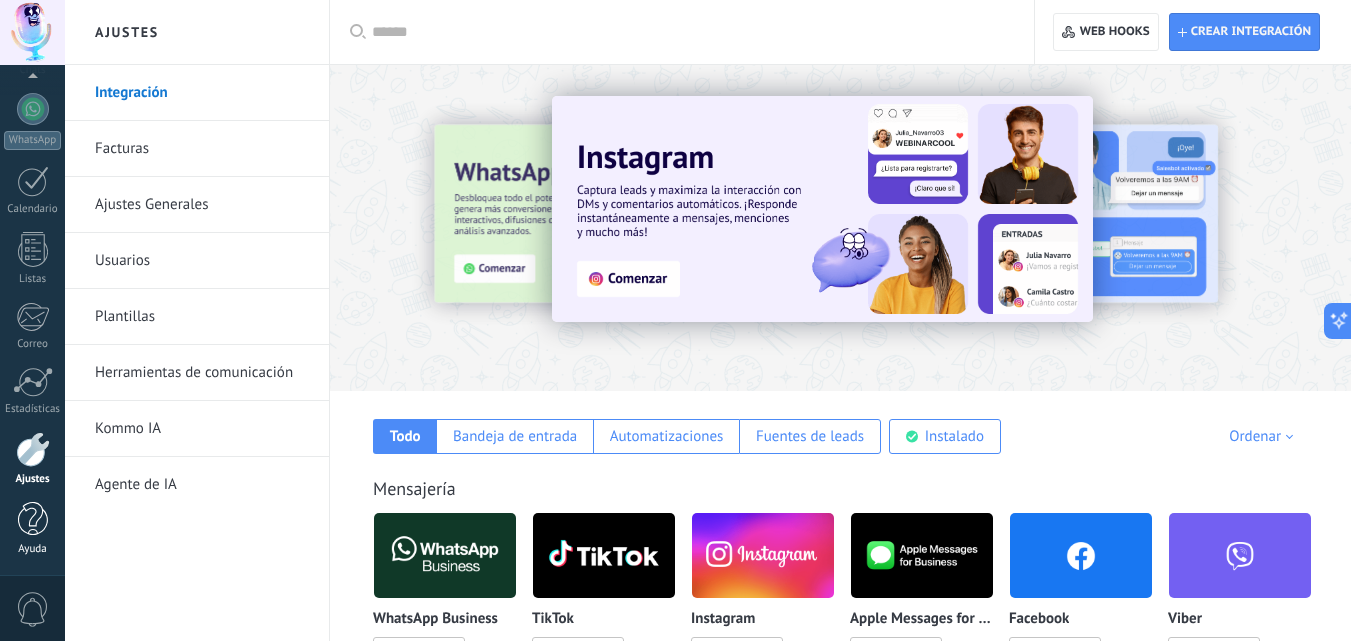 click at bounding box center [33, 519] 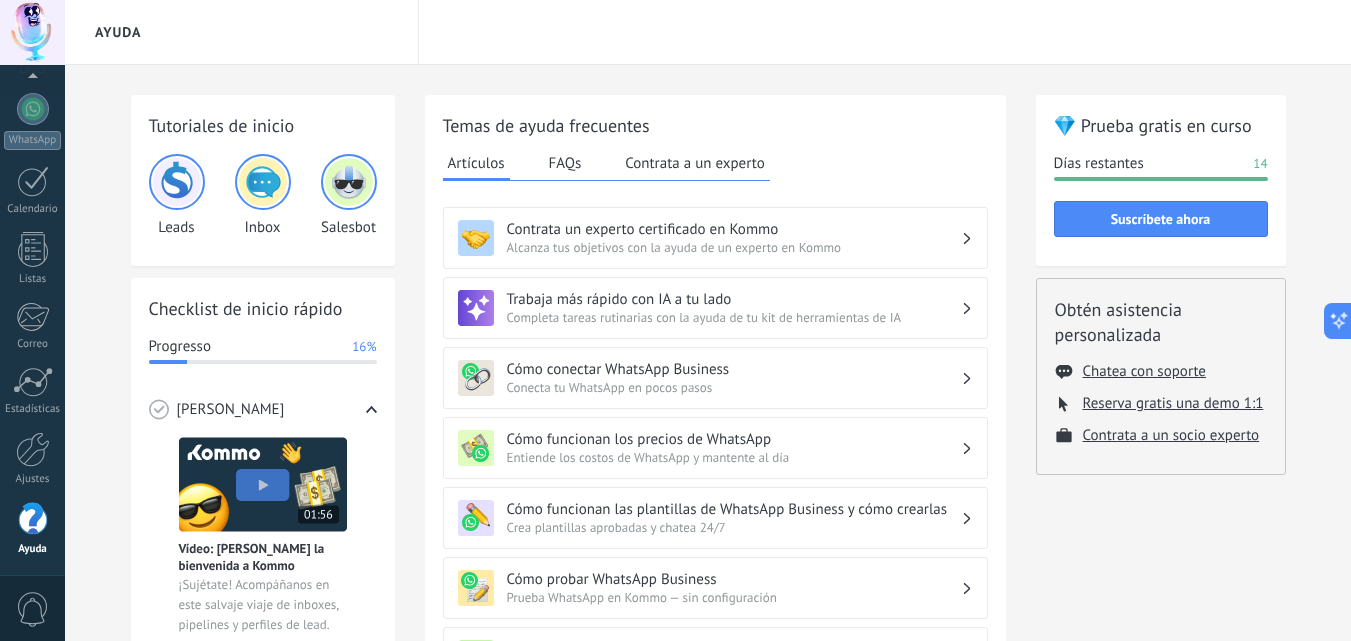 click on "Contrata un experto certificado en Kommo Alcanza tus objetivos con la ayuda de un experto en Kommo" at bounding box center [715, 238] 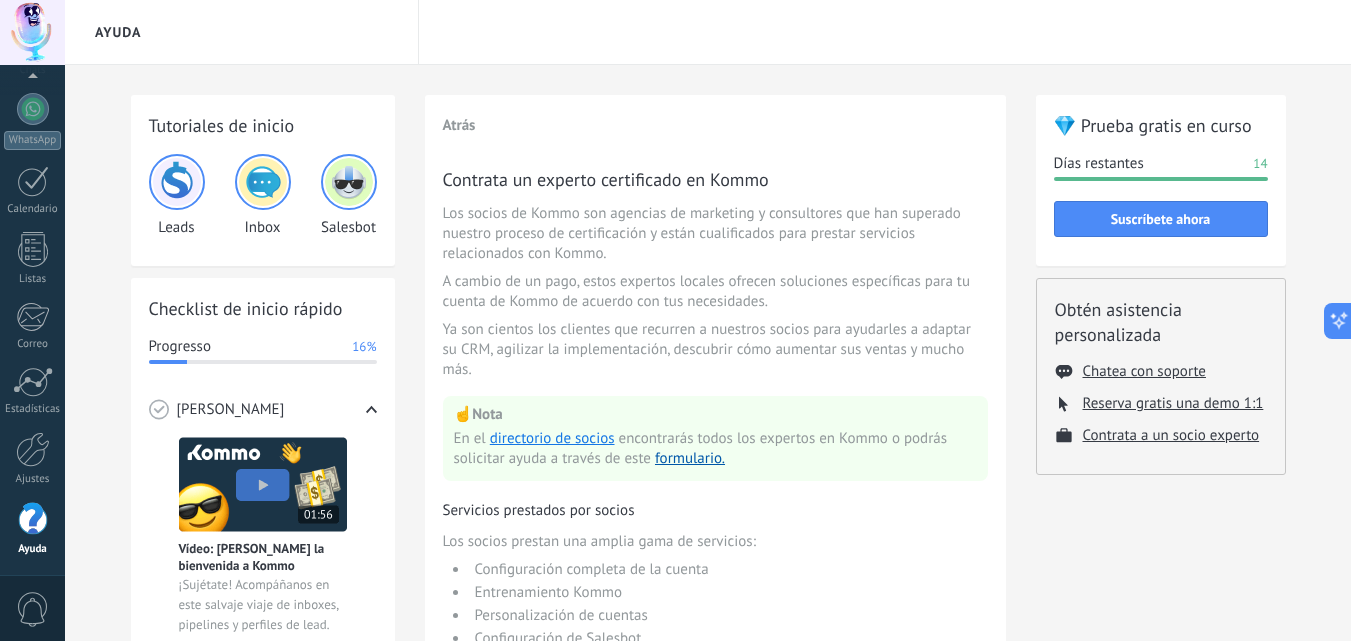click at bounding box center [349, 182] 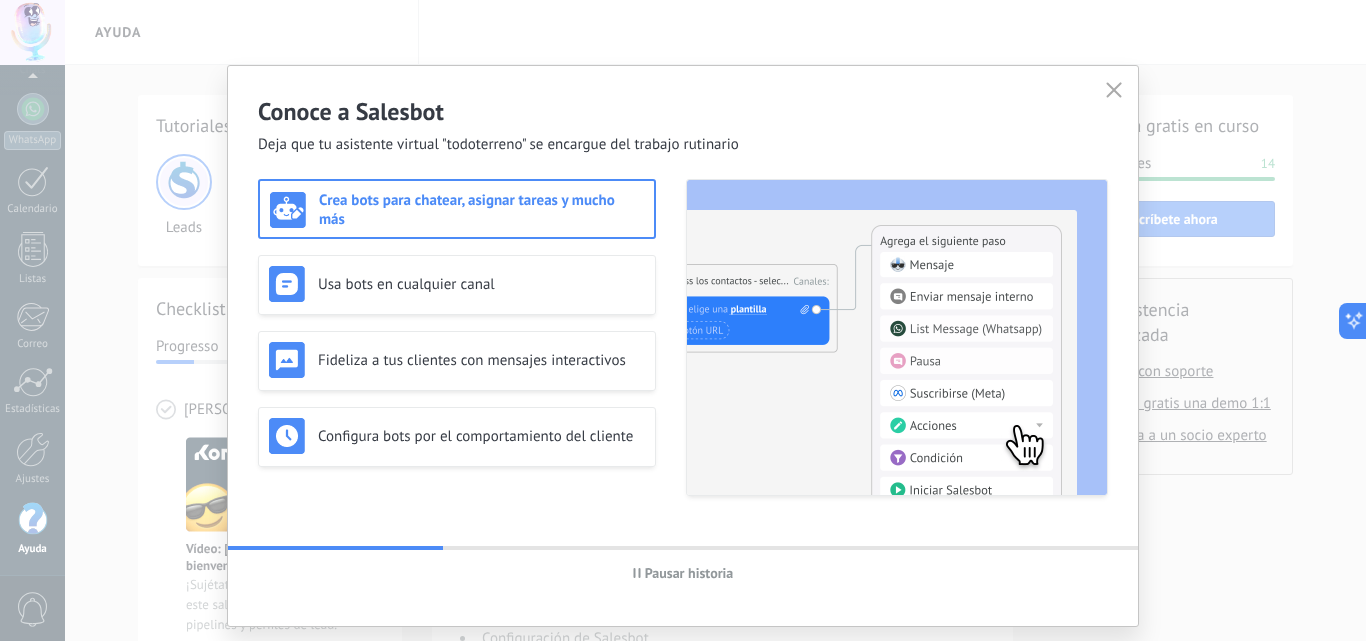 click 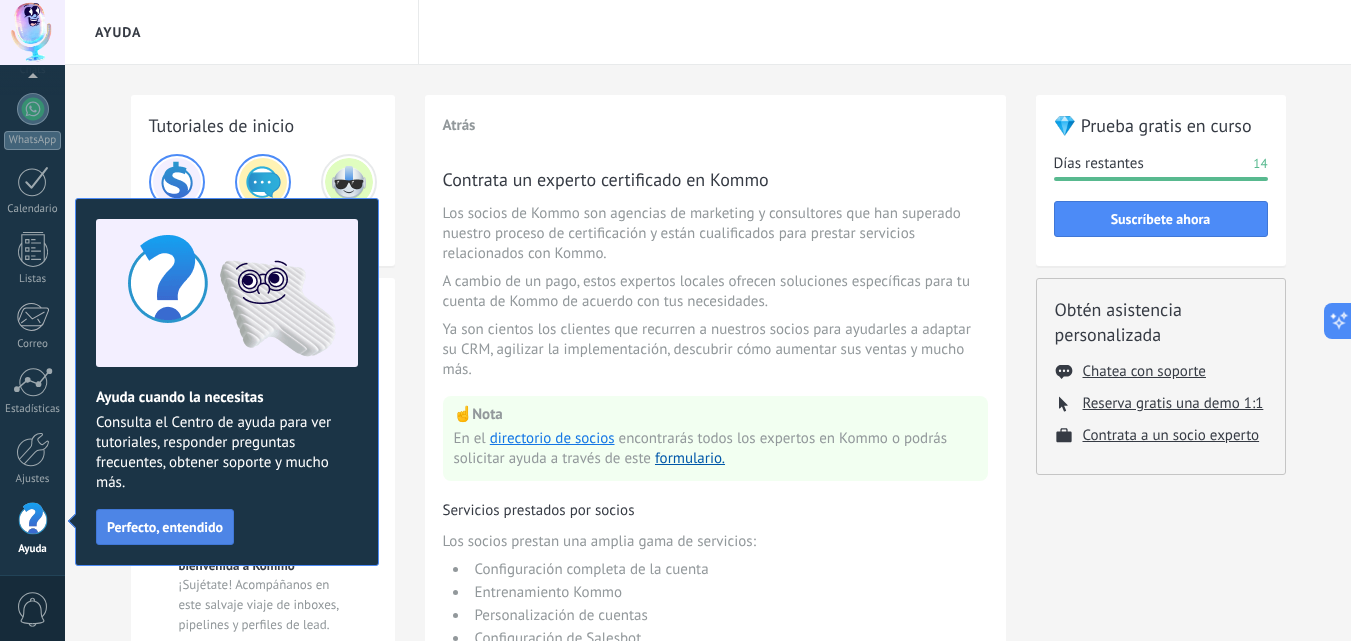 click on "Perfecto, entendido" at bounding box center [165, 527] 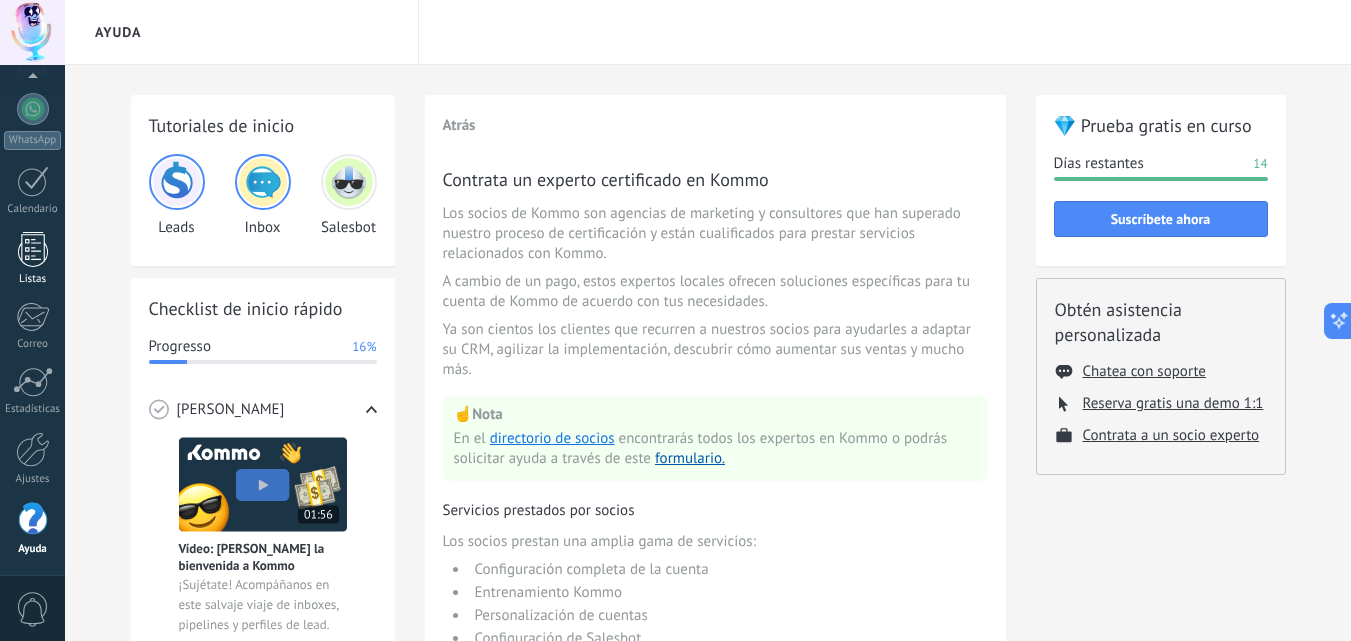 click at bounding box center [33, 249] 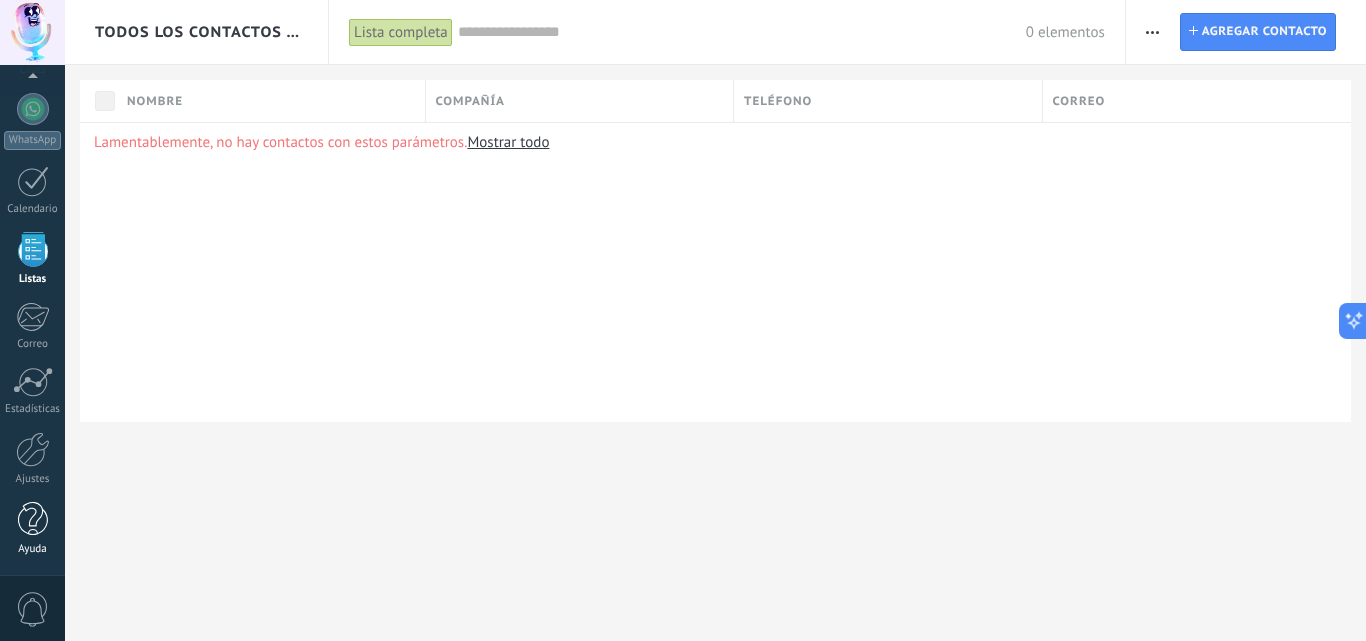 click at bounding box center (33, 519) 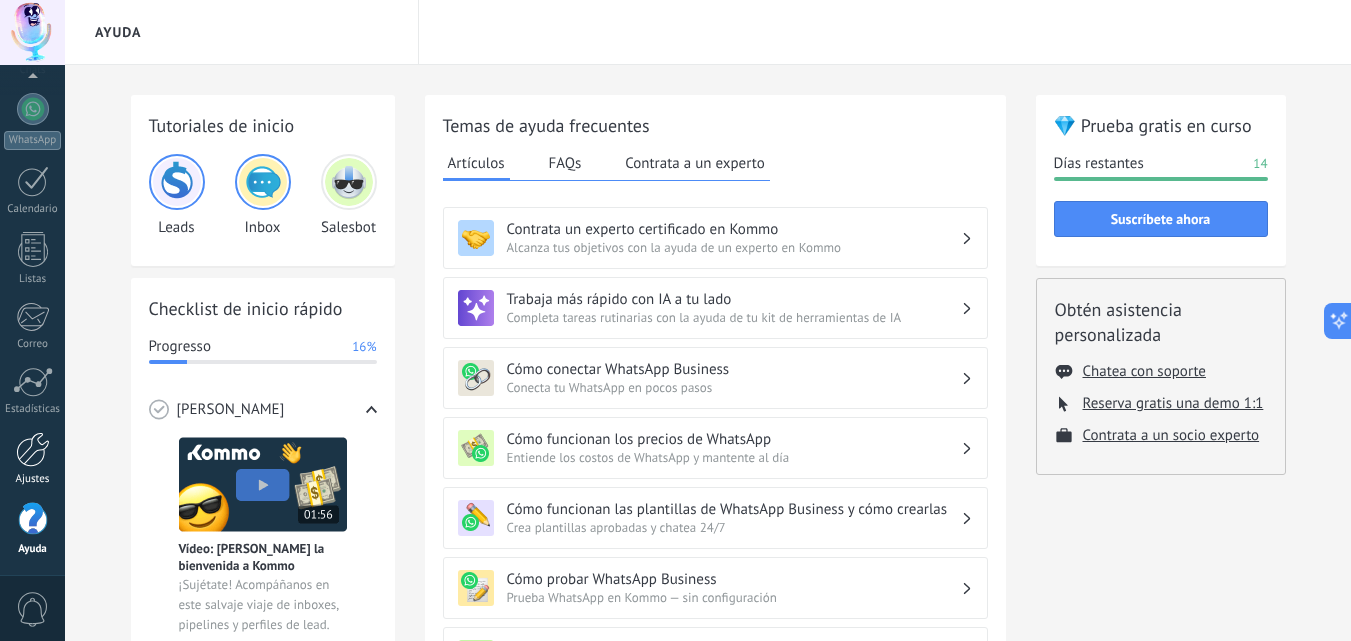 click at bounding box center (33, 449) 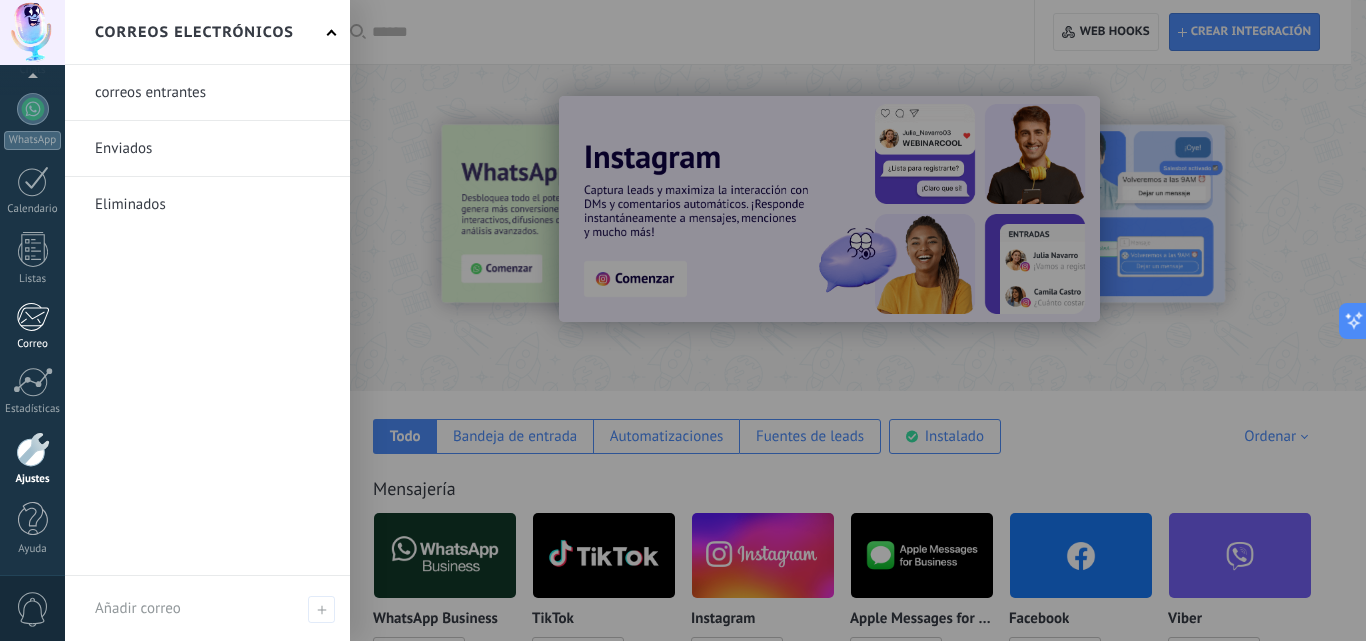 click at bounding box center (32, 317) 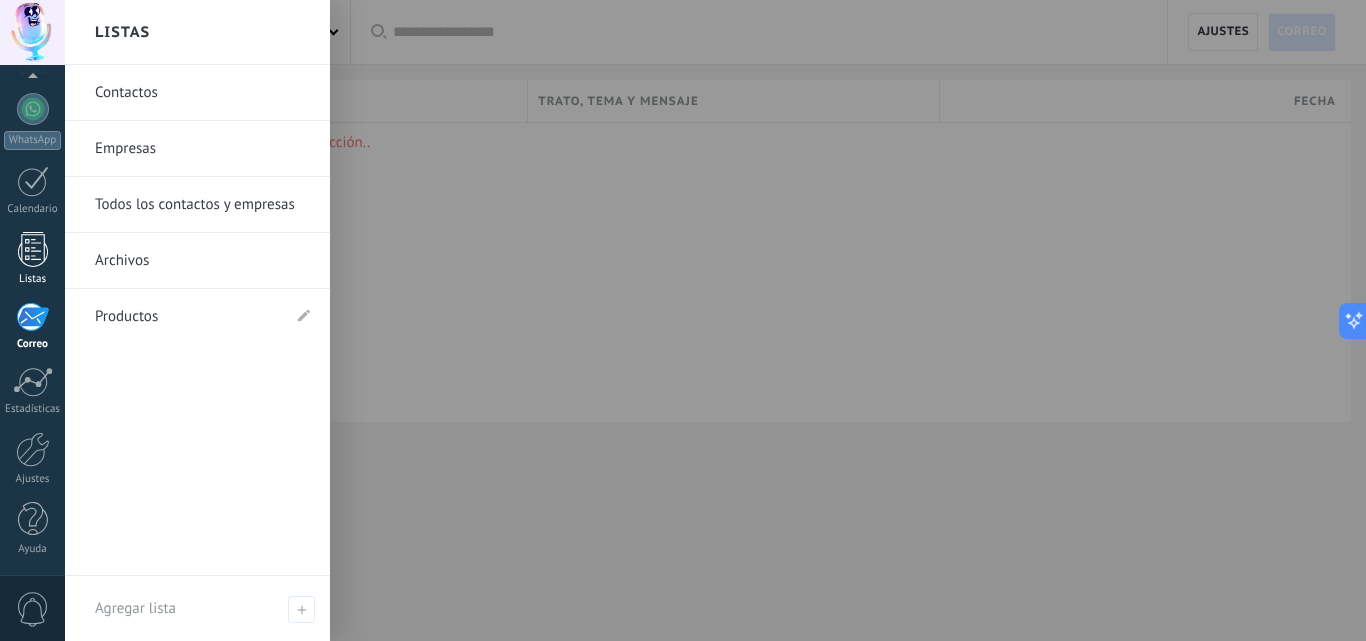 click on "Listas" at bounding box center (32, 259) 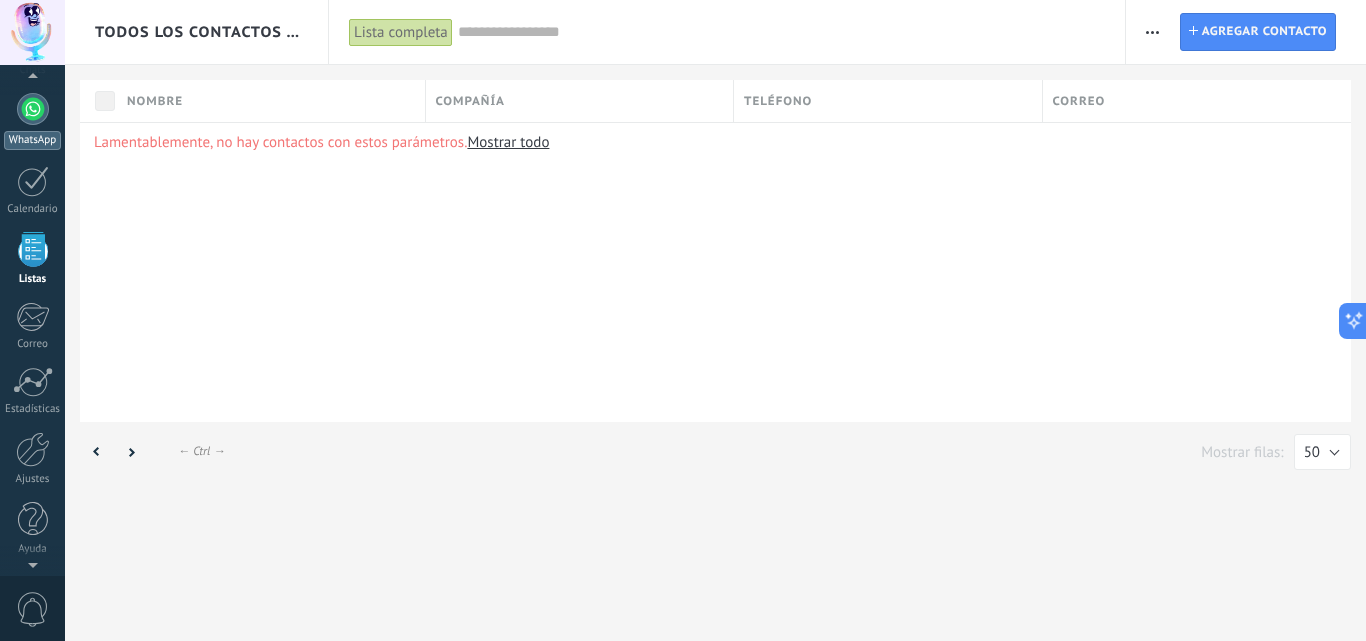 scroll, scrollTop: 124, scrollLeft: 0, axis: vertical 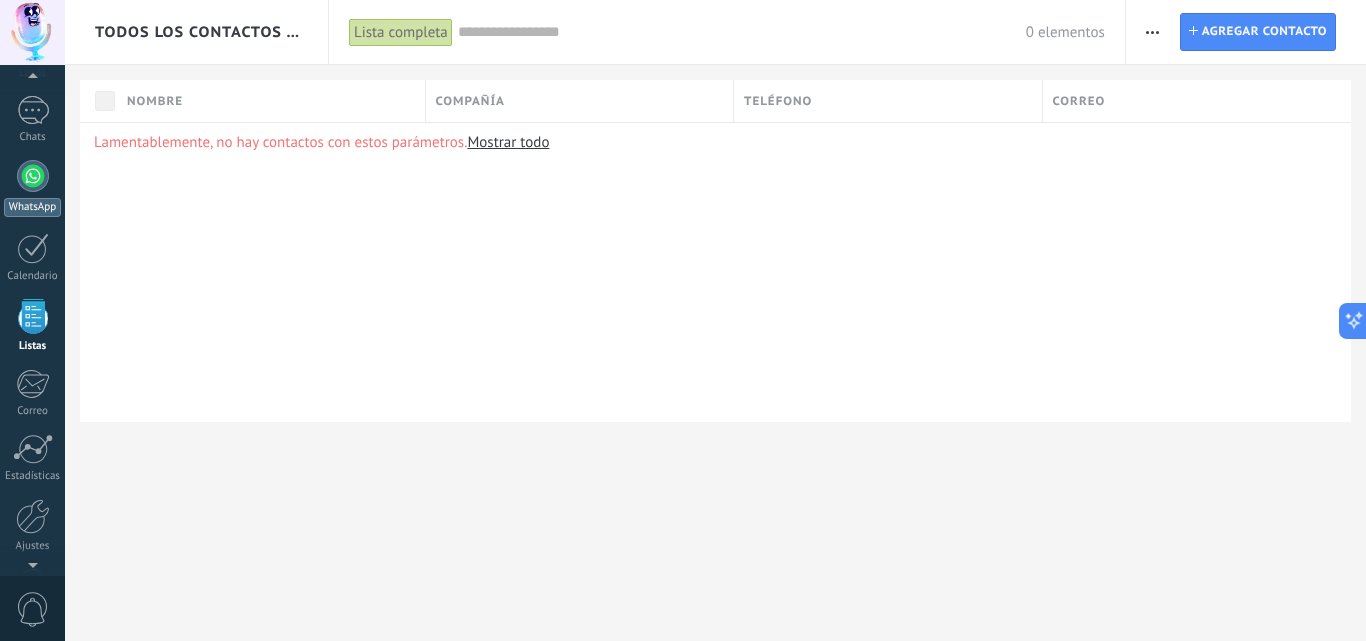 click on "WhatsApp" at bounding box center (32, 207) 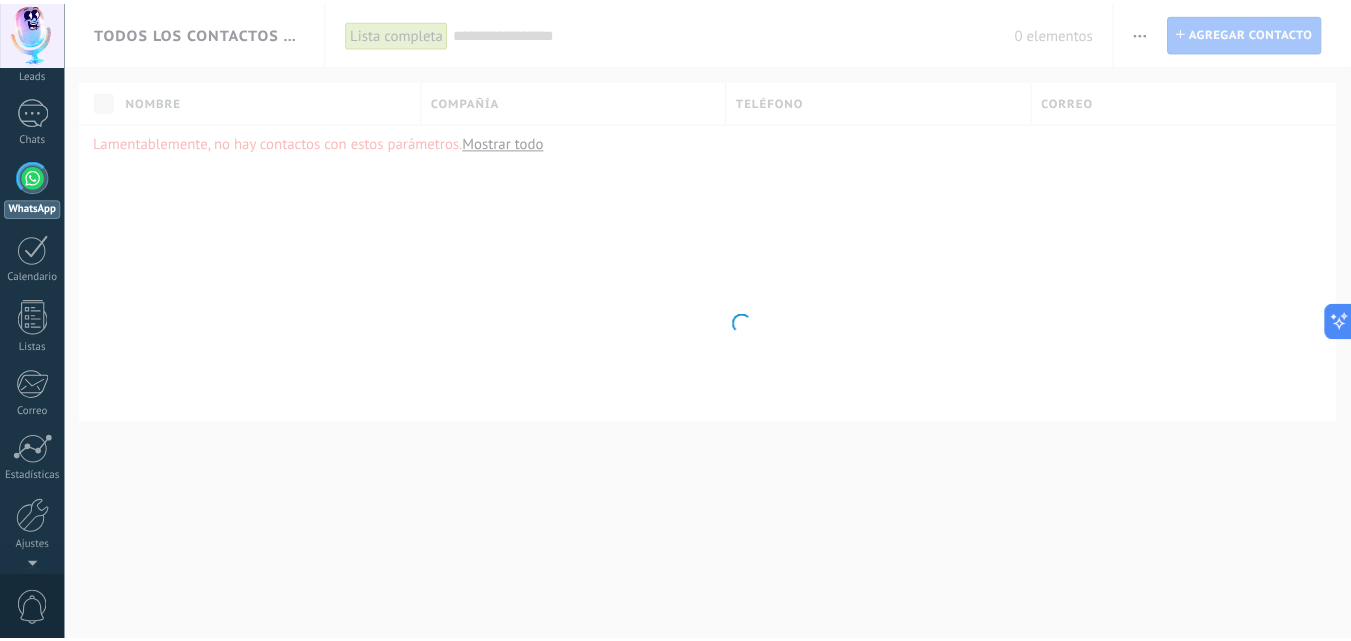 scroll, scrollTop: 0, scrollLeft: 0, axis: both 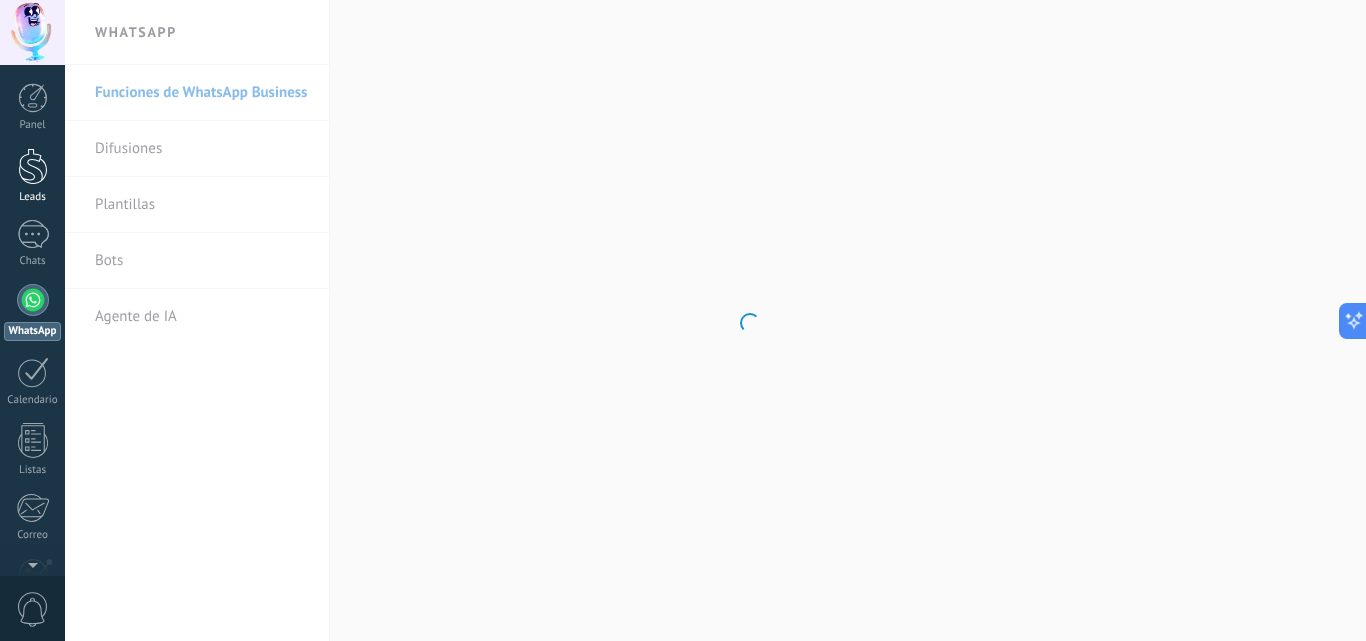 click at bounding box center [33, 166] 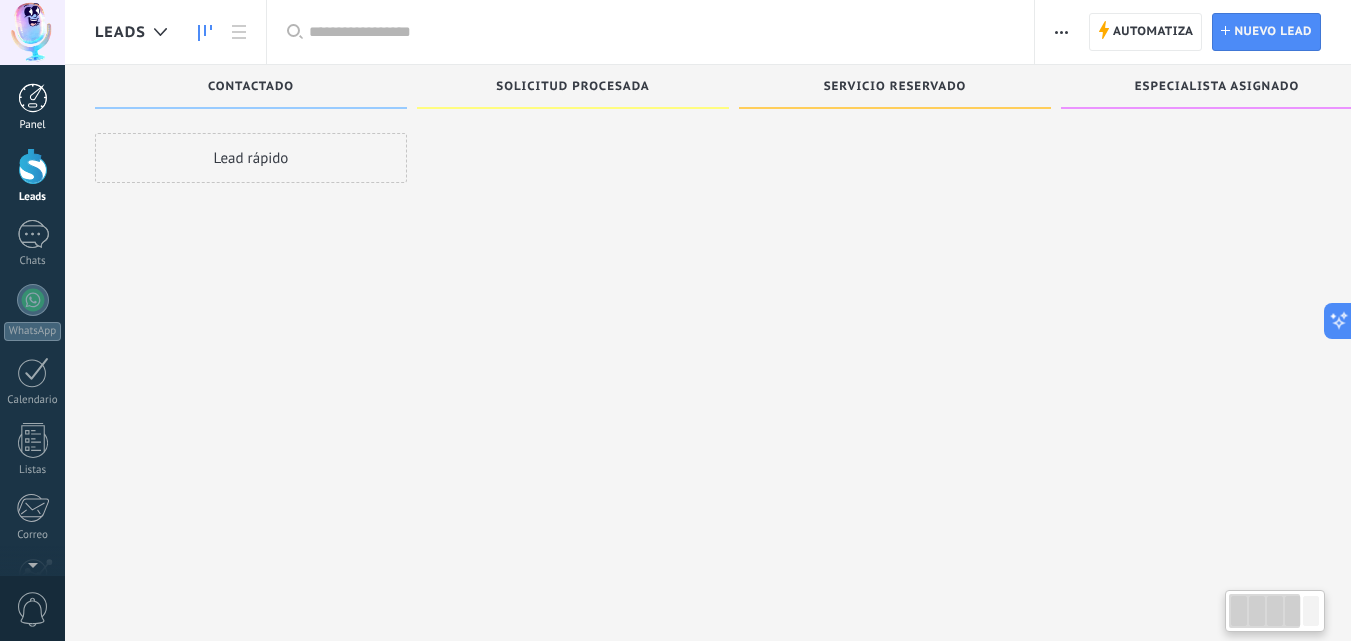 click on "Panel" at bounding box center (32, 107) 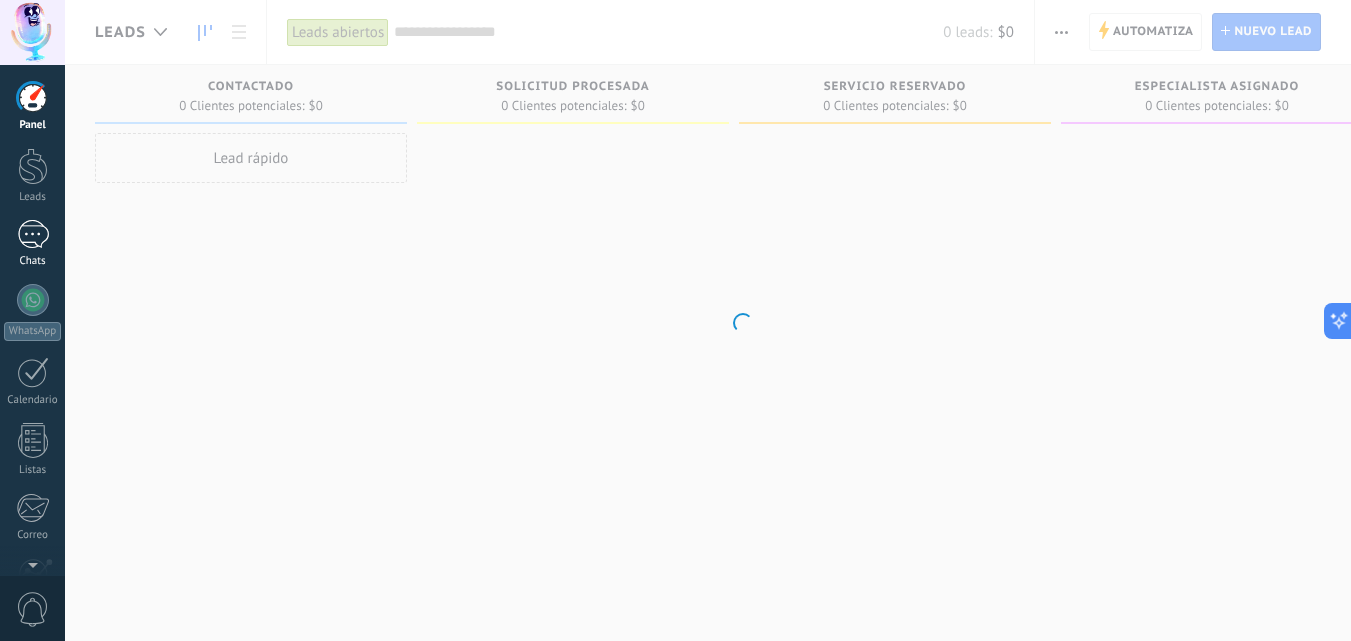 click at bounding box center [33, 234] 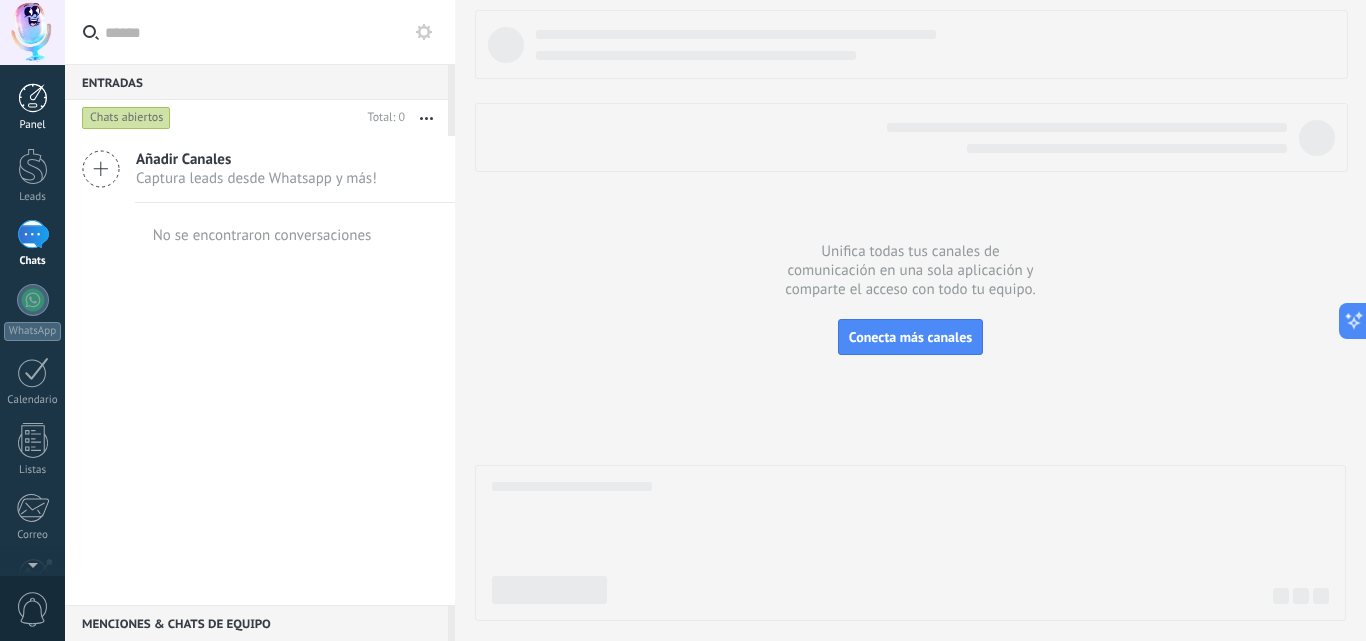 click at bounding box center [33, 98] 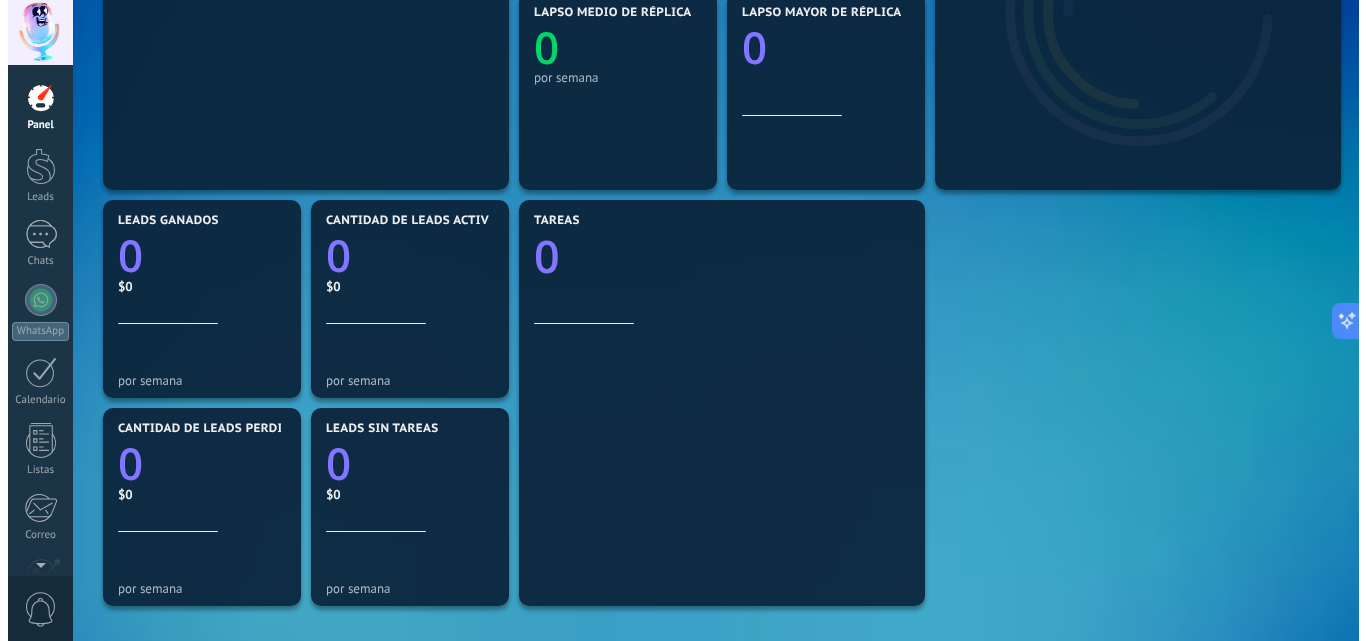 scroll, scrollTop: 251, scrollLeft: 0, axis: vertical 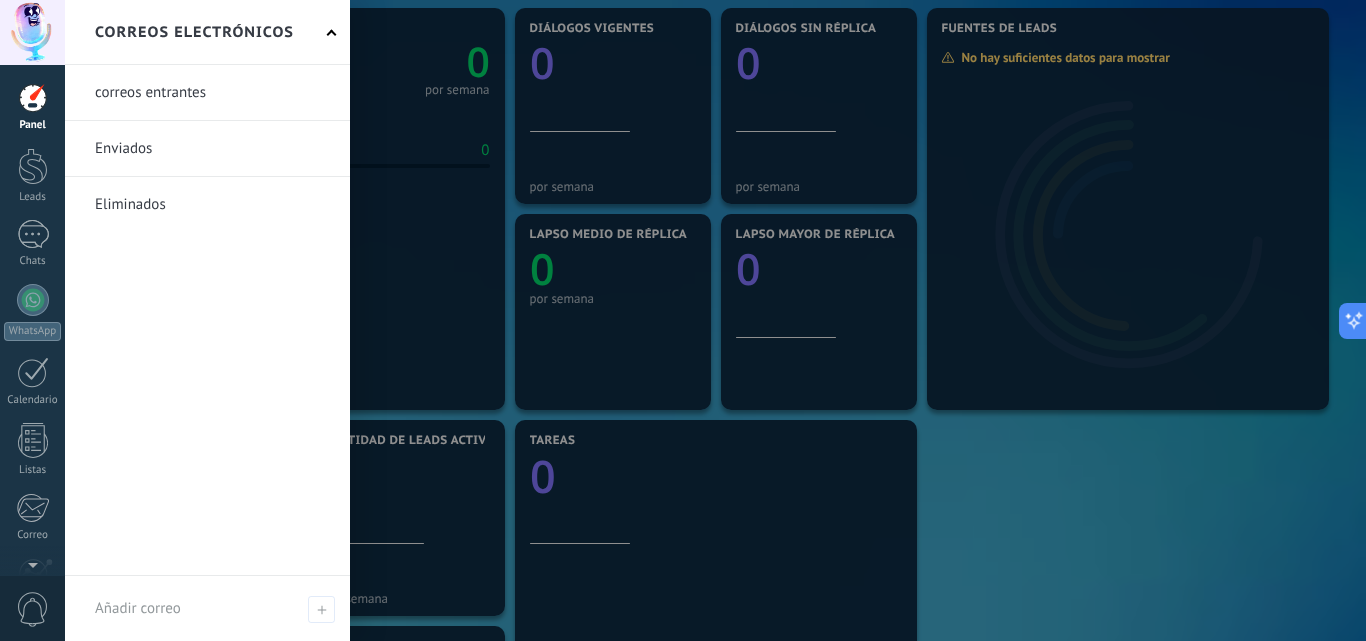 click at bounding box center [207, 92] 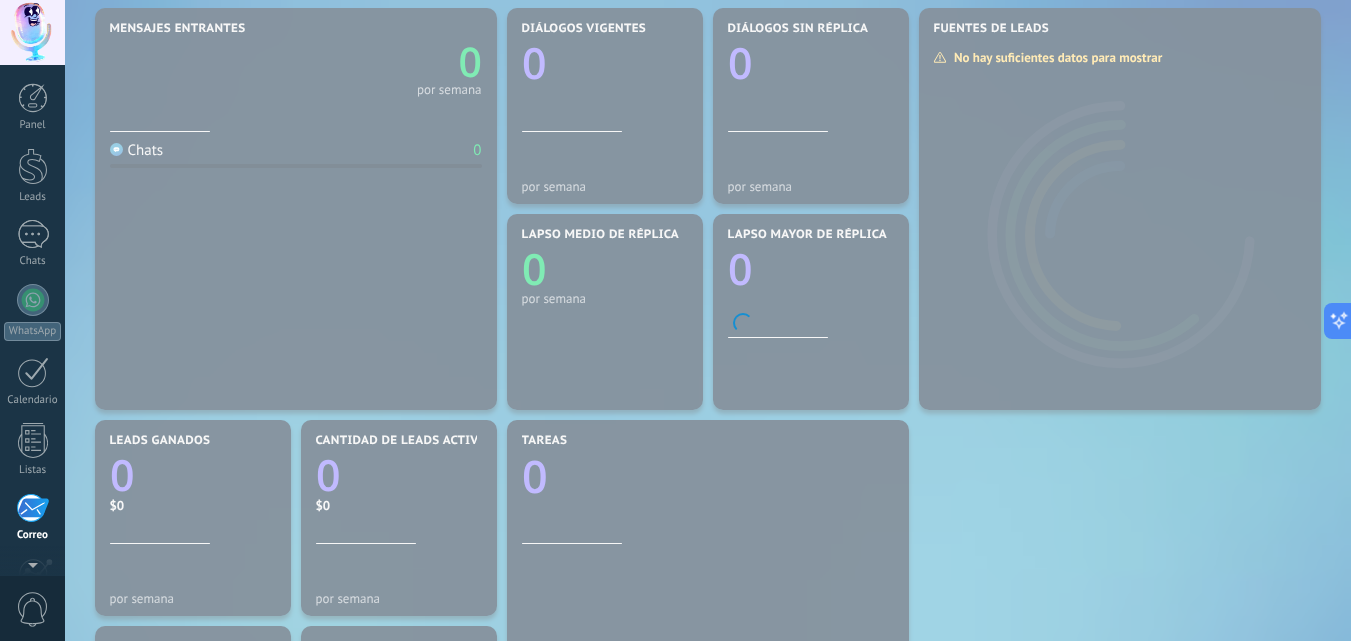 scroll, scrollTop: 191, scrollLeft: 0, axis: vertical 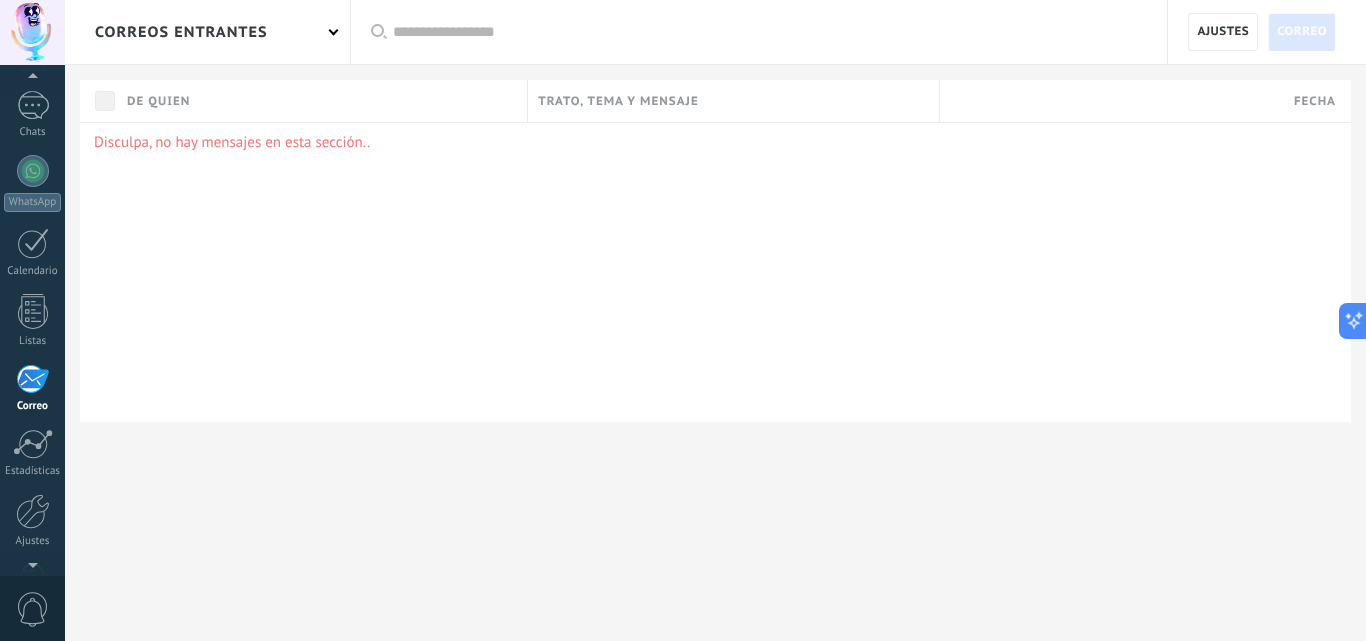 click on "0" at bounding box center [33, 609] 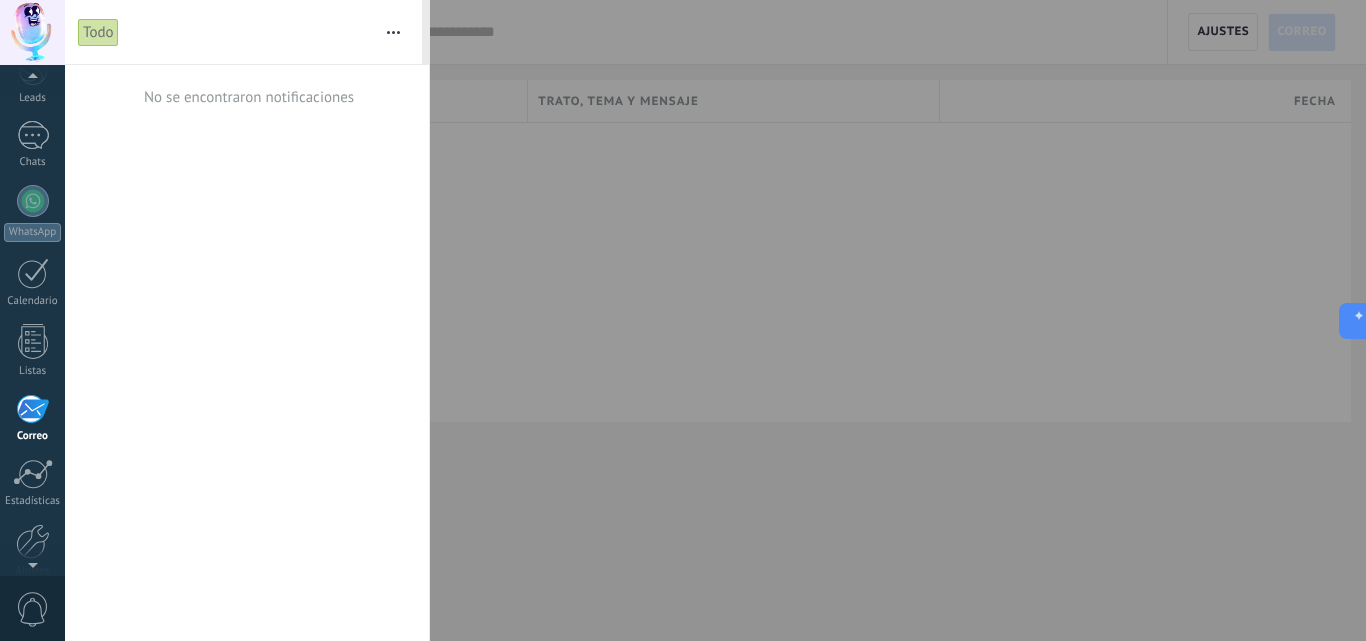 scroll, scrollTop: 81, scrollLeft: 0, axis: vertical 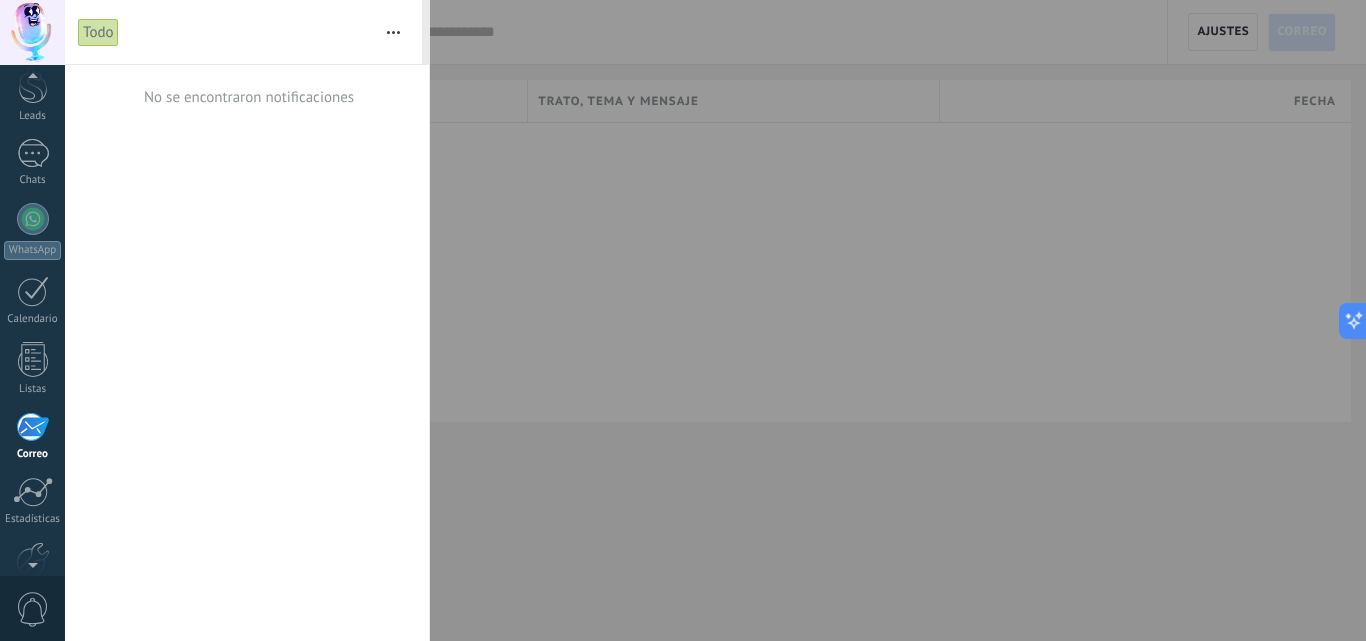 click at bounding box center (32, 32) 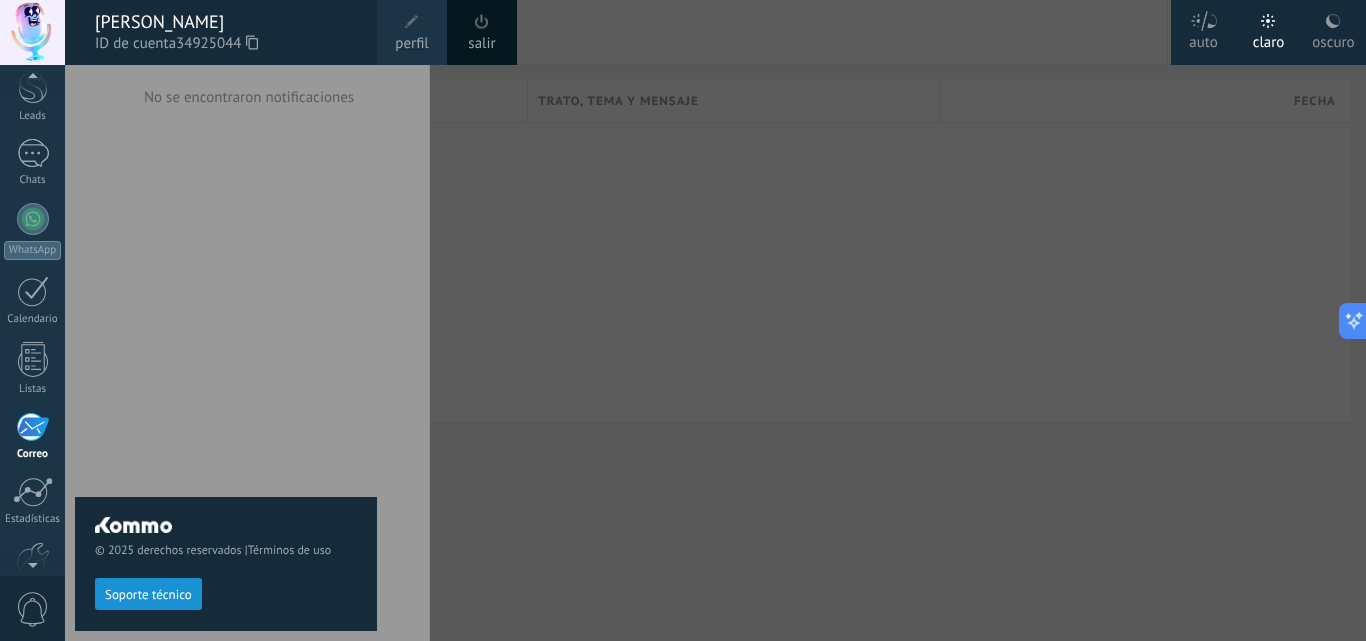 scroll, scrollTop: 191, scrollLeft: 0, axis: vertical 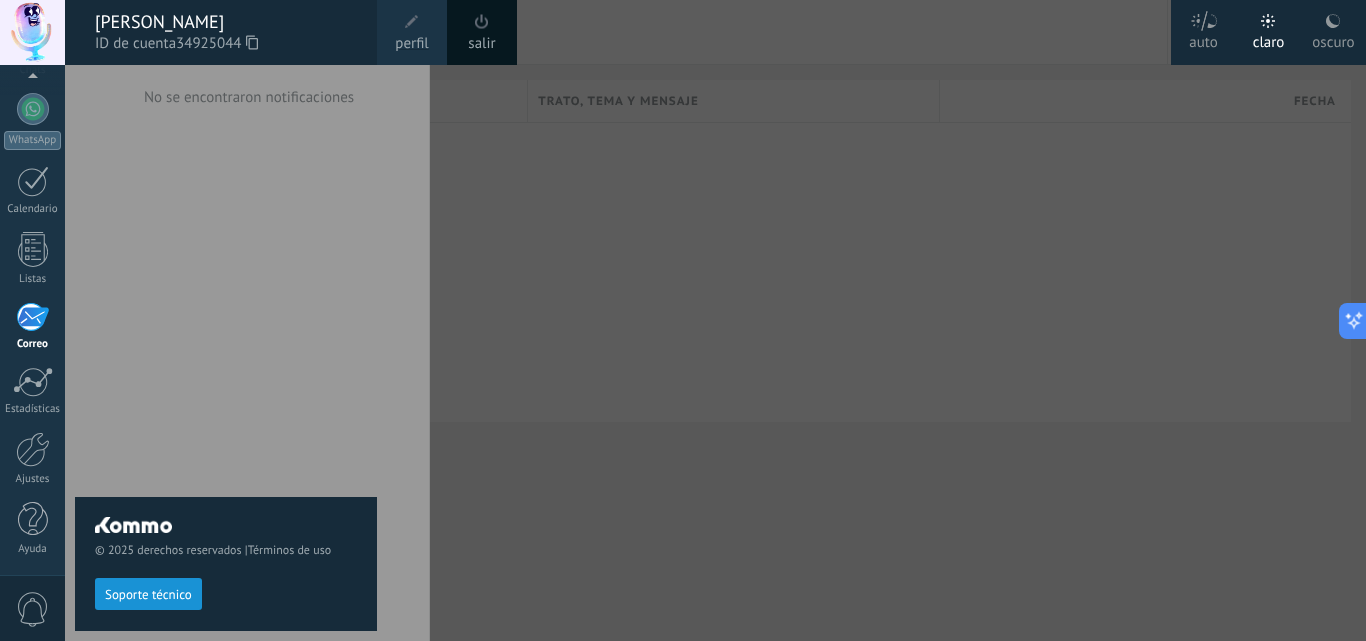click at bounding box center [482, 21] 